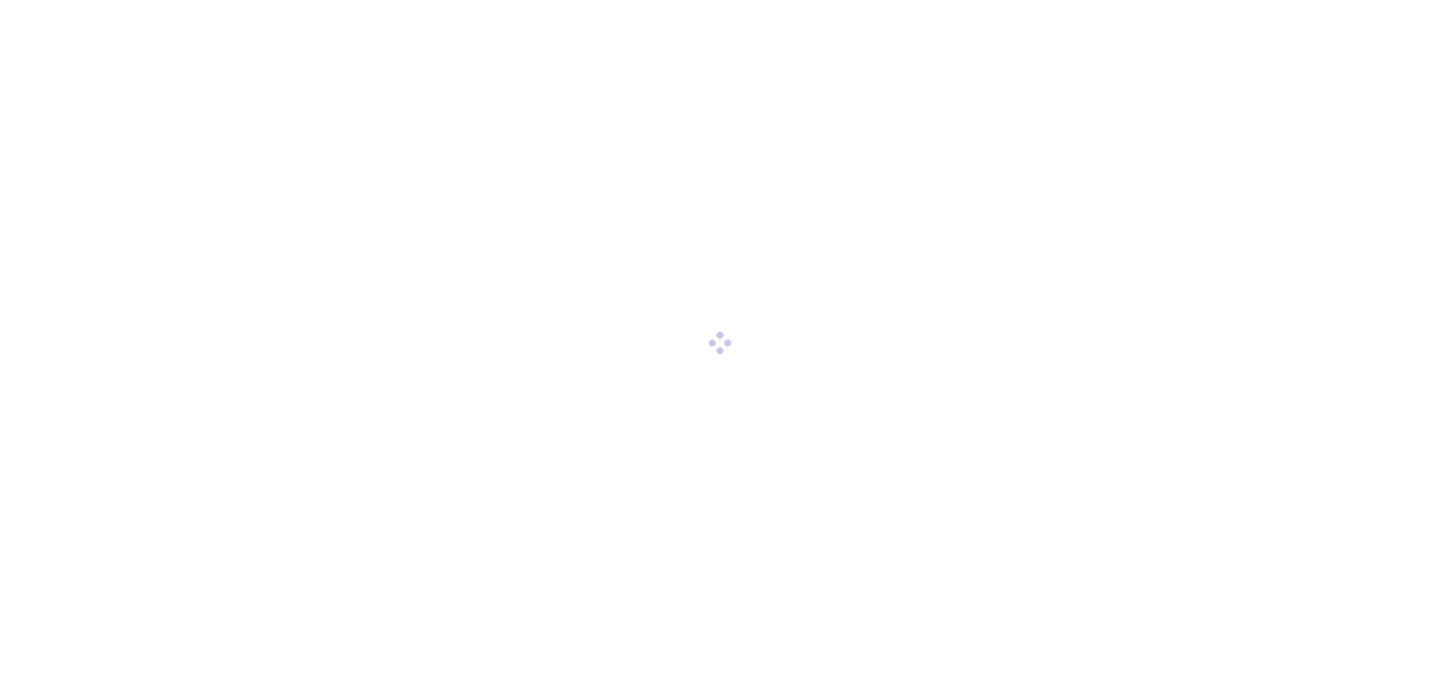 scroll, scrollTop: 0, scrollLeft: 0, axis: both 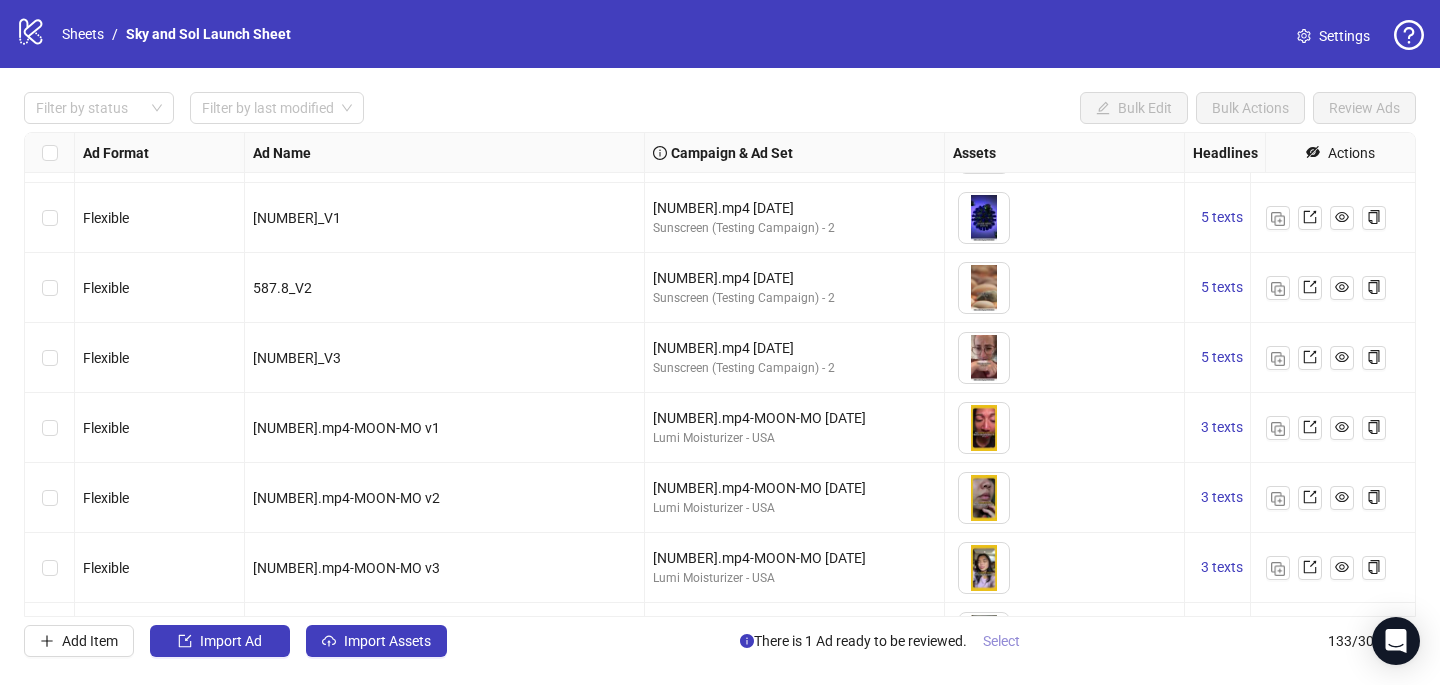 click on "Select" at bounding box center [1001, 641] 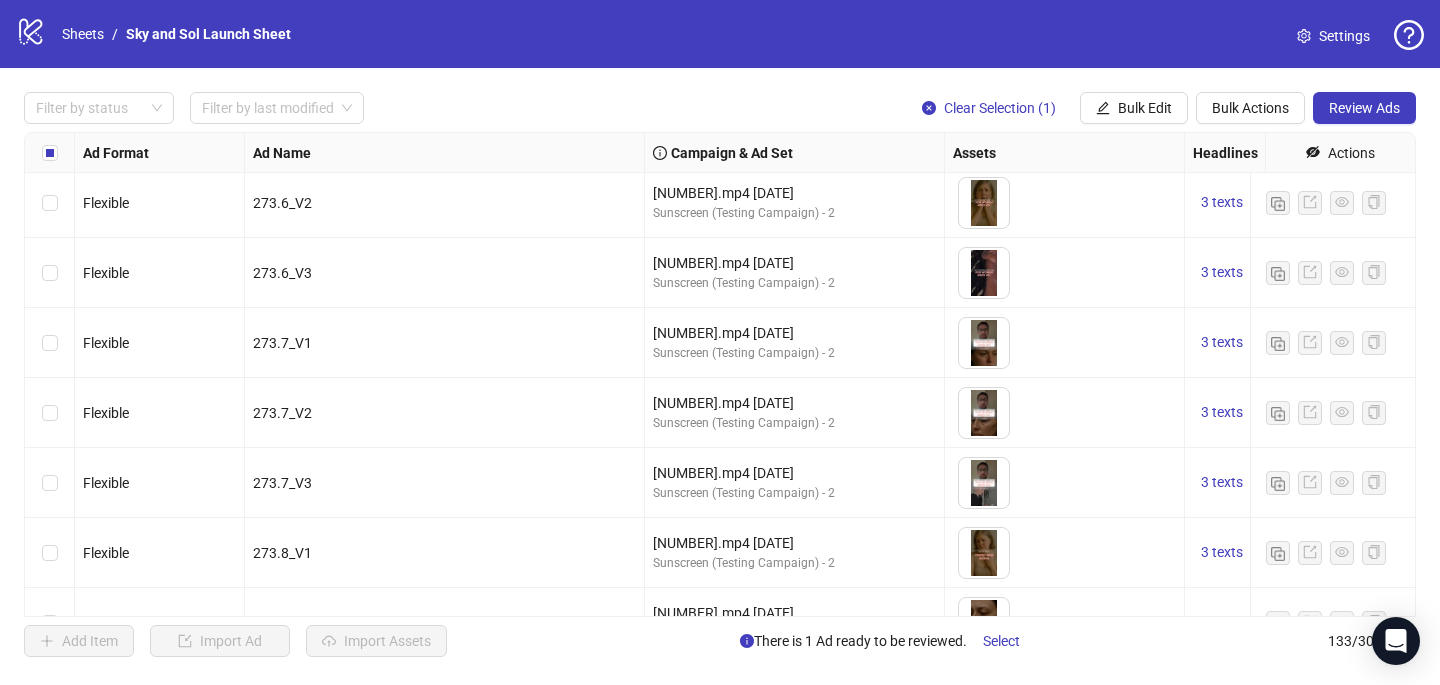 scroll, scrollTop: 2348, scrollLeft: 0, axis: vertical 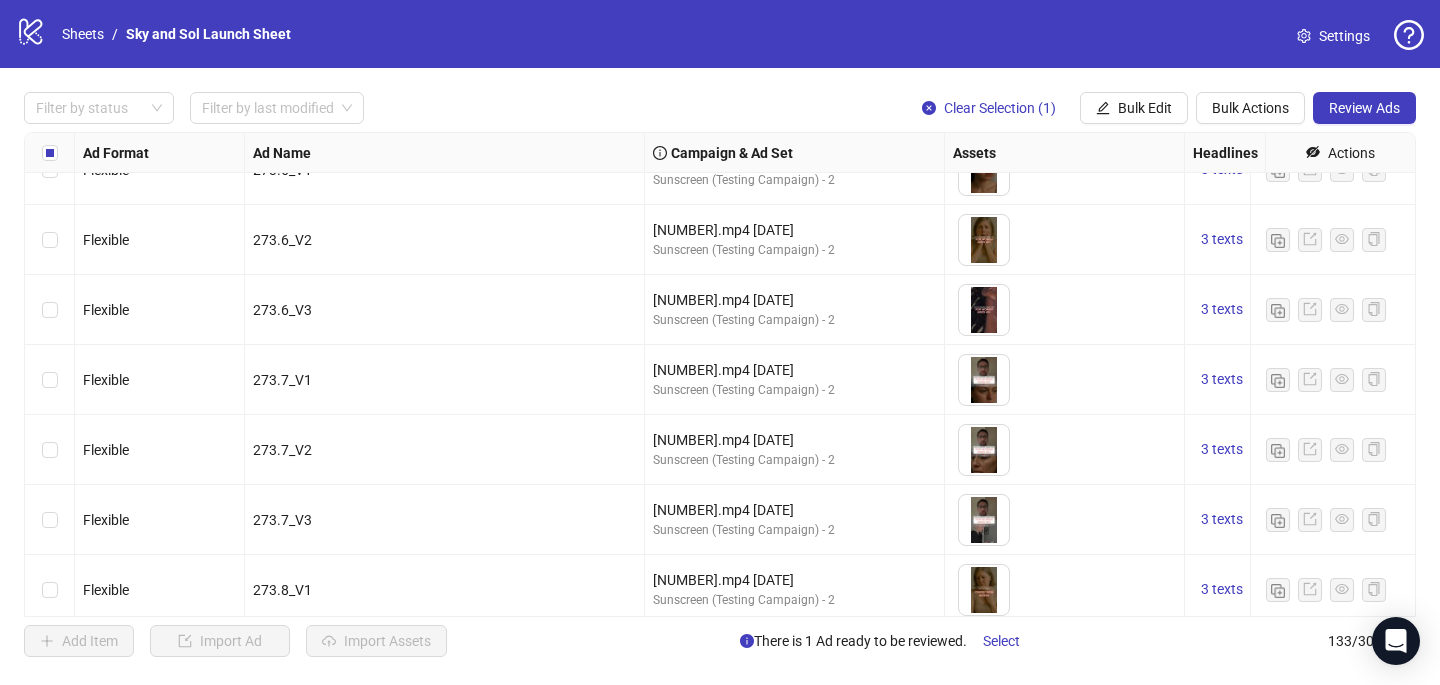 click at bounding box center [50, 153] 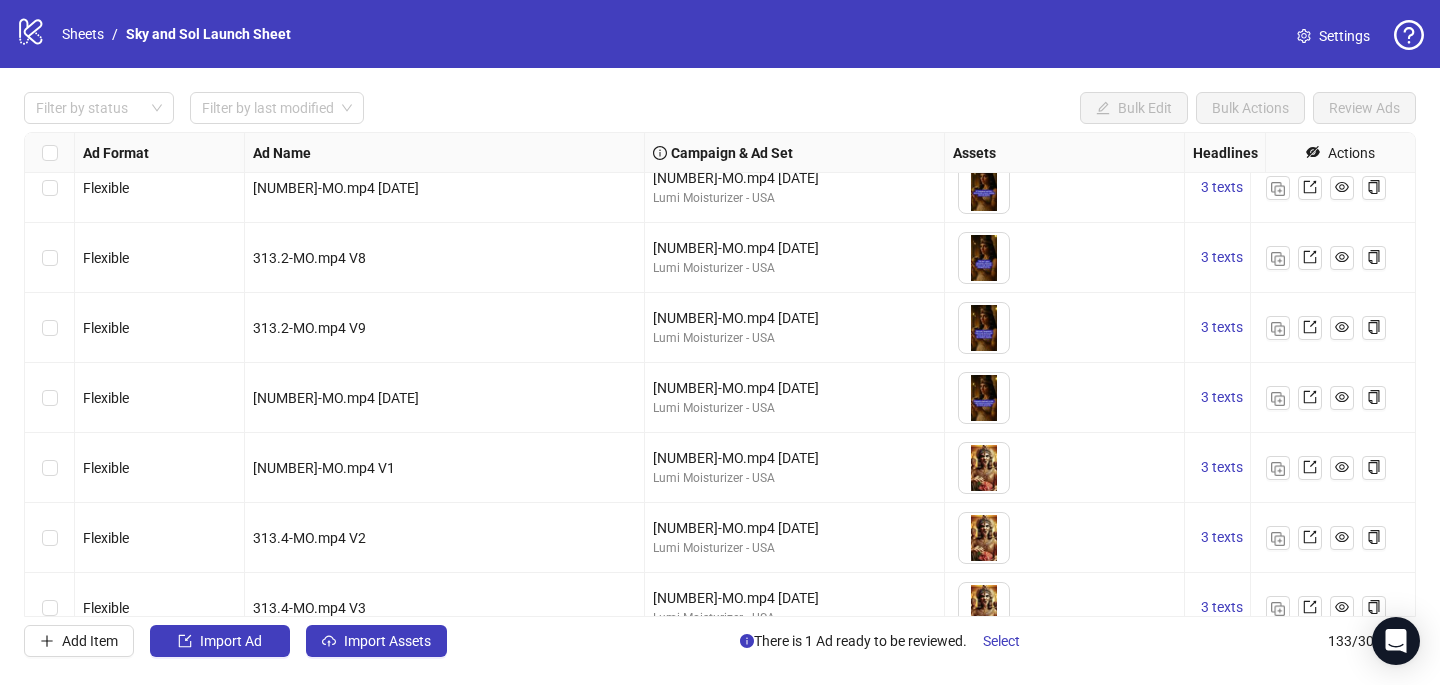 scroll, scrollTop: 8882, scrollLeft: 0, axis: vertical 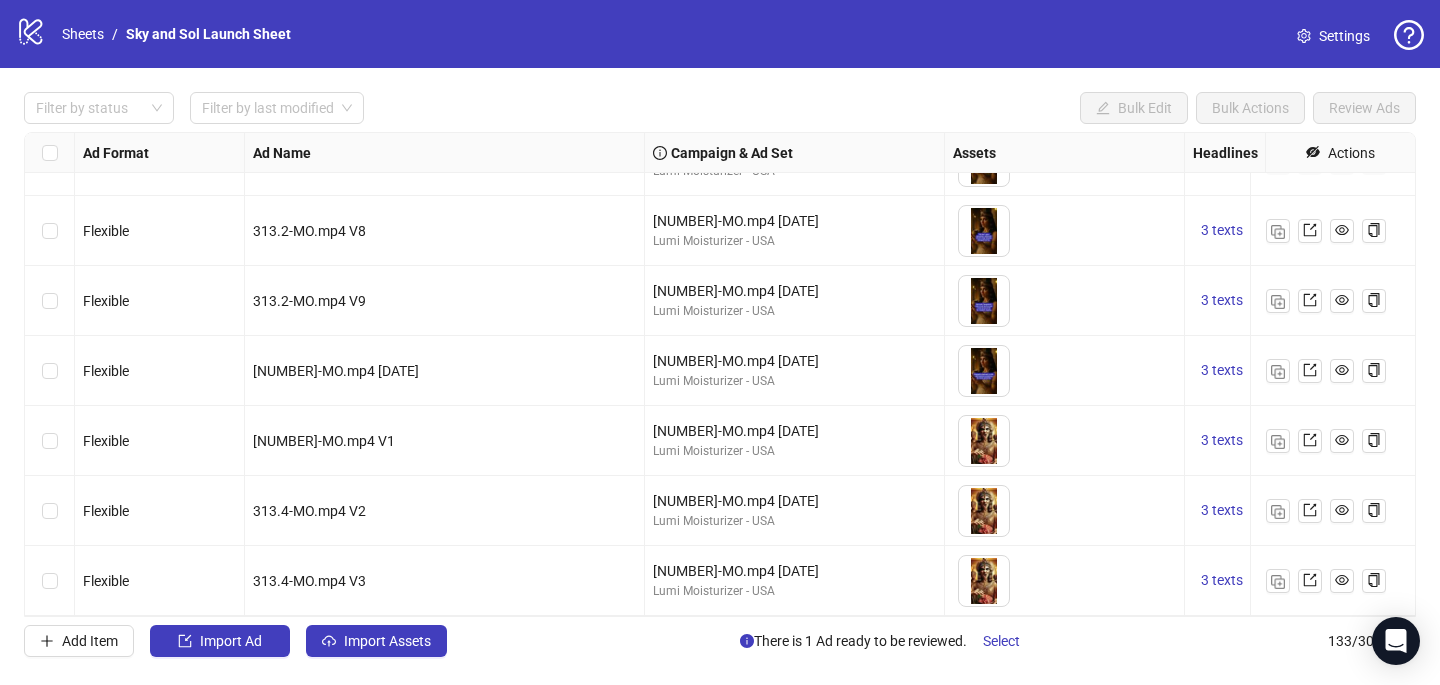 click on "logo/logo-mobile Sheets / Sky and Sol Launch Sheet Settings" at bounding box center (720, 34) 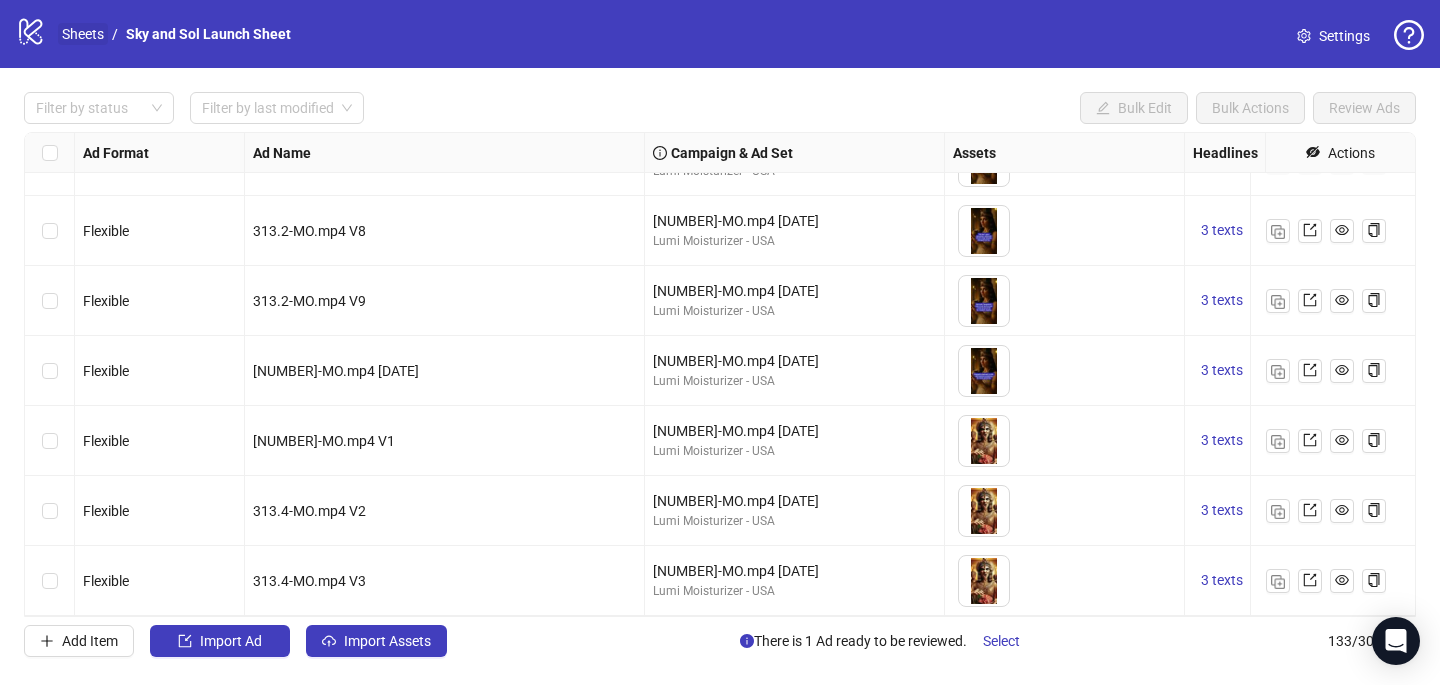 click on "Sheets" at bounding box center (83, 34) 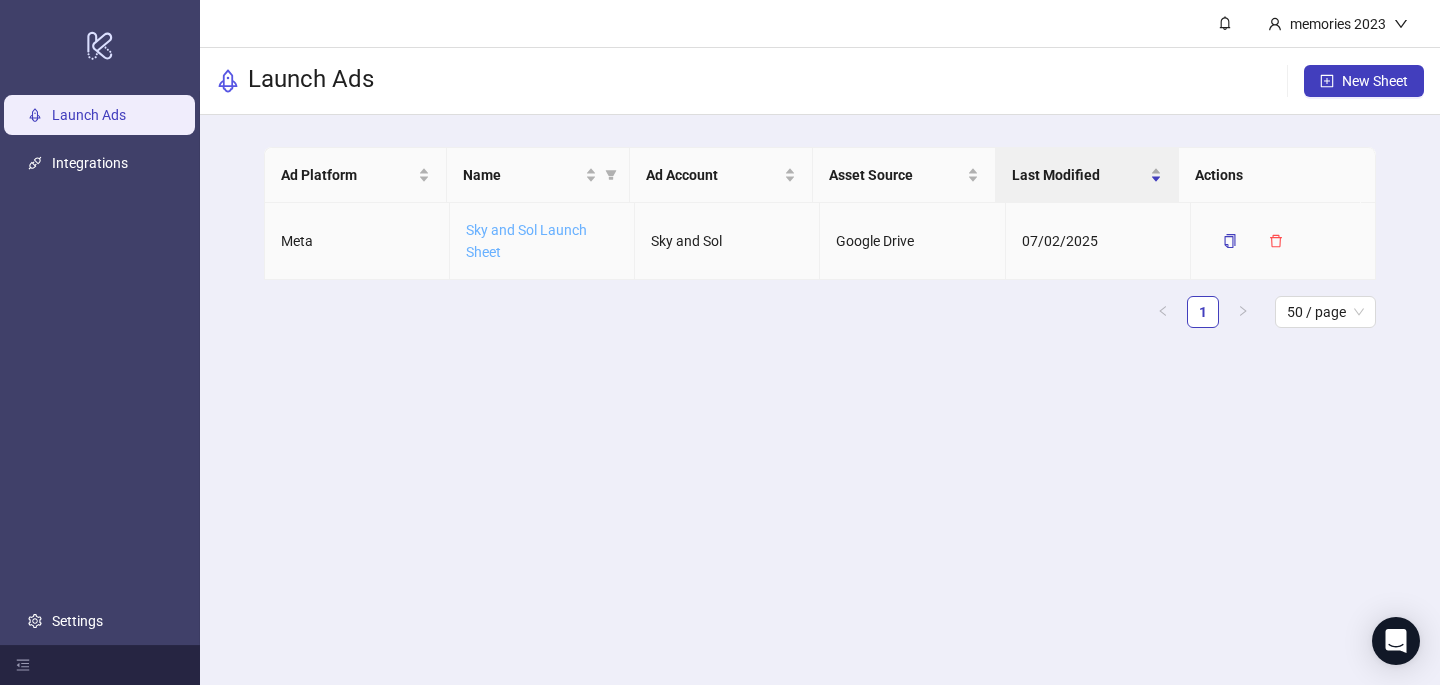 click on "Sky and Sol Launch Sheet" at bounding box center (526, 241) 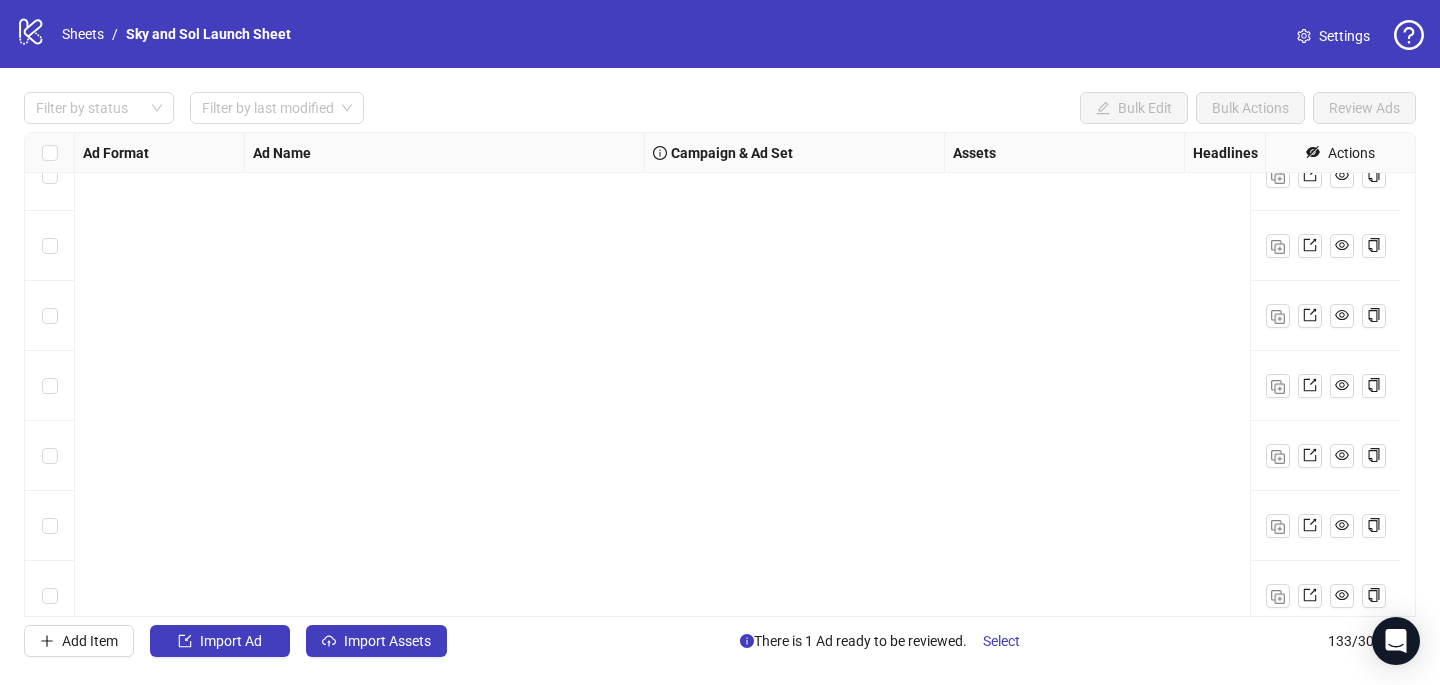 scroll, scrollTop: 8882, scrollLeft: 0, axis: vertical 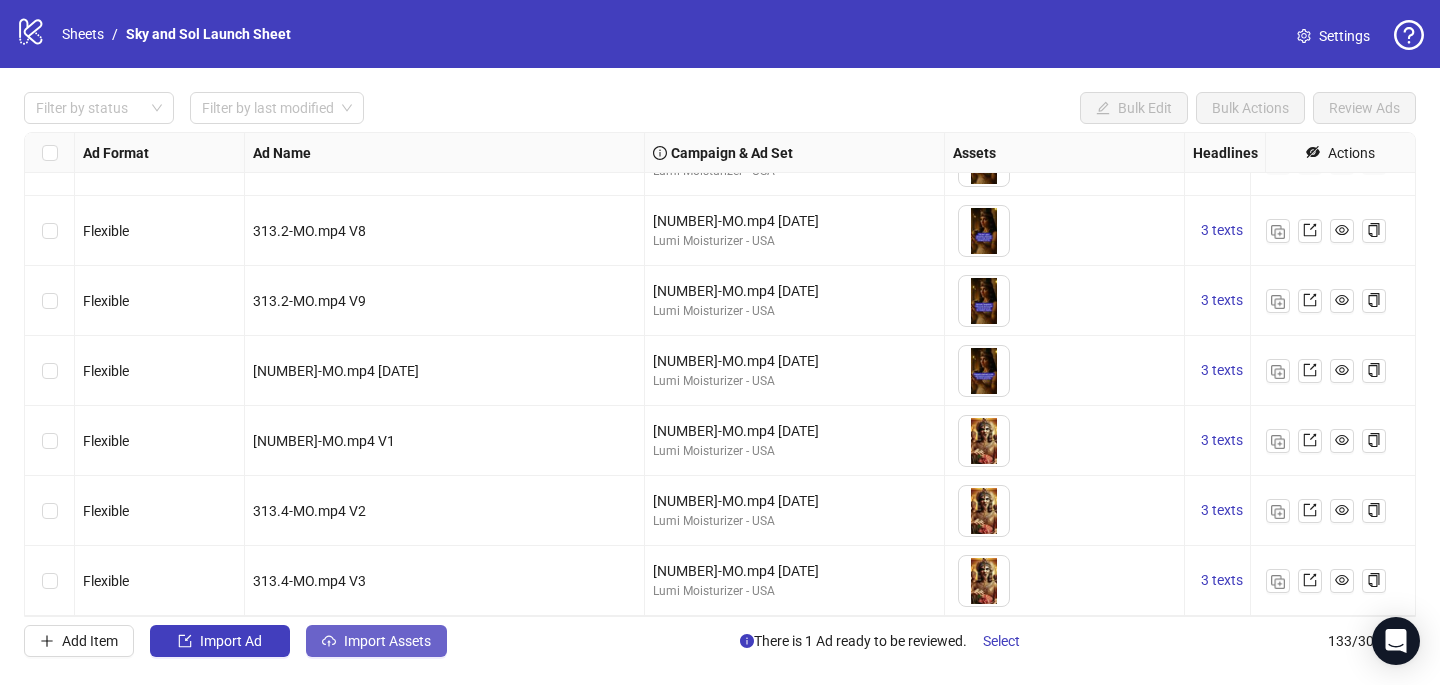 click on "Import Assets" at bounding box center (231, 641) 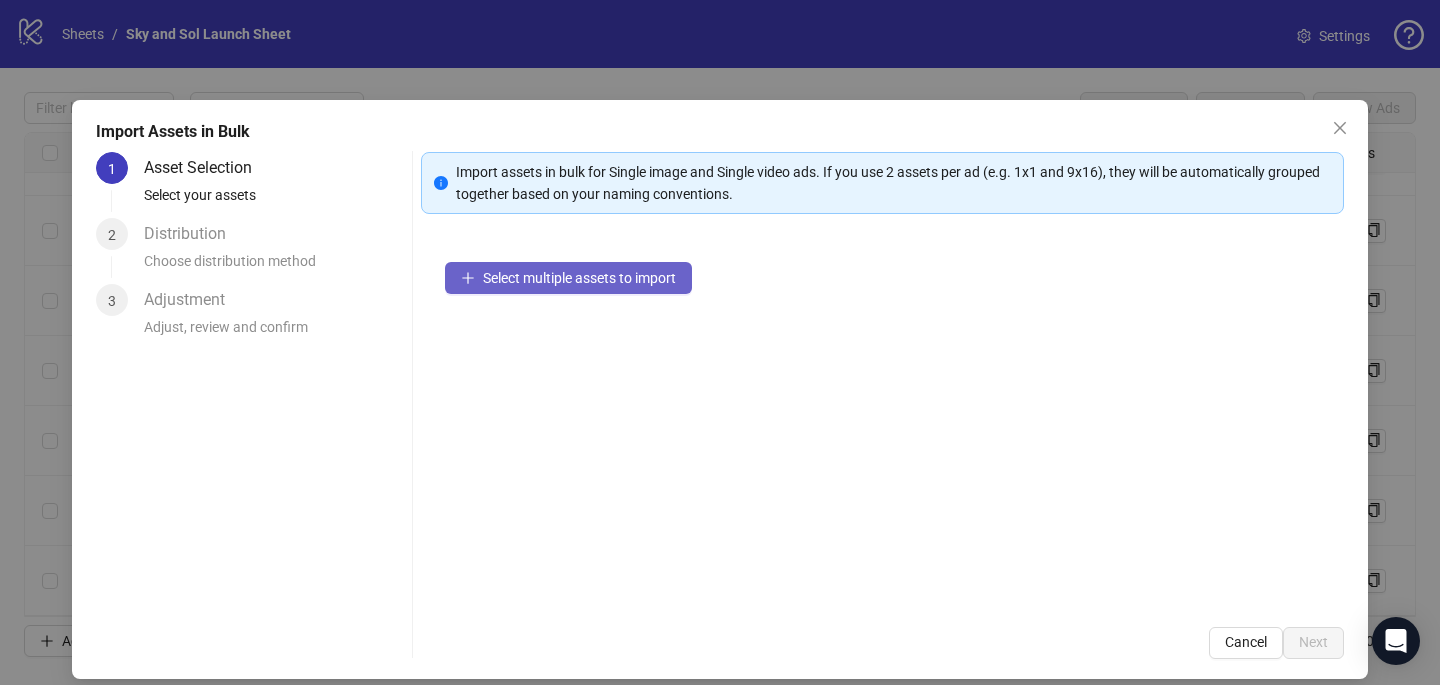 click on "Select multiple assets to import" at bounding box center [568, 278] 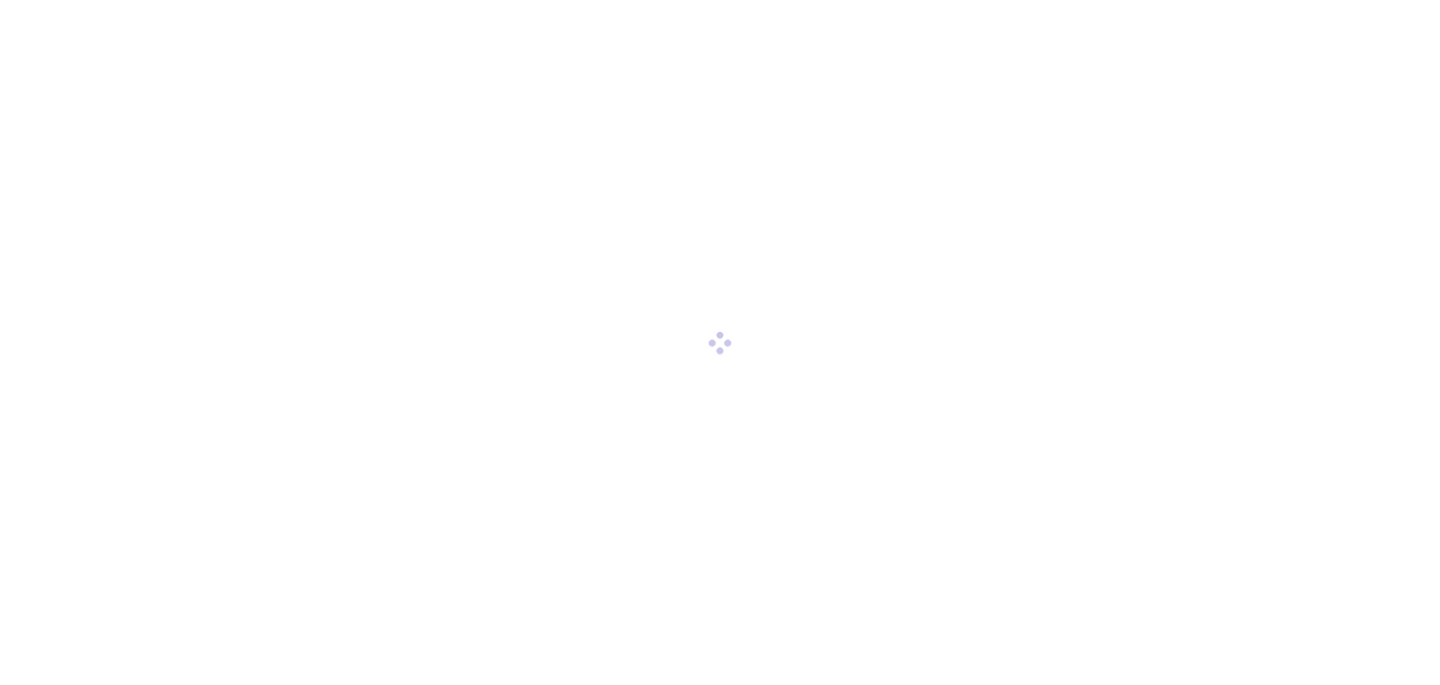 scroll, scrollTop: 0, scrollLeft: 0, axis: both 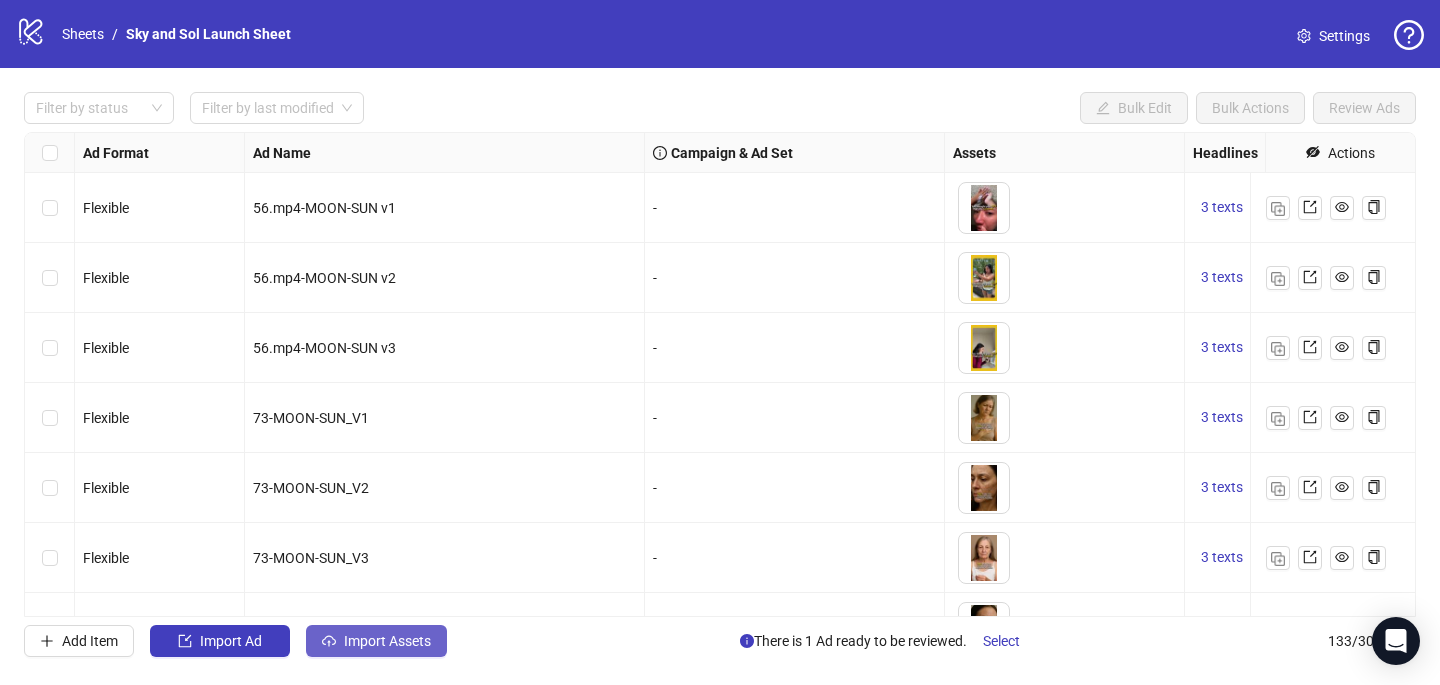 click on "Import Assets" at bounding box center [376, 641] 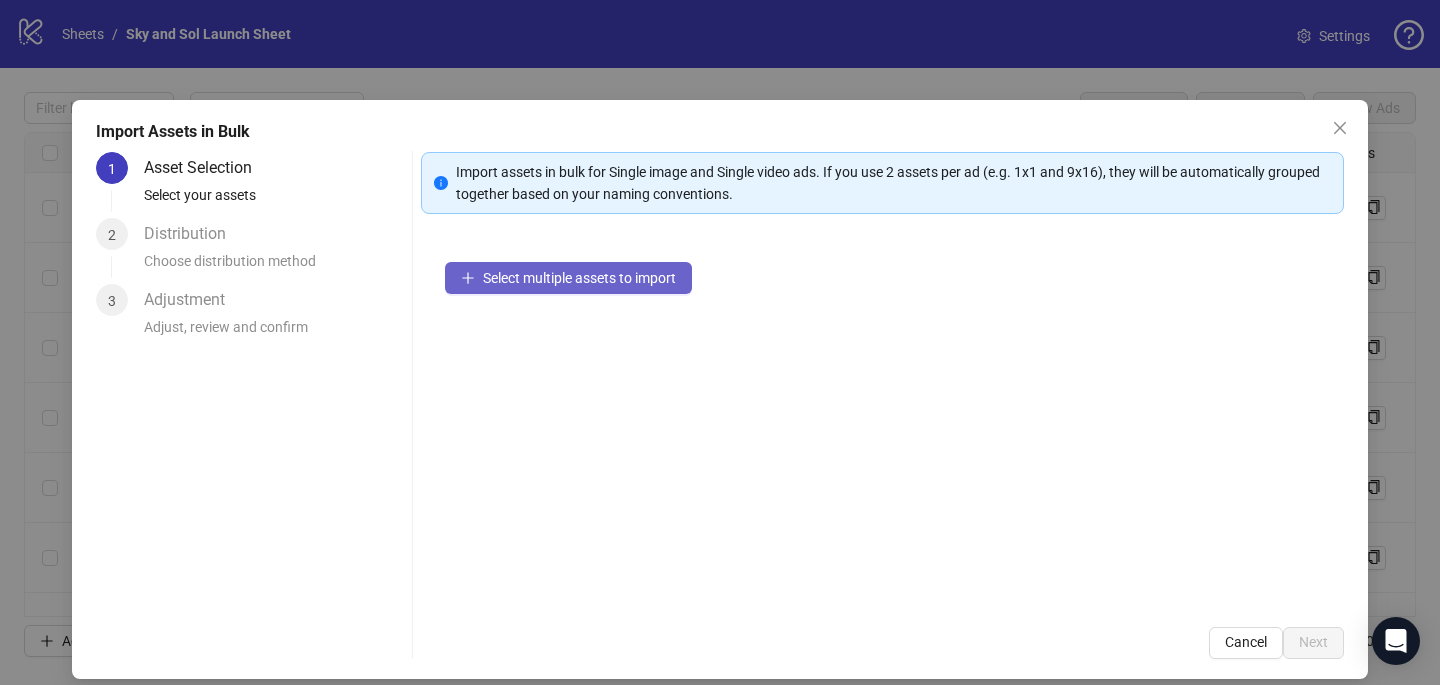 click on "Select multiple assets to import" at bounding box center (579, 278) 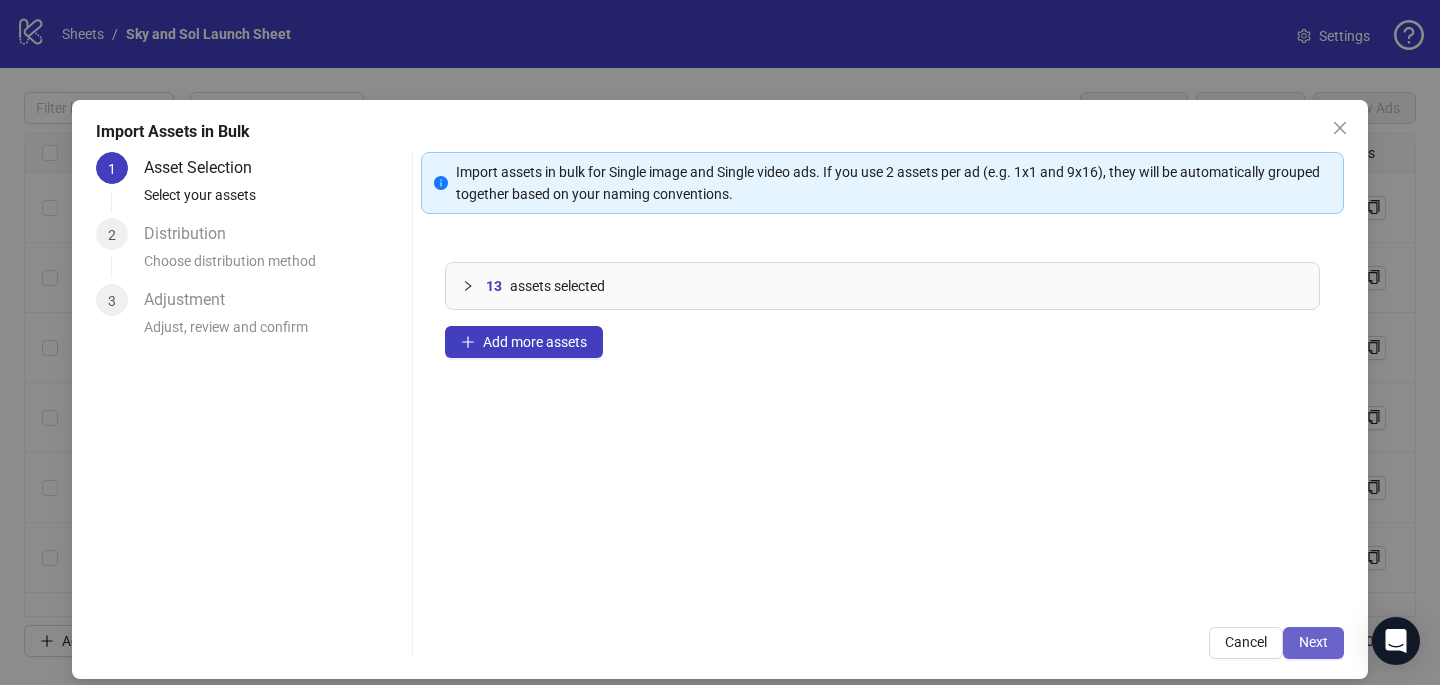 click on "Next" at bounding box center [1313, 643] 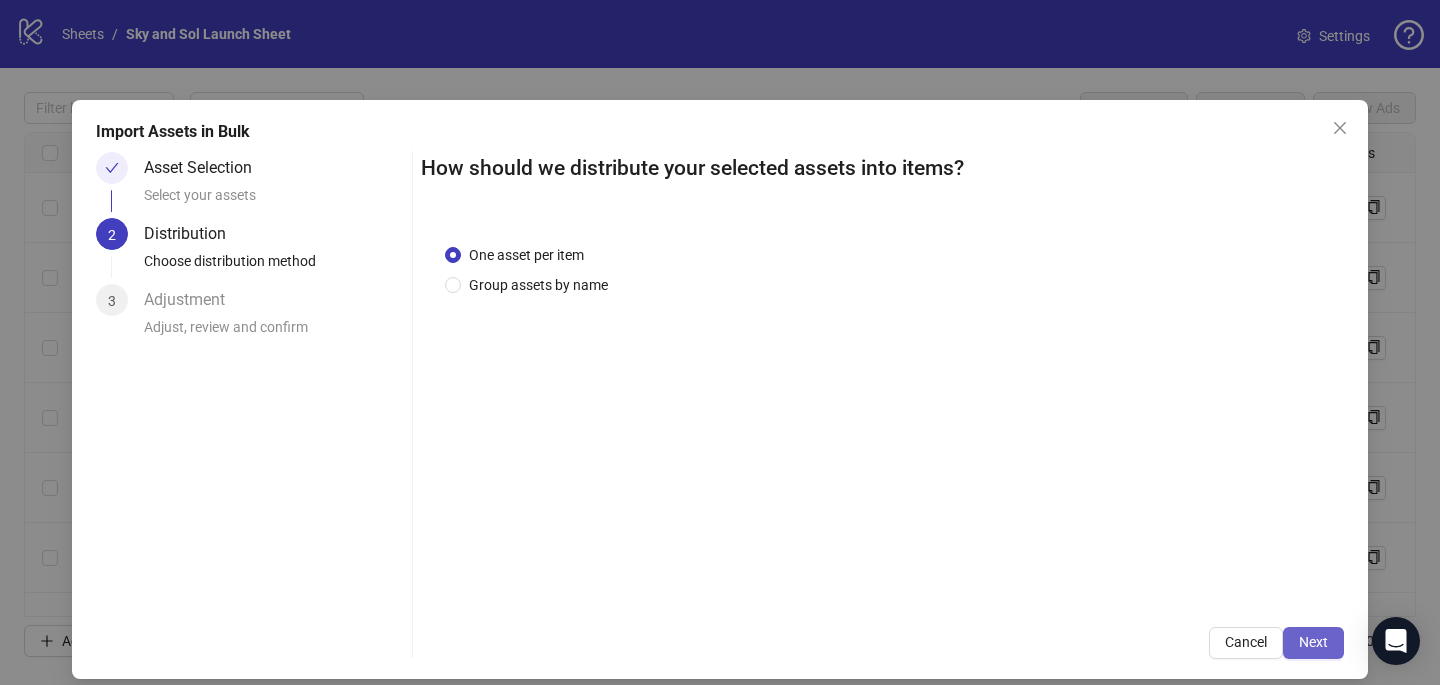 click on "Next" at bounding box center (1313, 643) 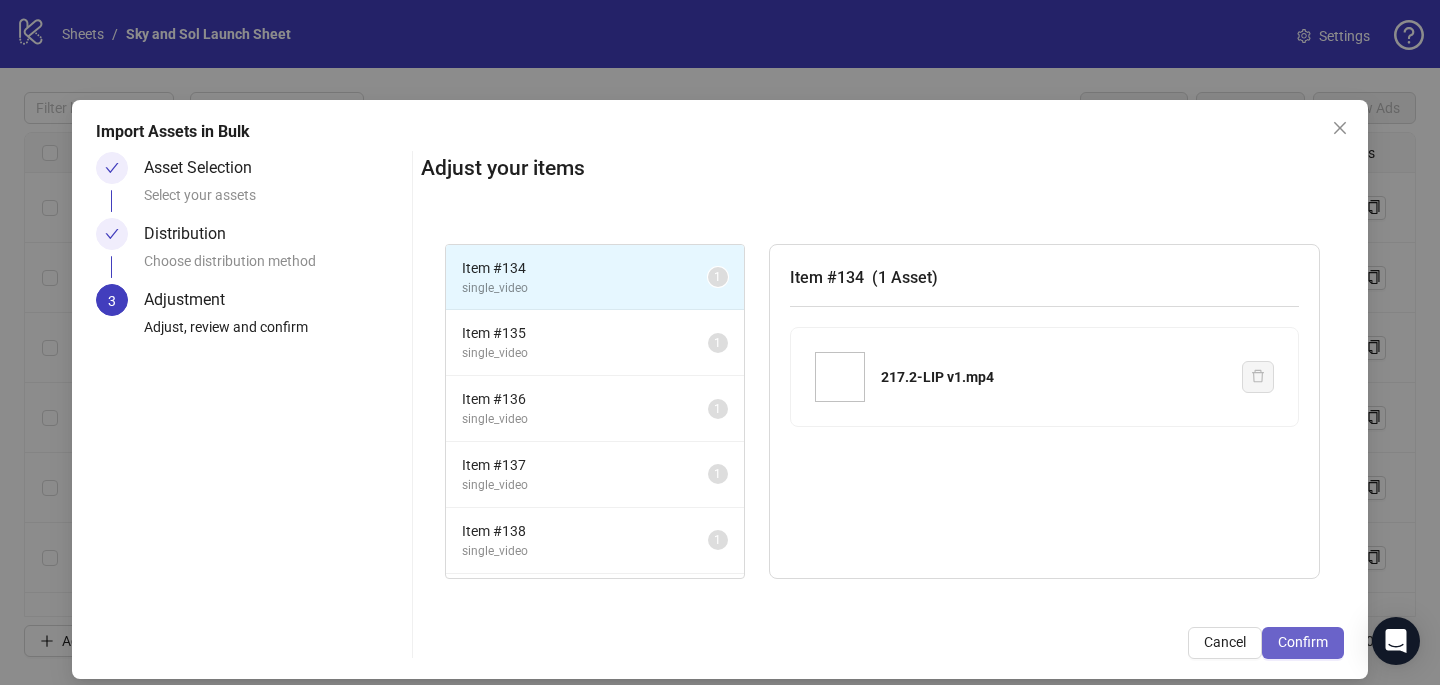 click on "Confirm" at bounding box center [1303, 642] 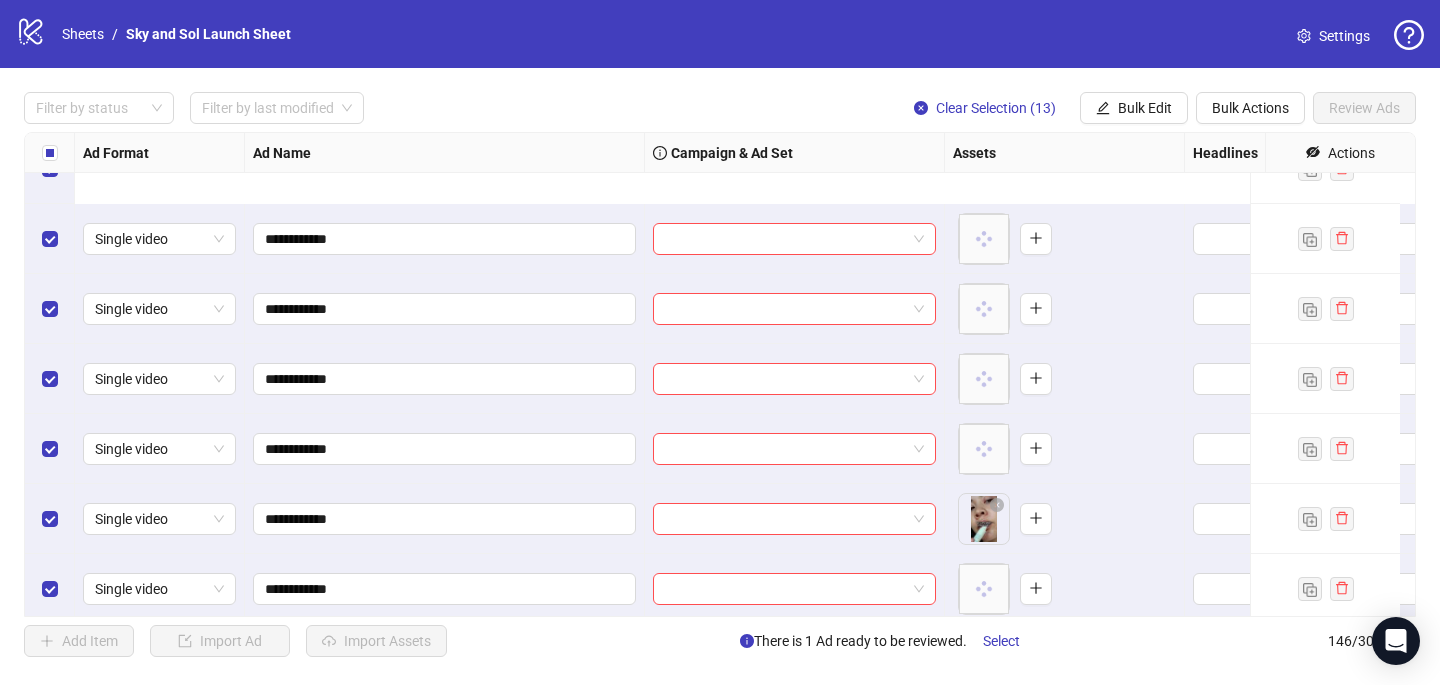 scroll, scrollTop: 9792, scrollLeft: 0, axis: vertical 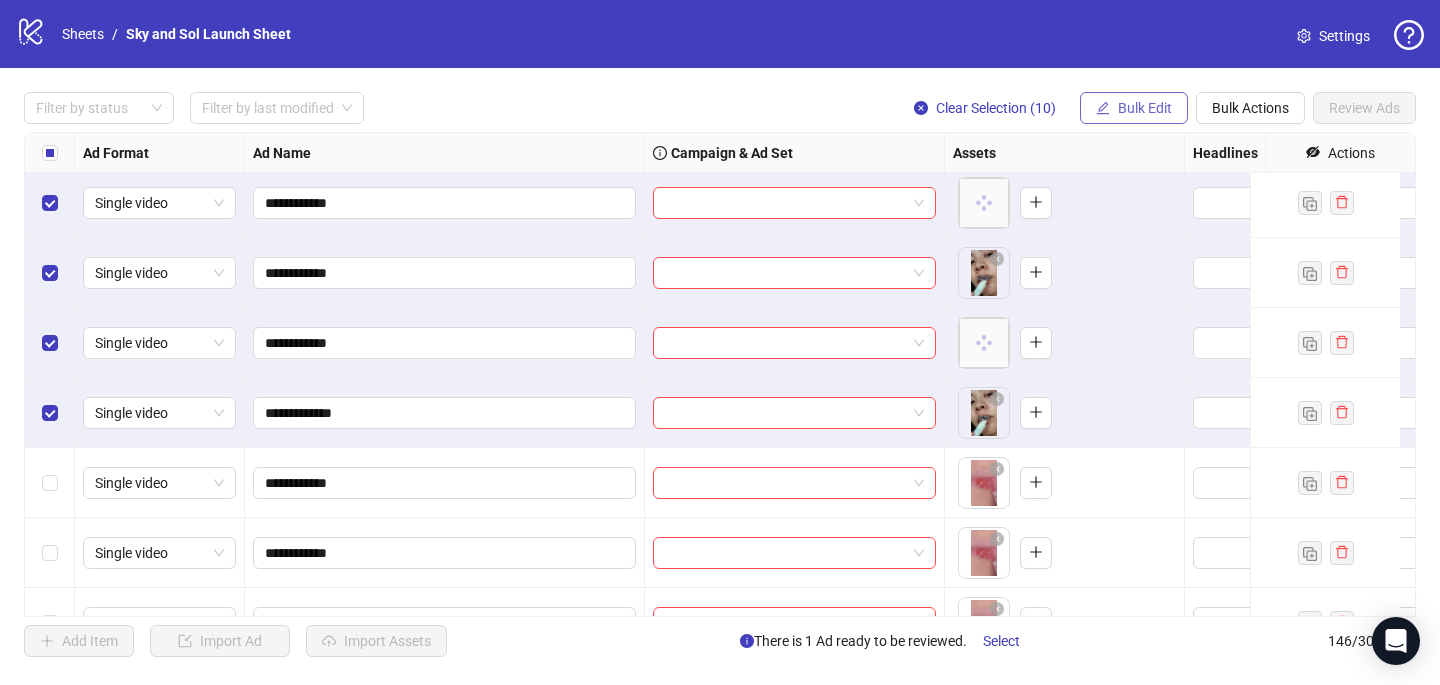 click on "Bulk Edit" at bounding box center (1145, 108) 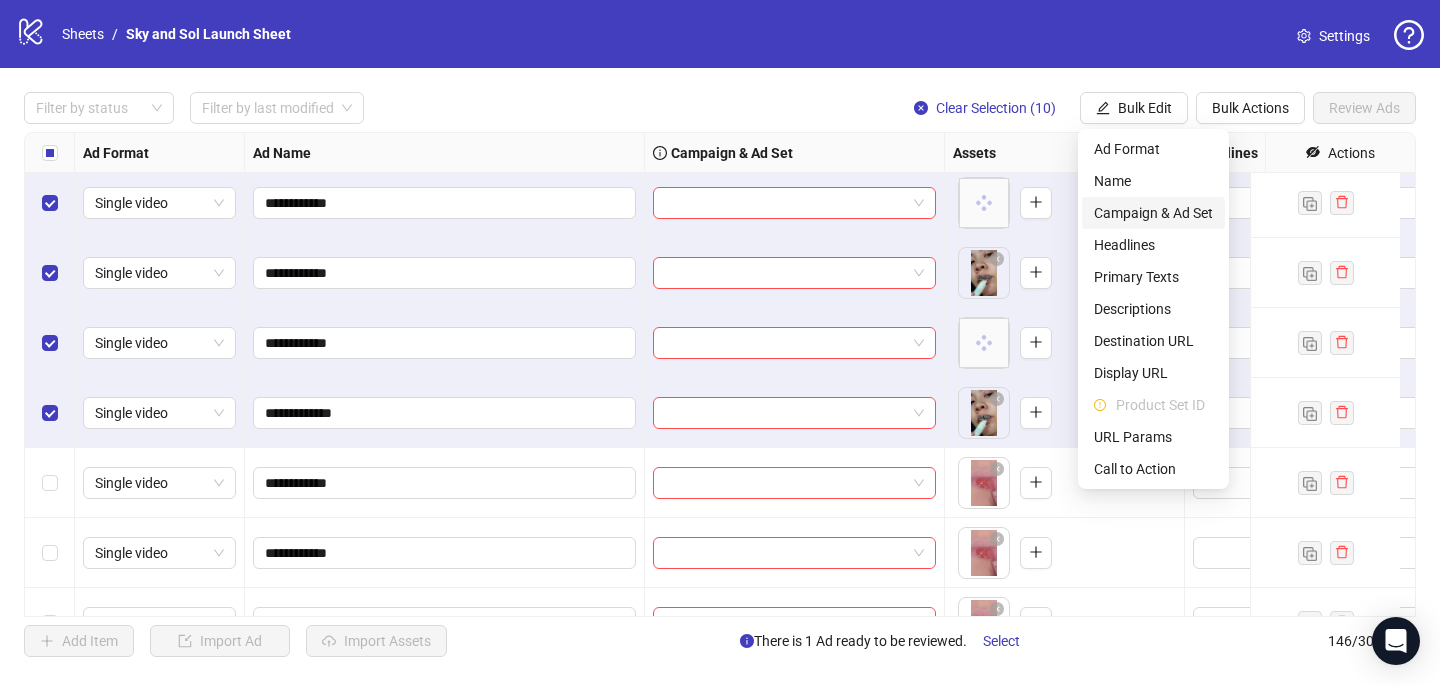 click on "Campaign & Ad Set" at bounding box center [1153, 213] 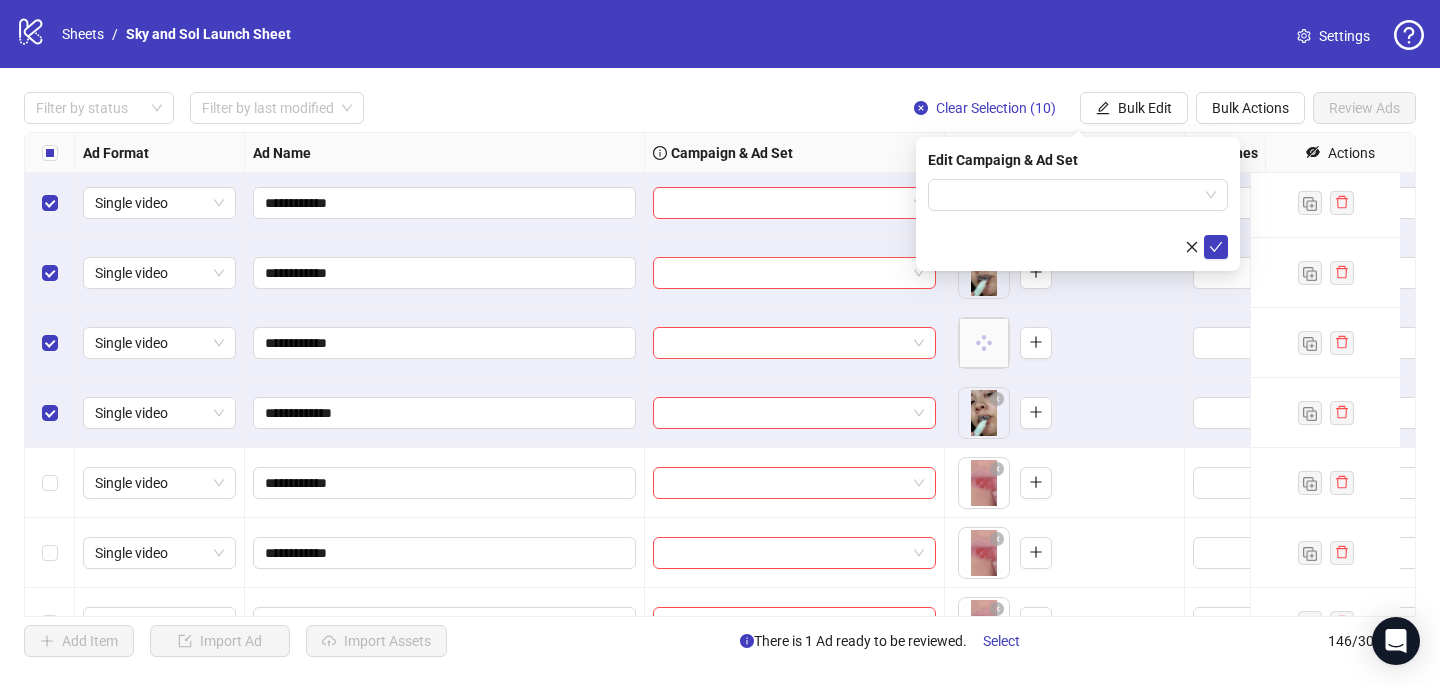 click at bounding box center [1192, 247] 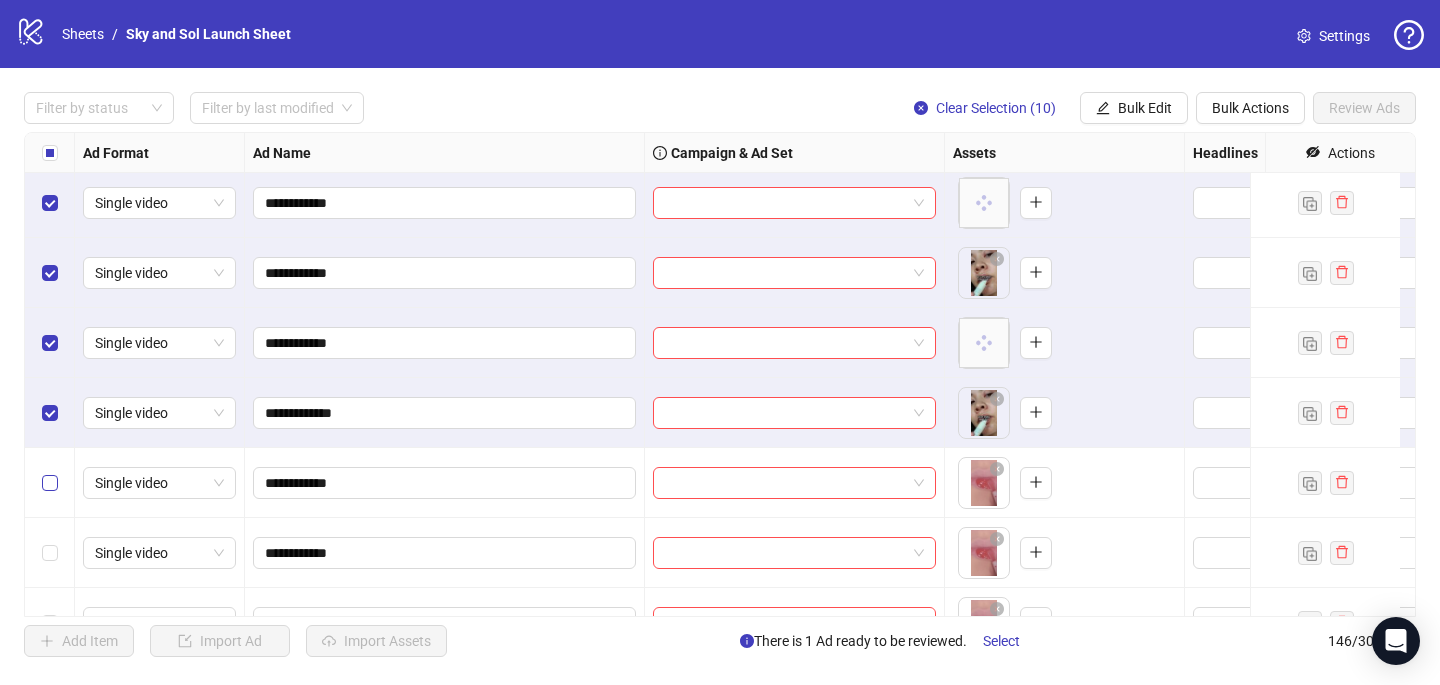 scroll, scrollTop: 9792, scrollLeft: 0, axis: vertical 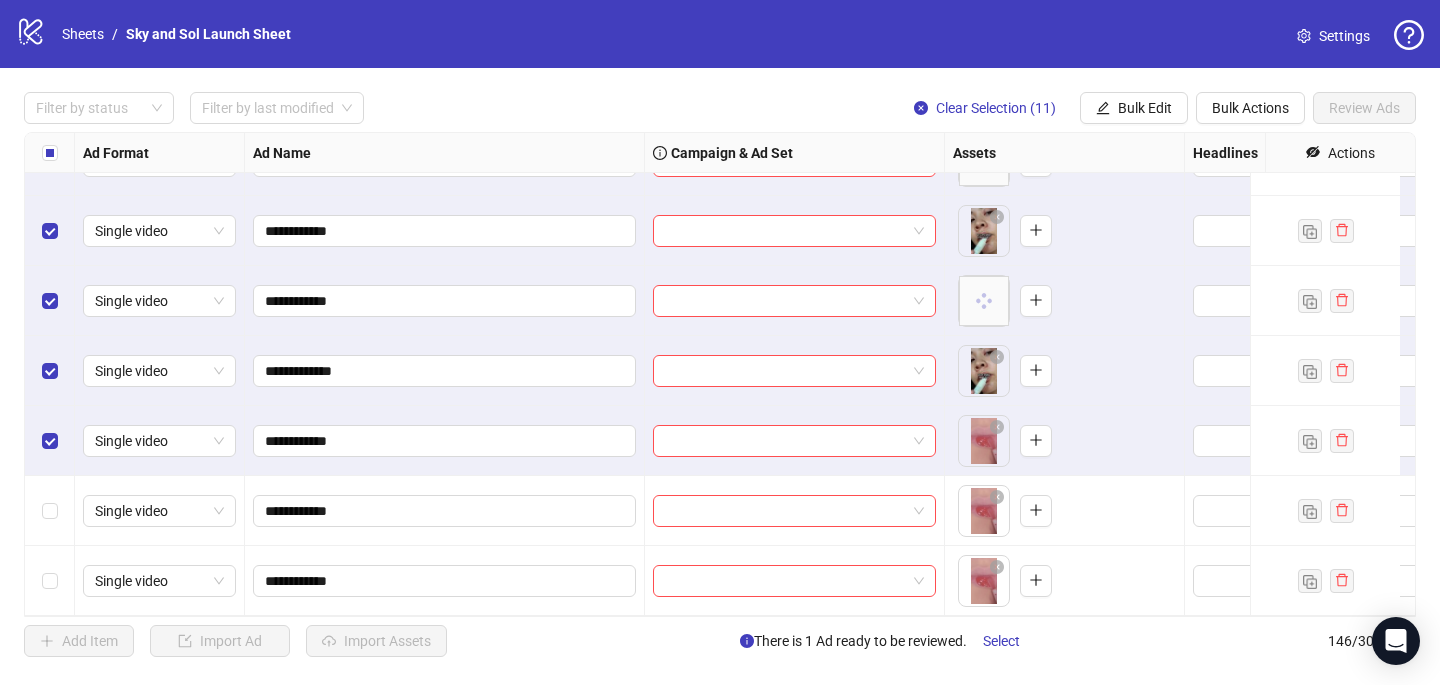 click at bounding box center (50, 511) 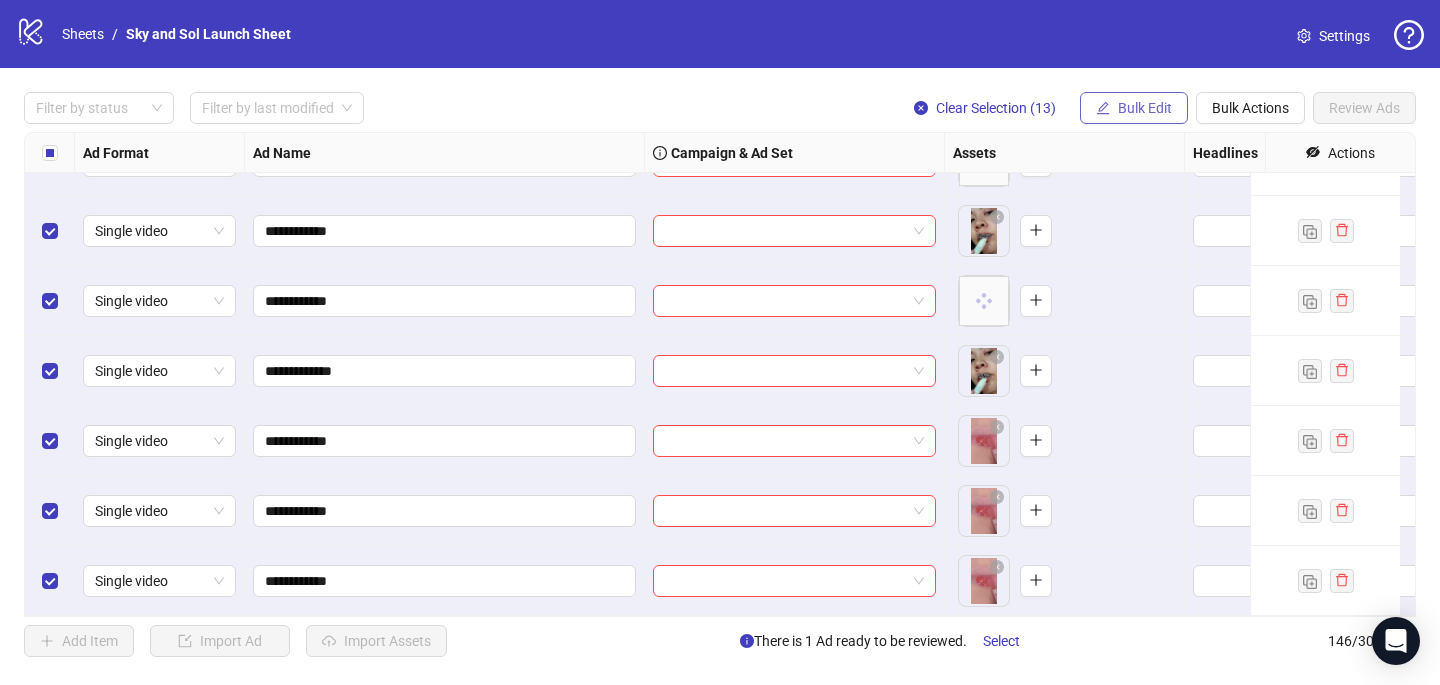 click on "Bulk Edit" at bounding box center (1145, 108) 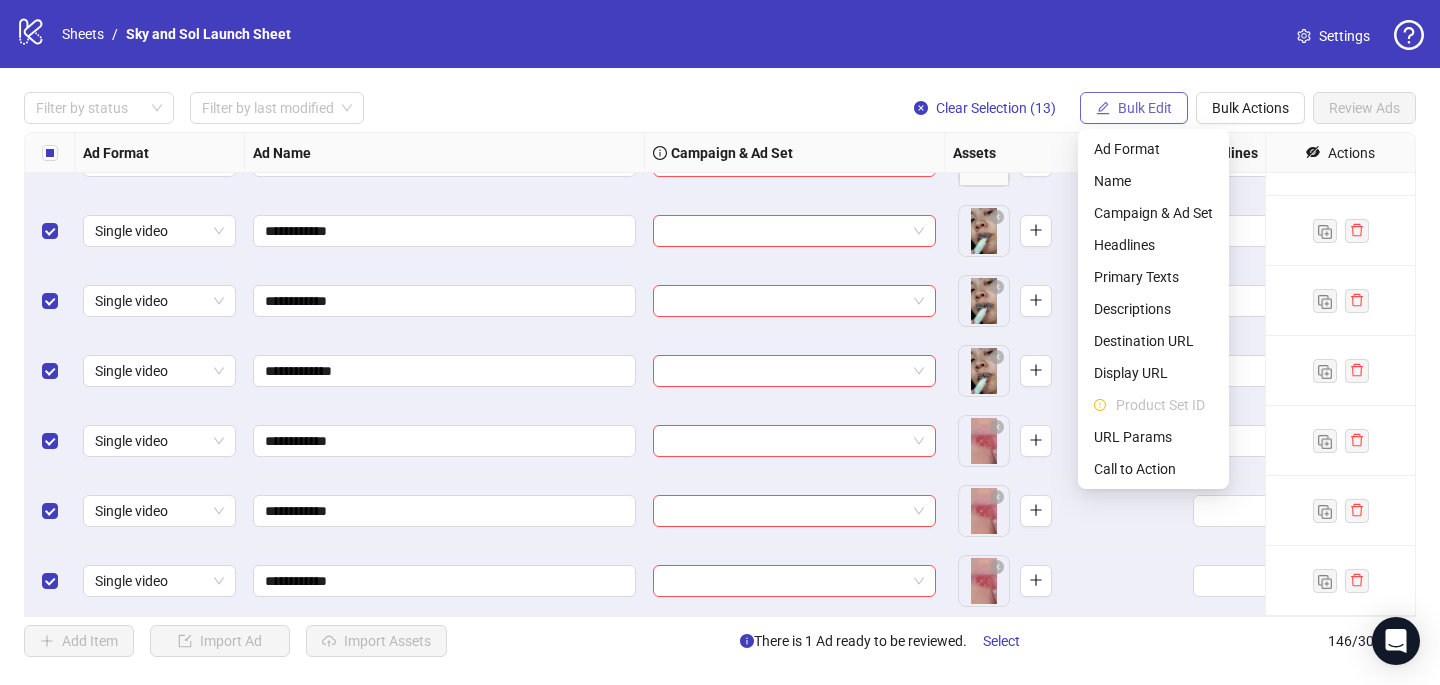 scroll, scrollTop: 9777, scrollLeft: 0, axis: vertical 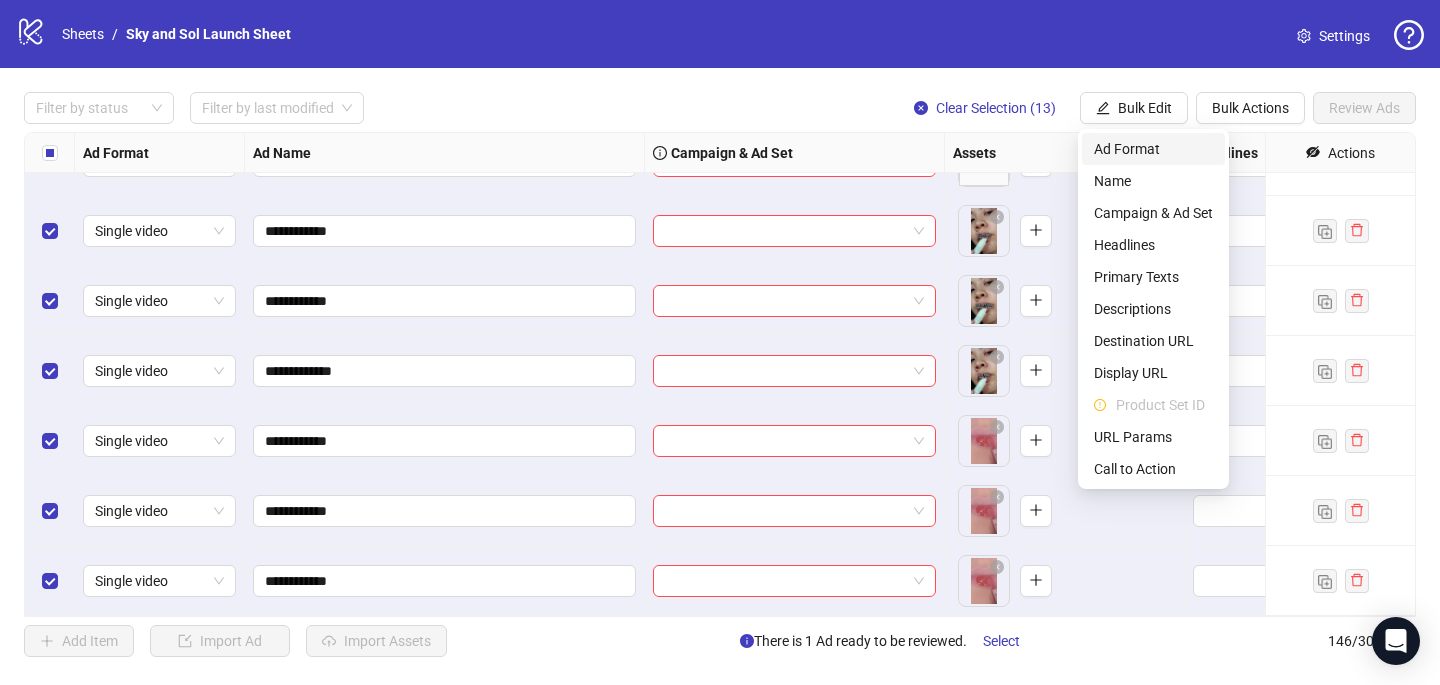 click on "Ad Format" at bounding box center [1153, 149] 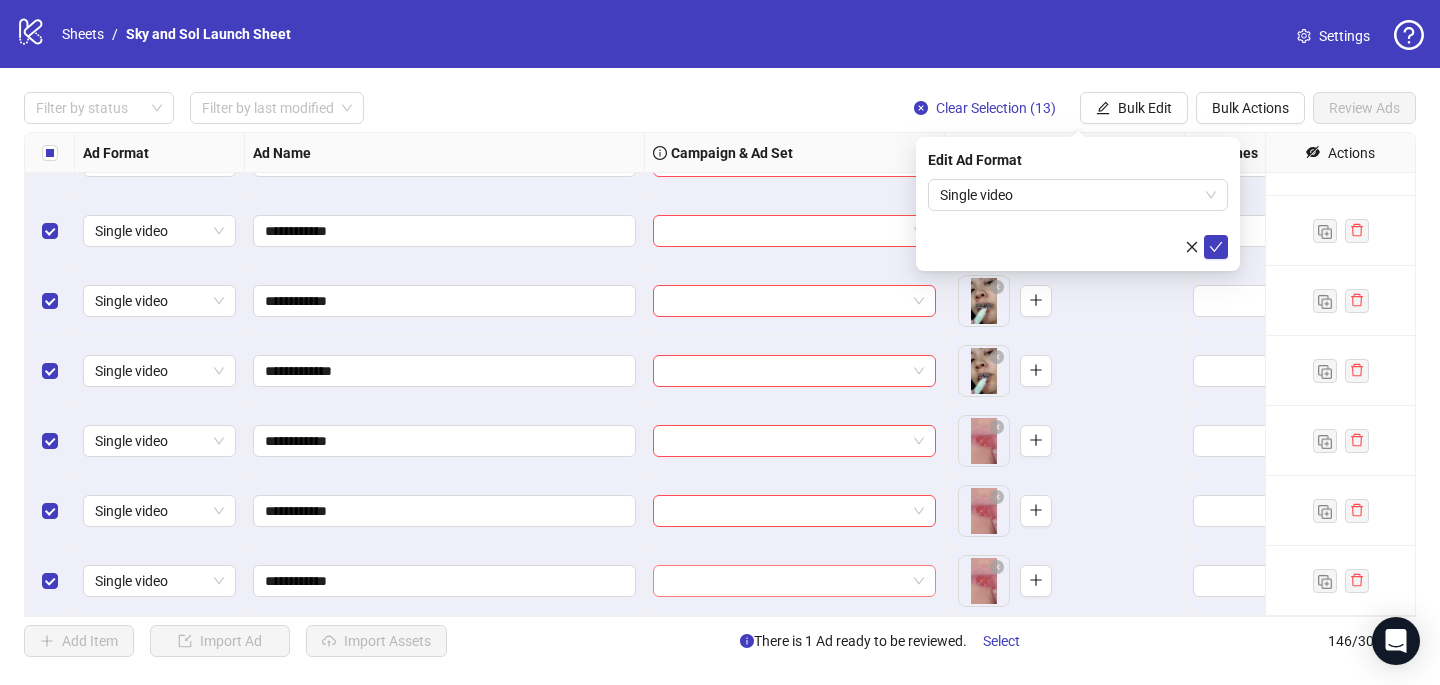 scroll, scrollTop: 9792, scrollLeft: 0, axis: vertical 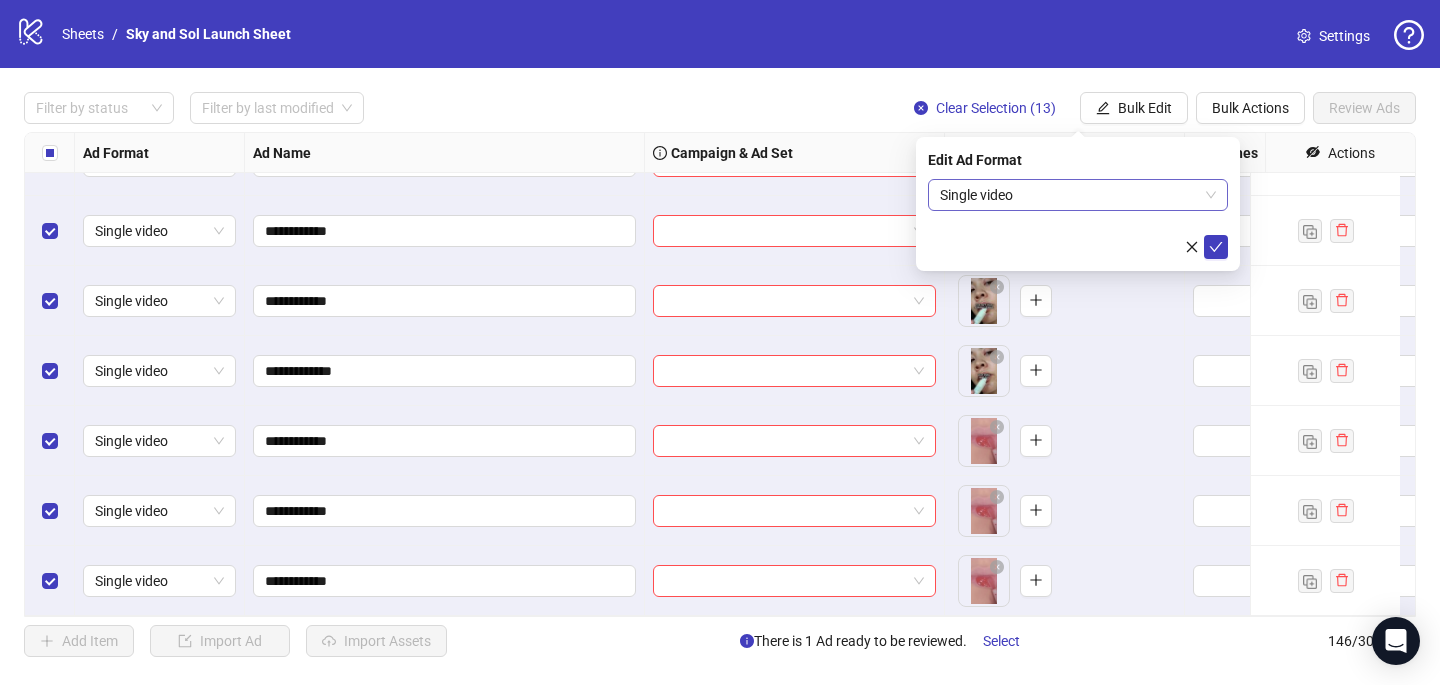 click on "Single video" at bounding box center [1078, 195] 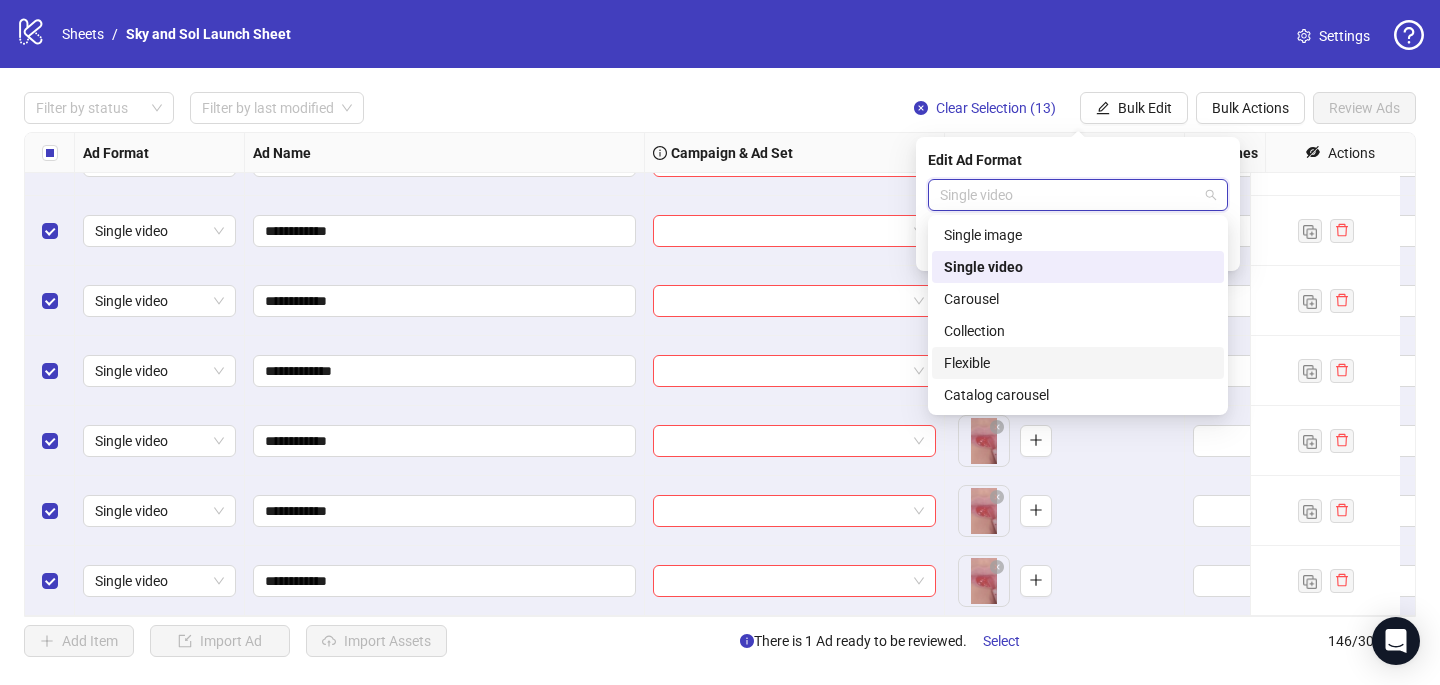 click on "Flexible" at bounding box center [1078, 363] 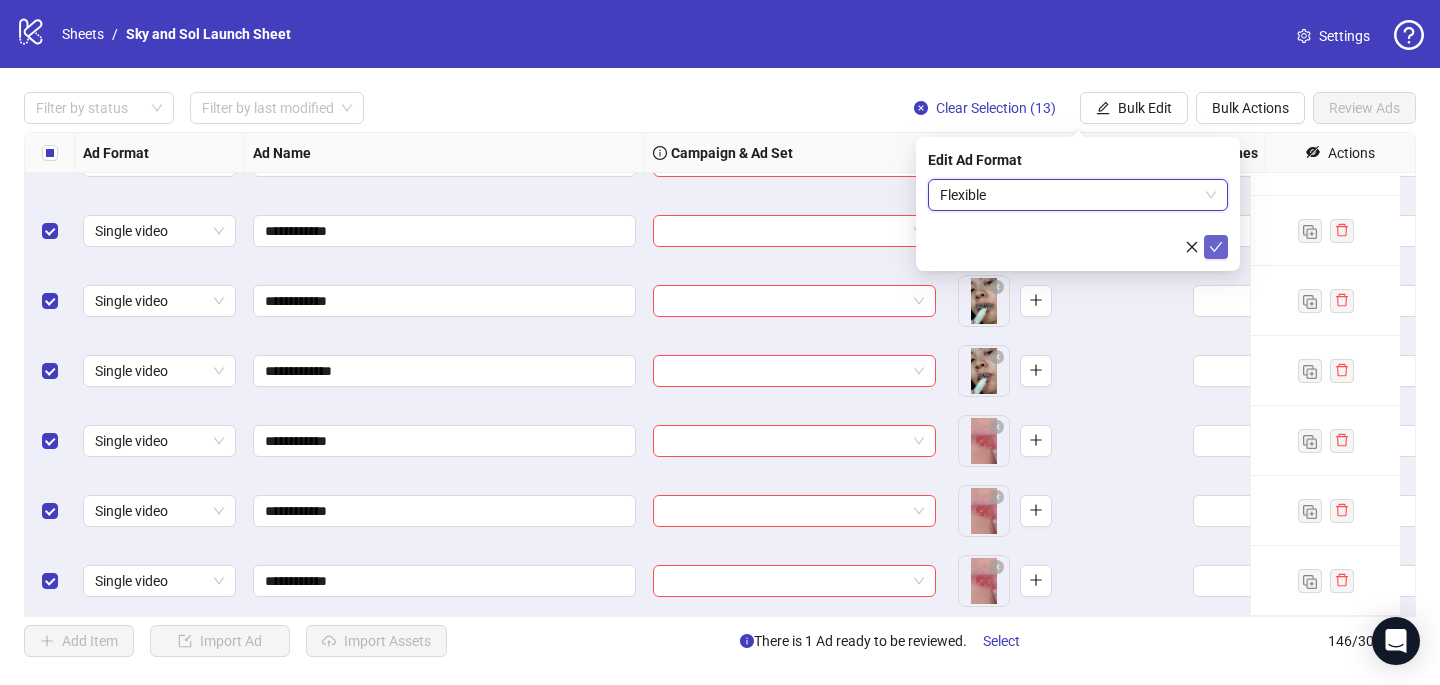 click at bounding box center (1216, 247) 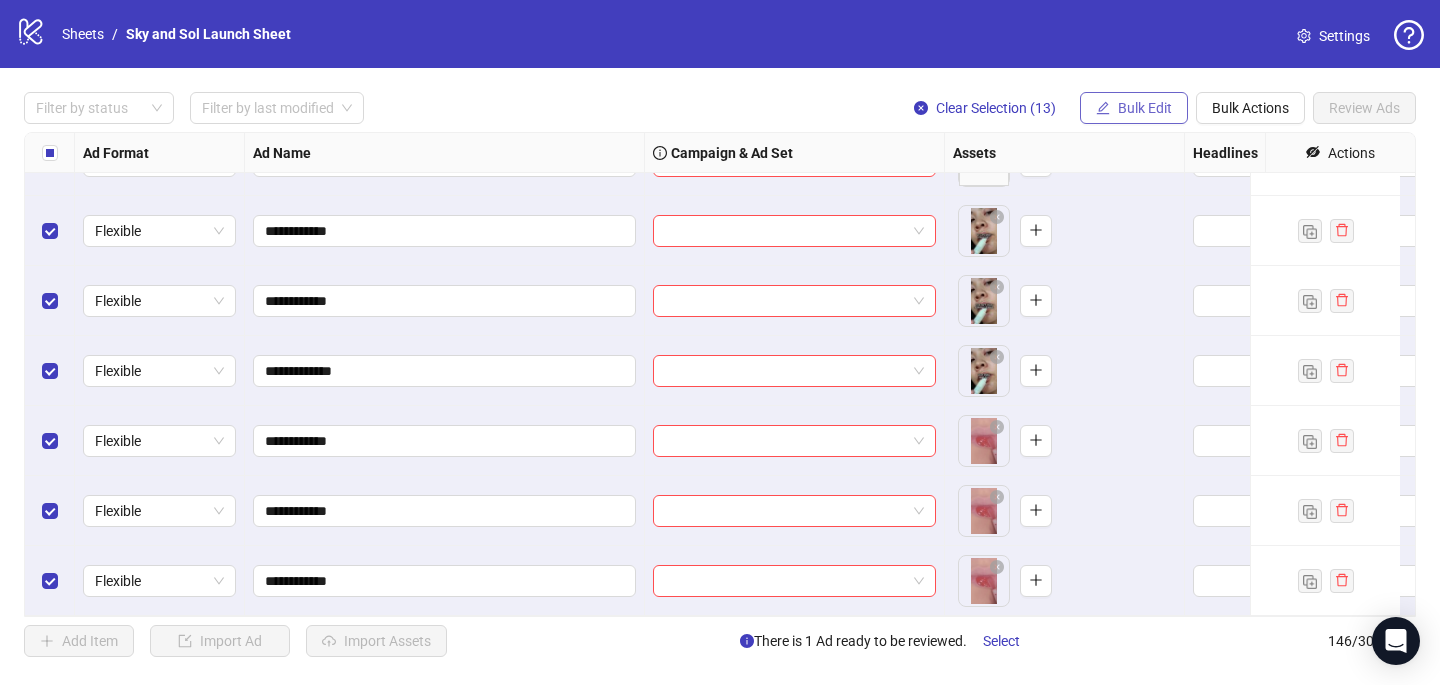 click on "Bulk Edit" at bounding box center [1145, 108] 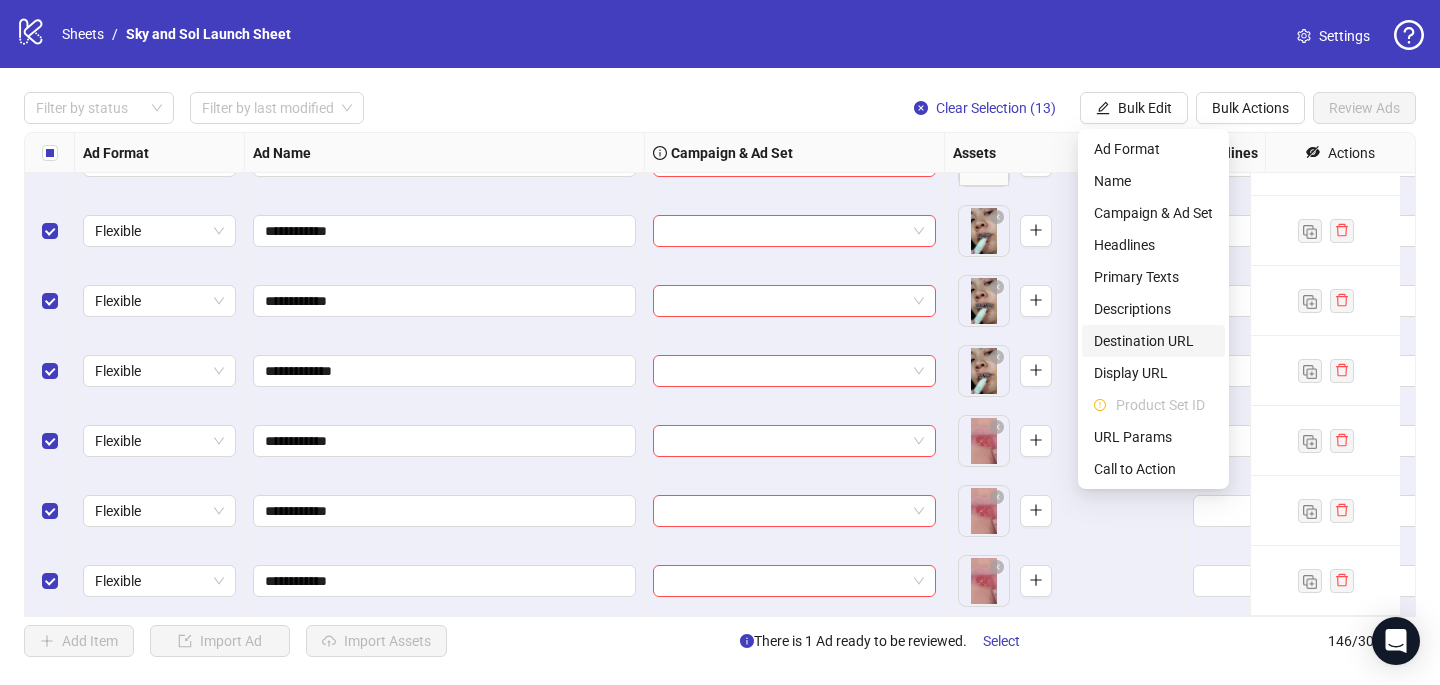 click on "Destination URL" at bounding box center (1153, 341) 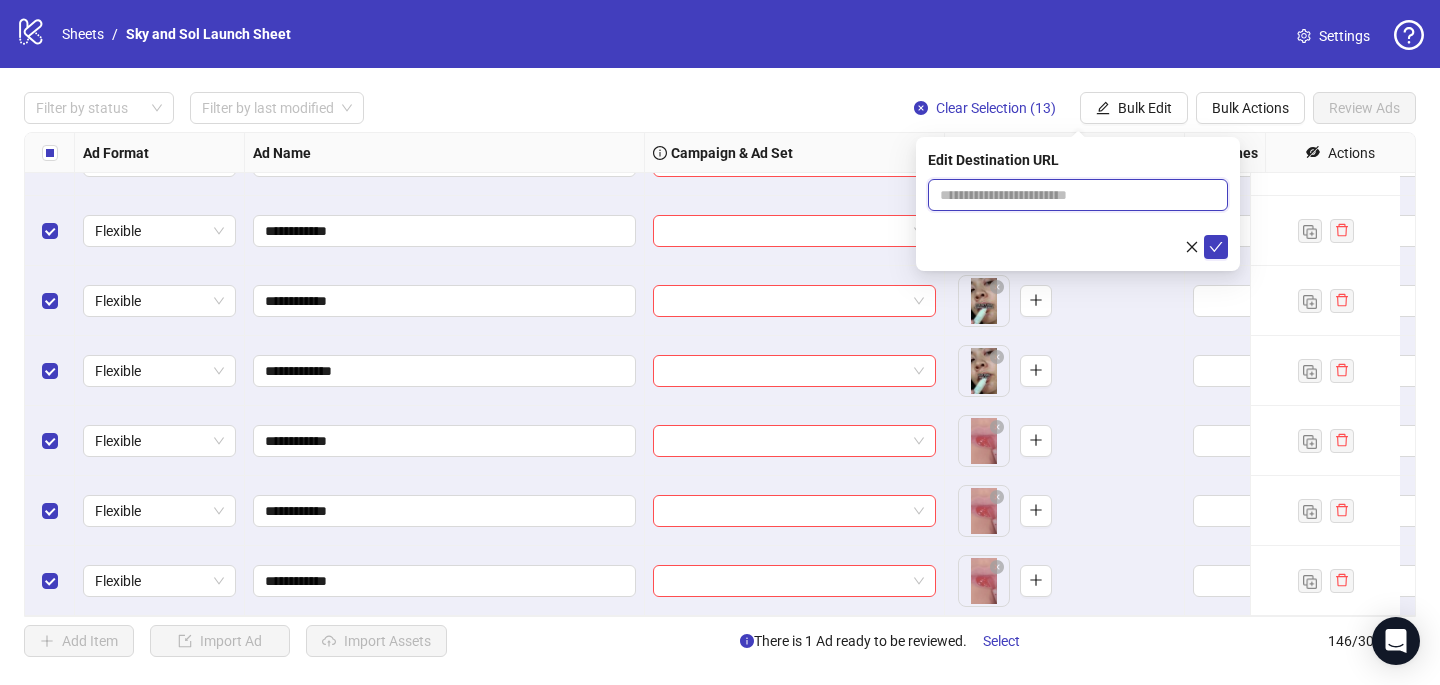 click at bounding box center (1070, 195) 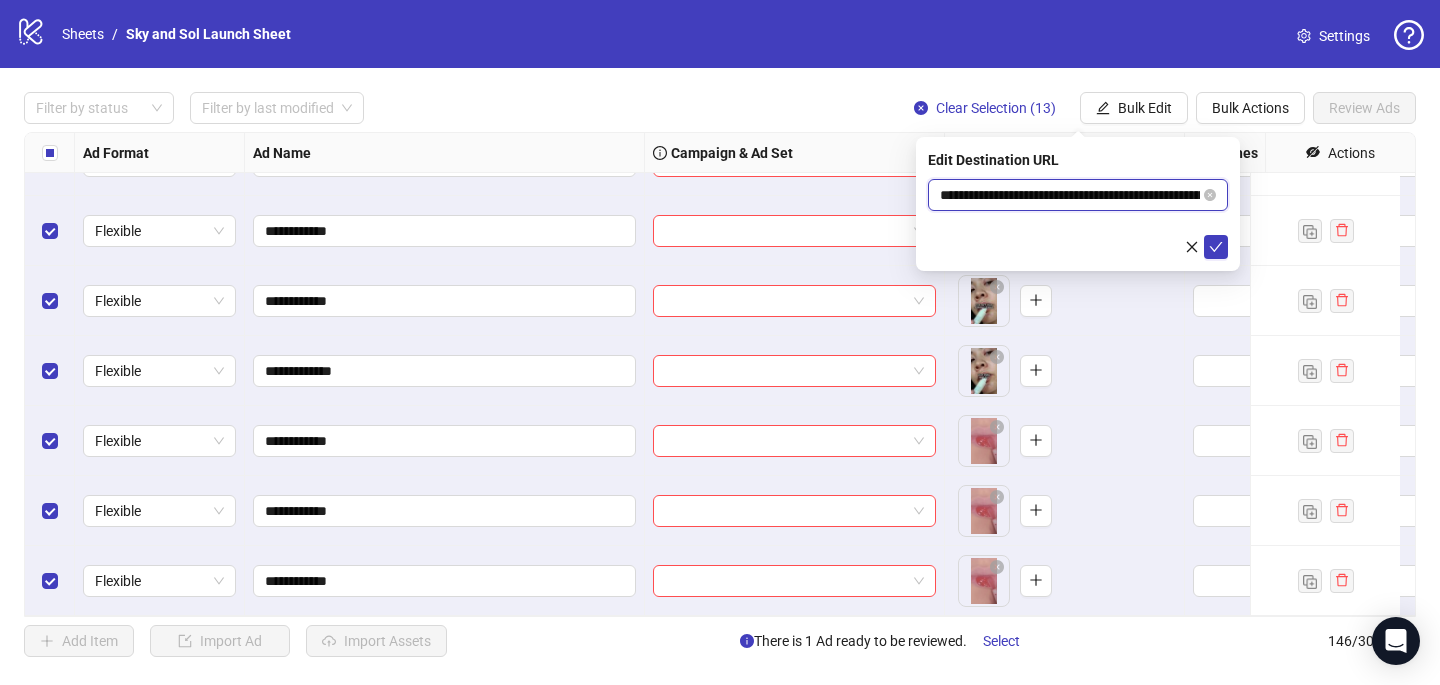scroll, scrollTop: 0, scrollLeft: 90, axis: horizontal 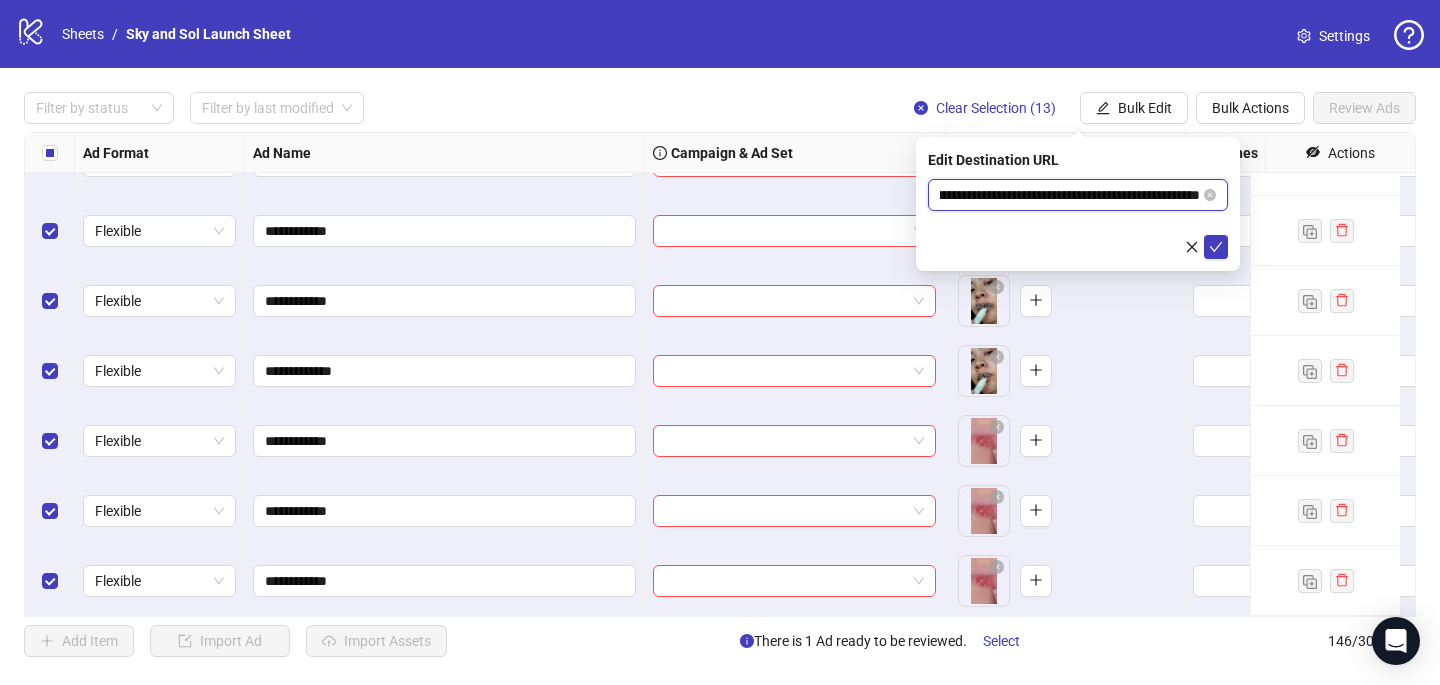 drag, startPoint x: 1045, startPoint y: 190, endPoint x: 1203, endPoint y: 199, distance: 158.25612 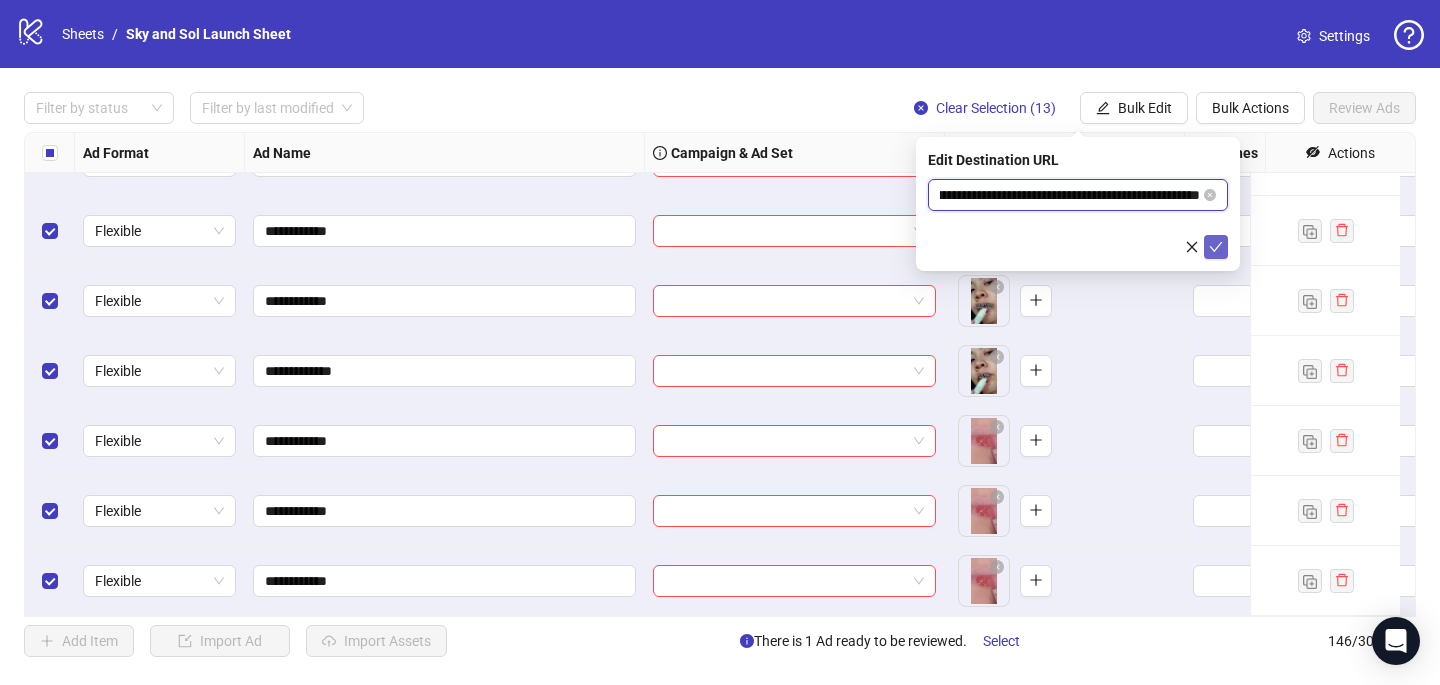 type on "**********" 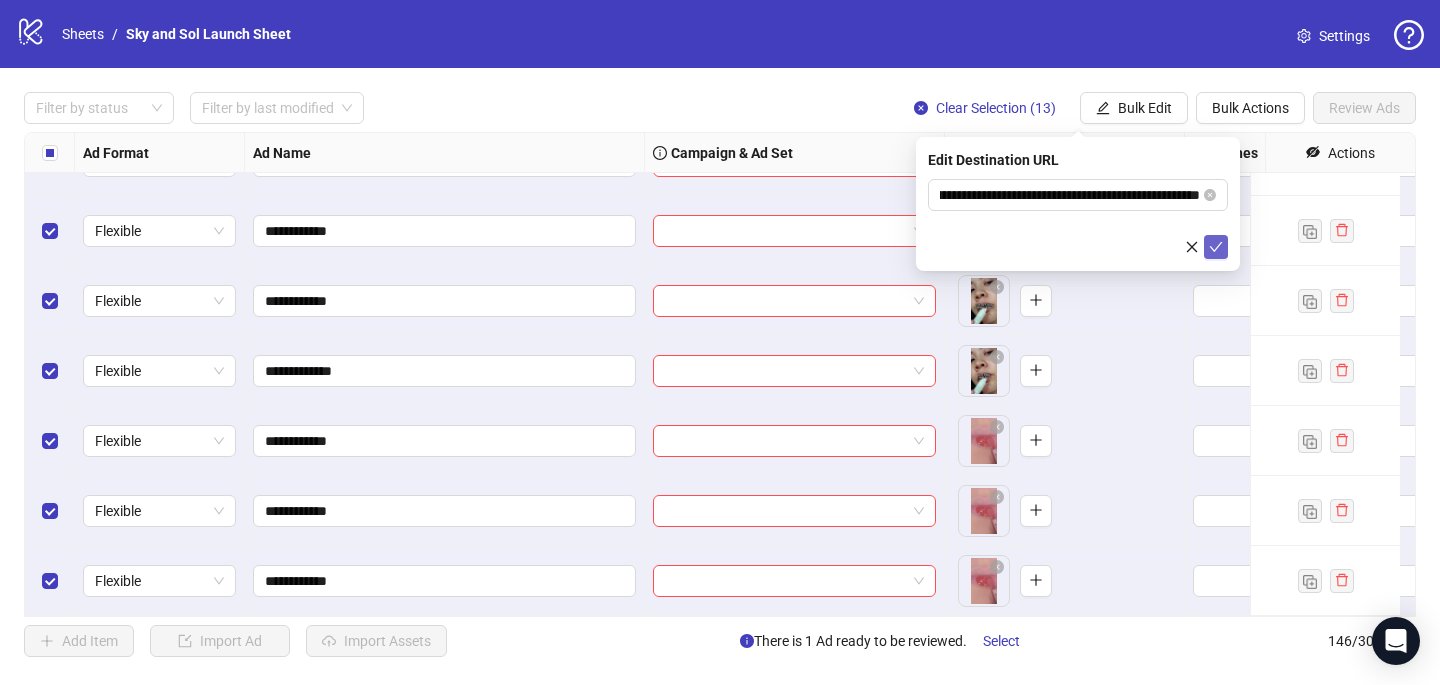 click at bounding box center (1216, 247) 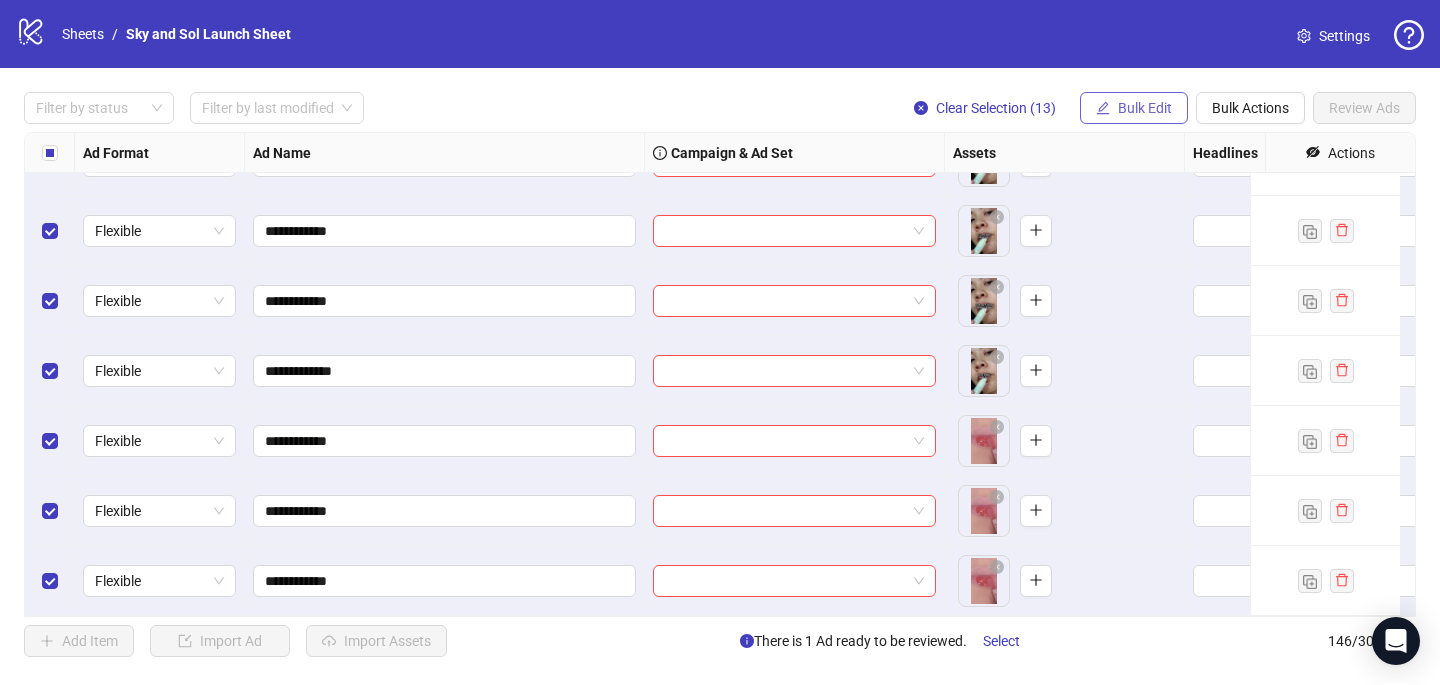 click on "Bulk Edit" at bounding box center [1145, 108] 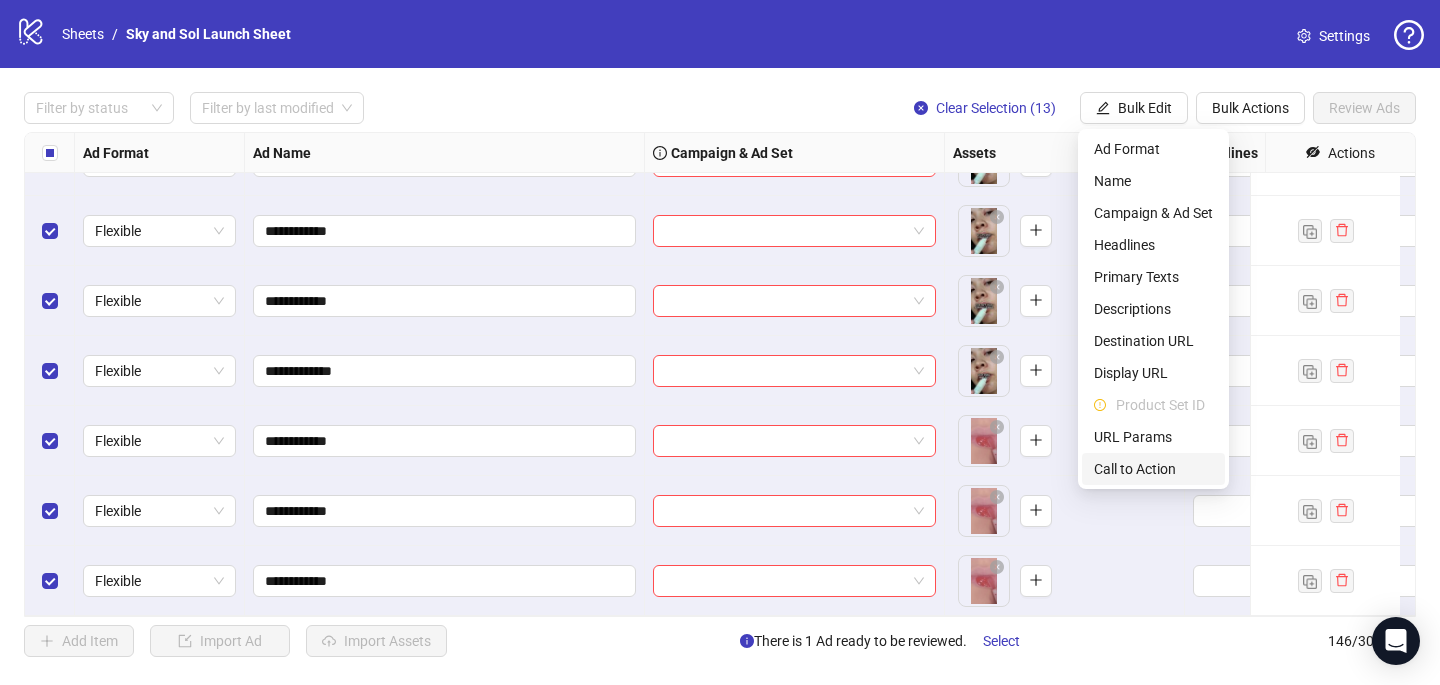click on "Call to Action" at bounding box center [1153, 469] 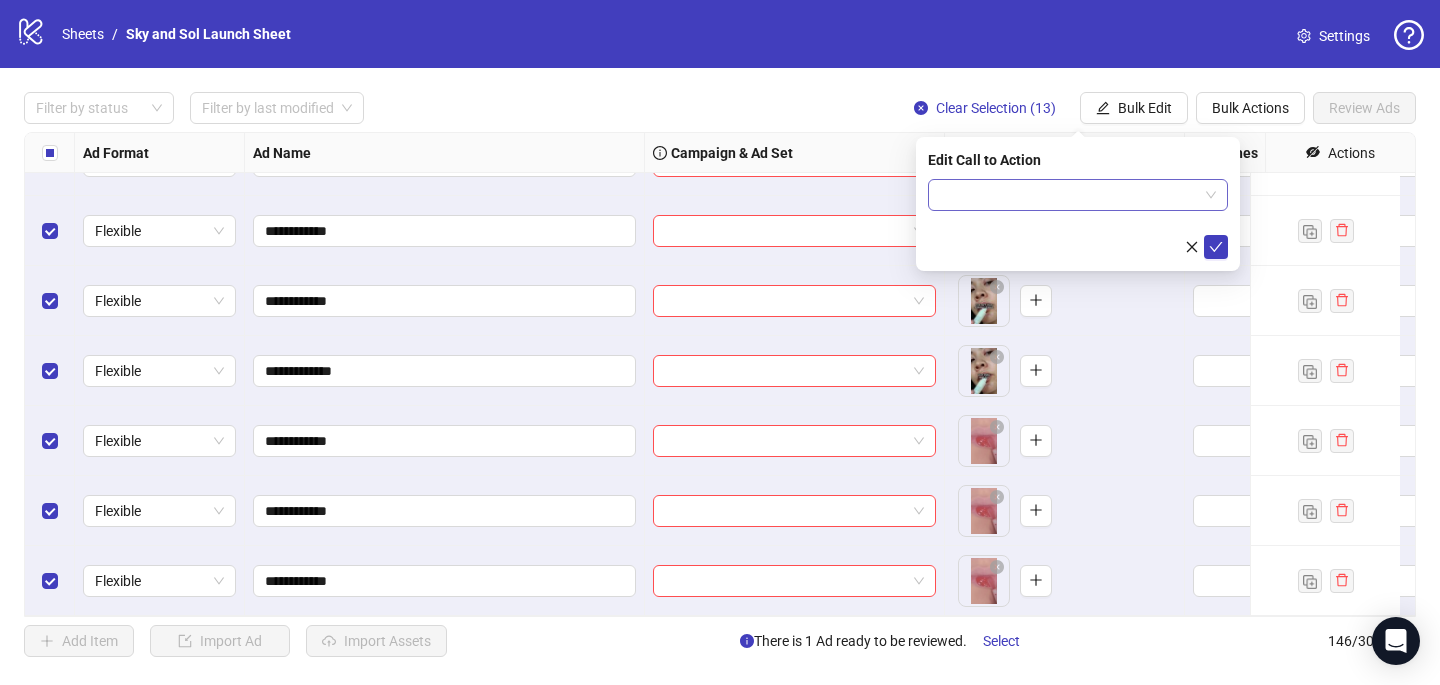 click at bounding box center [1069, 195] 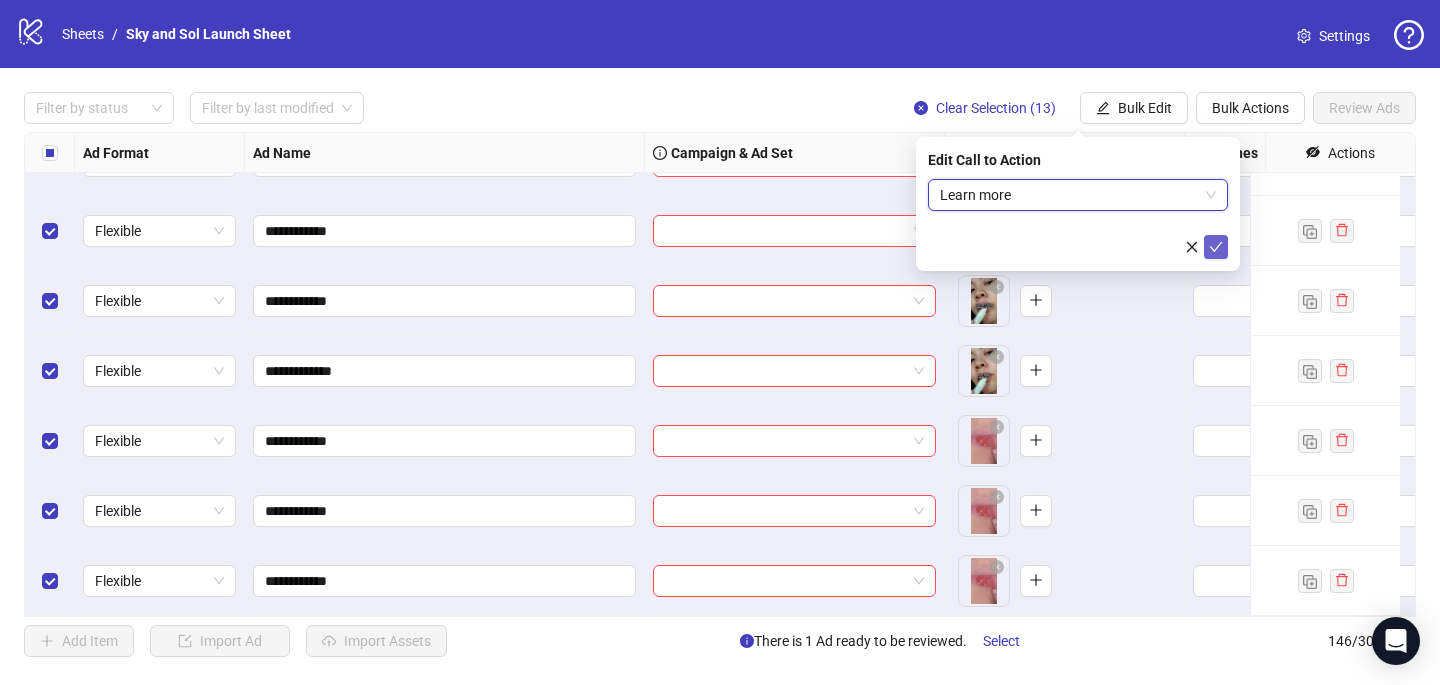 click at bounding box center [1216, 247] 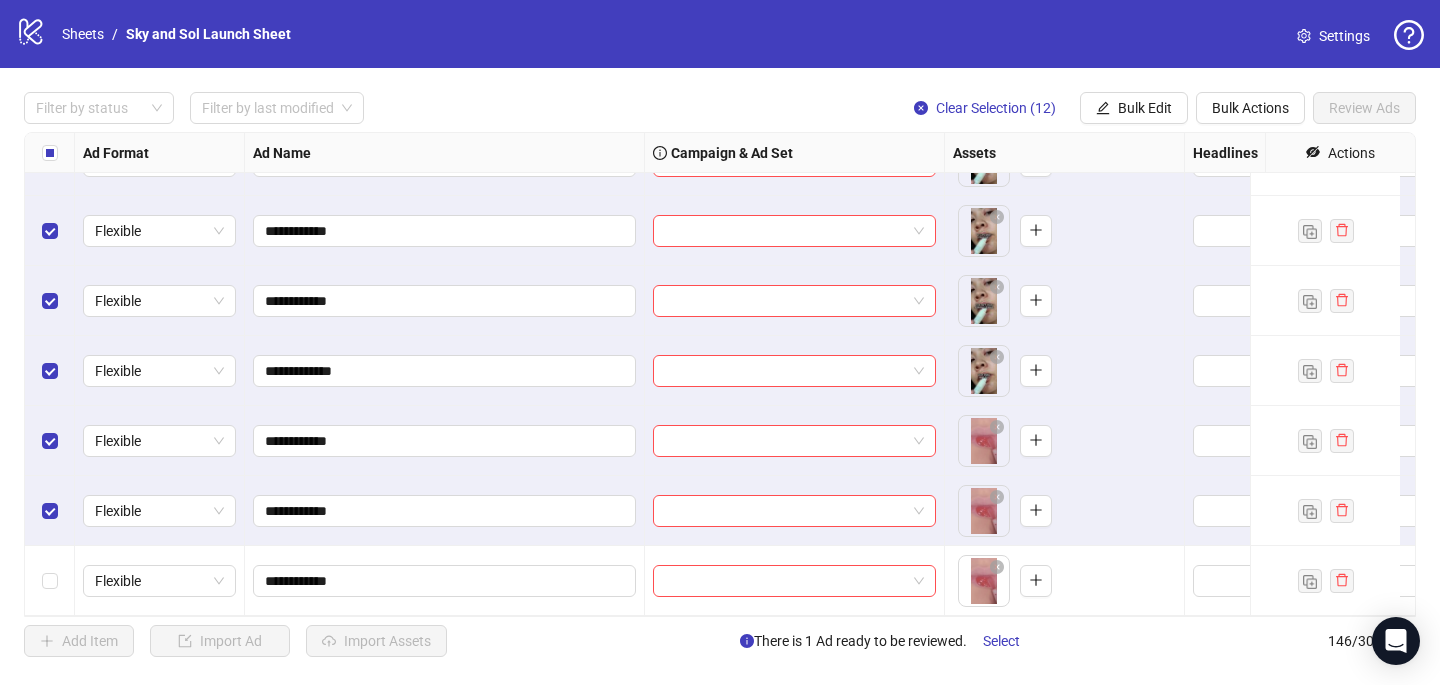 click at bounding box center [50, 511] 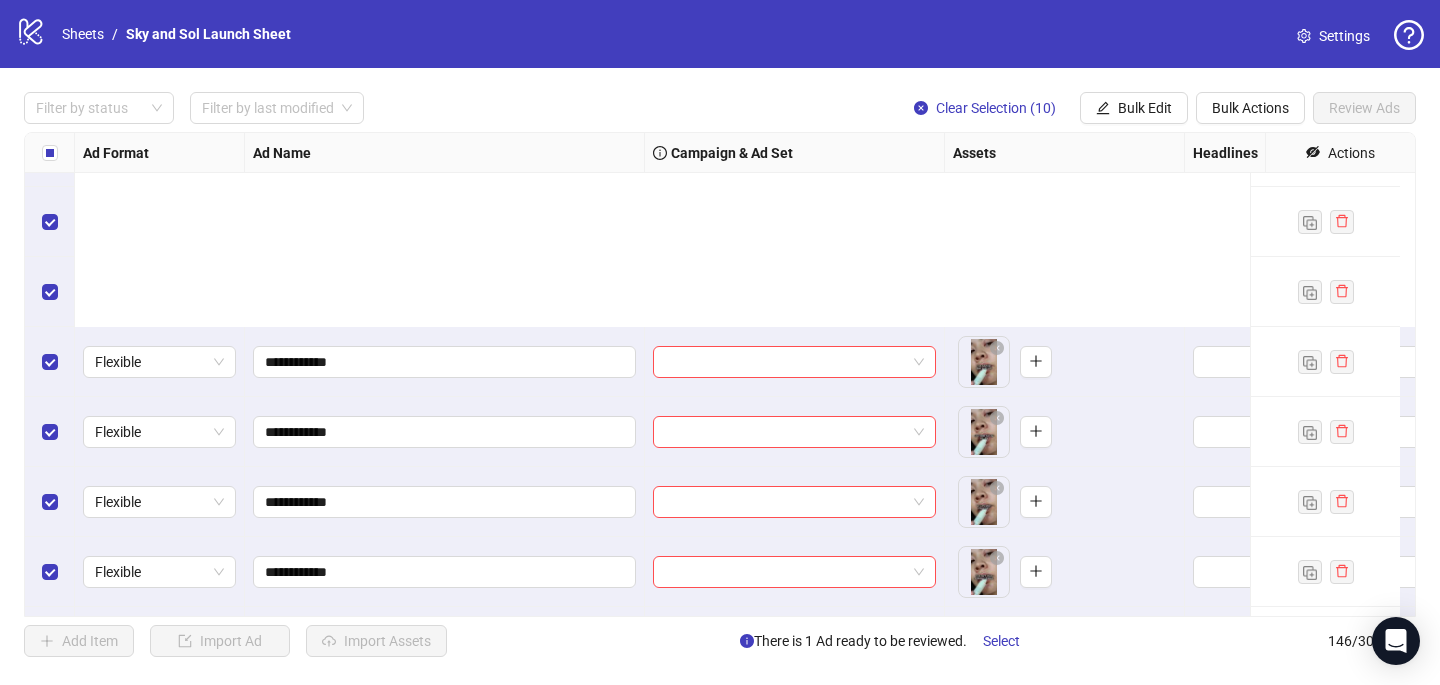 scroll, scrollTop: 9792, scrollLeft: 0, axis: vertical 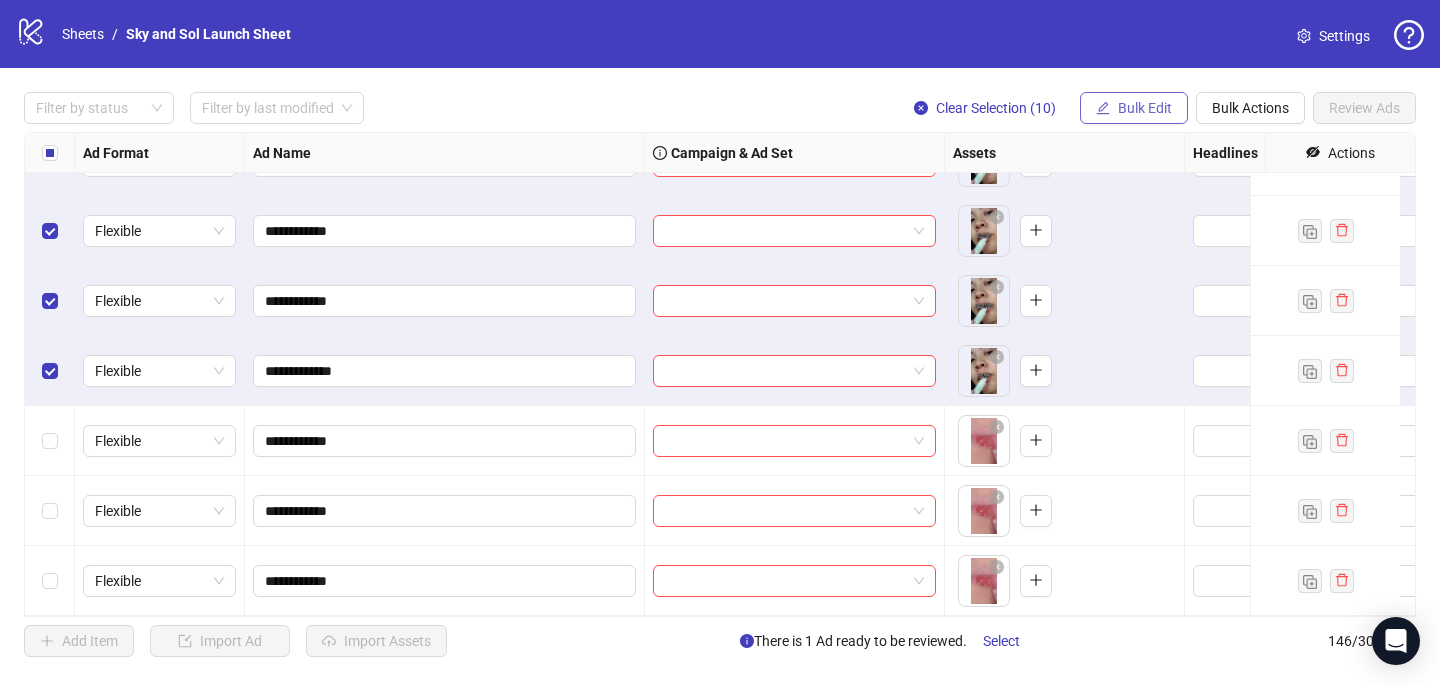 click on "Bulk Edit" at bounding box center (1134, 108) 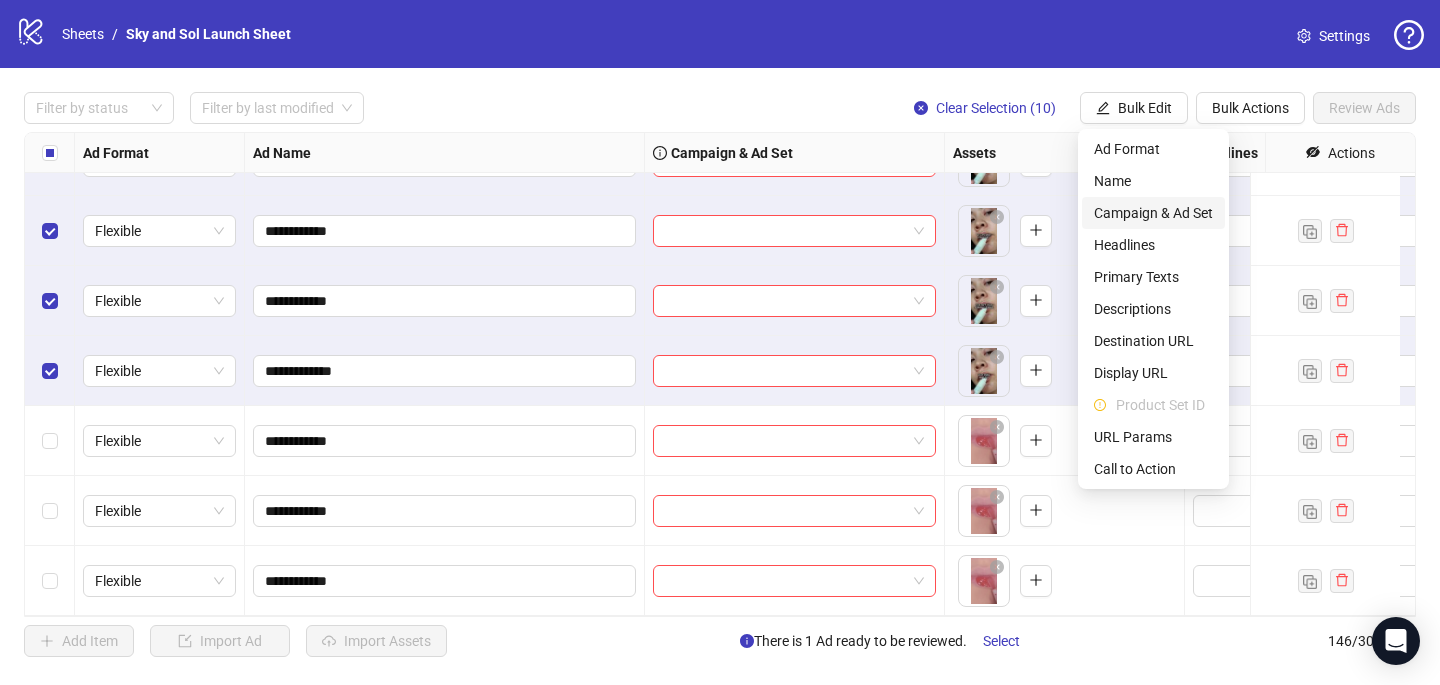 click on "Campaign & Ad Set" at bounding box center (1153, 213) 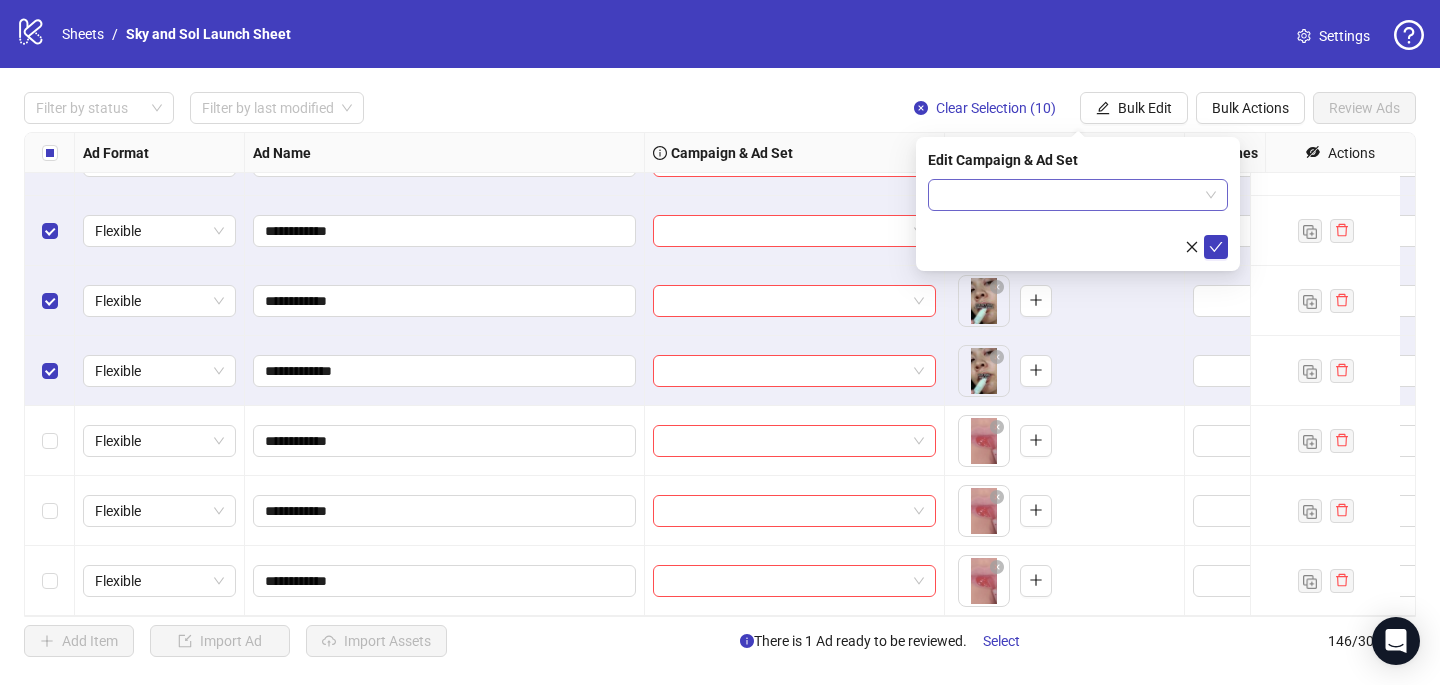 click at bounding box center (1069, 195) 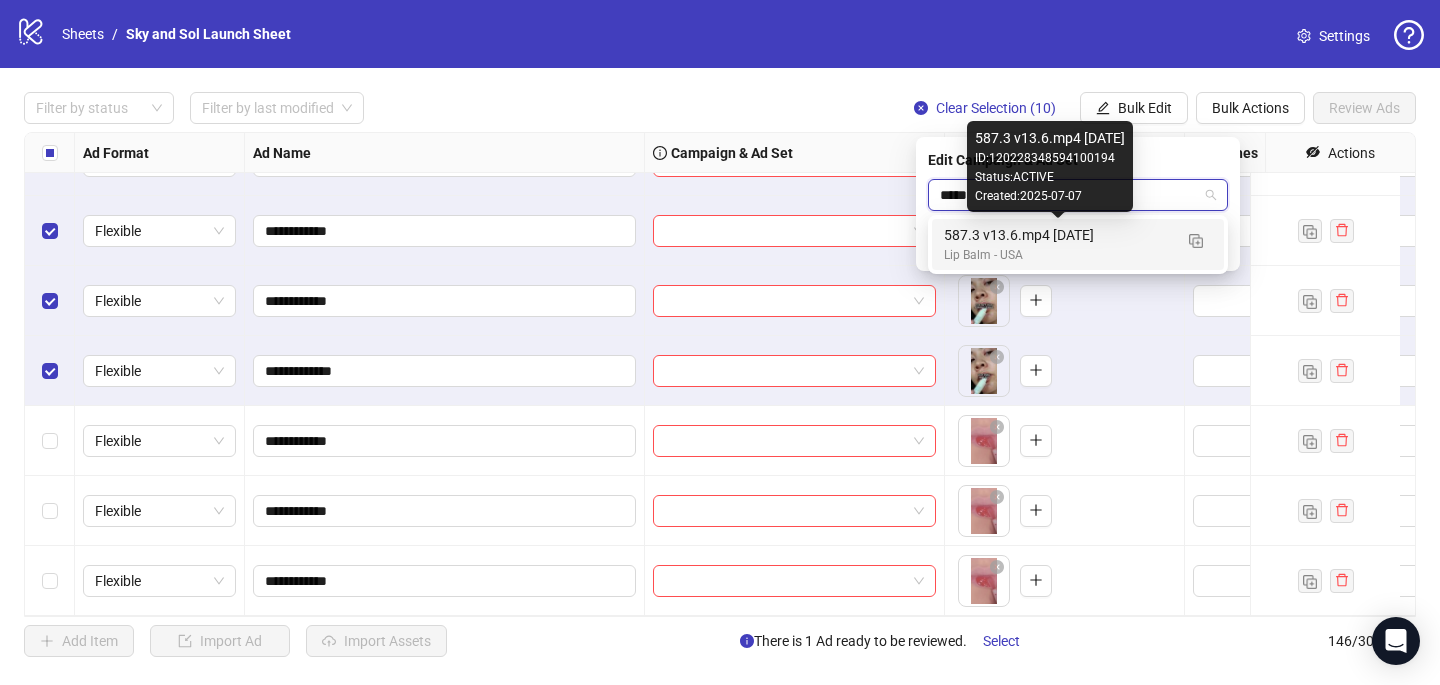 click on "217.2.mp4-LIP  7 JUL 2025" at bounding box center (1058, 235) 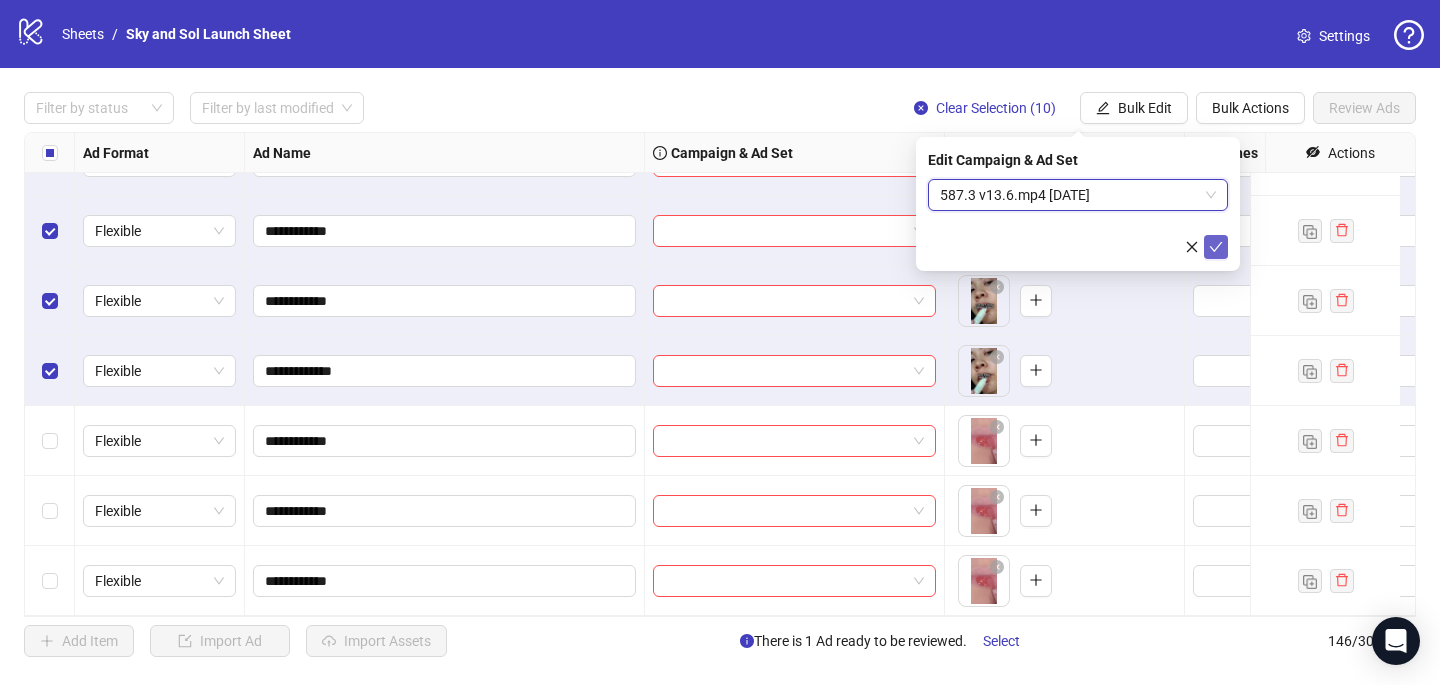 click at bounding box center (1216, 247) 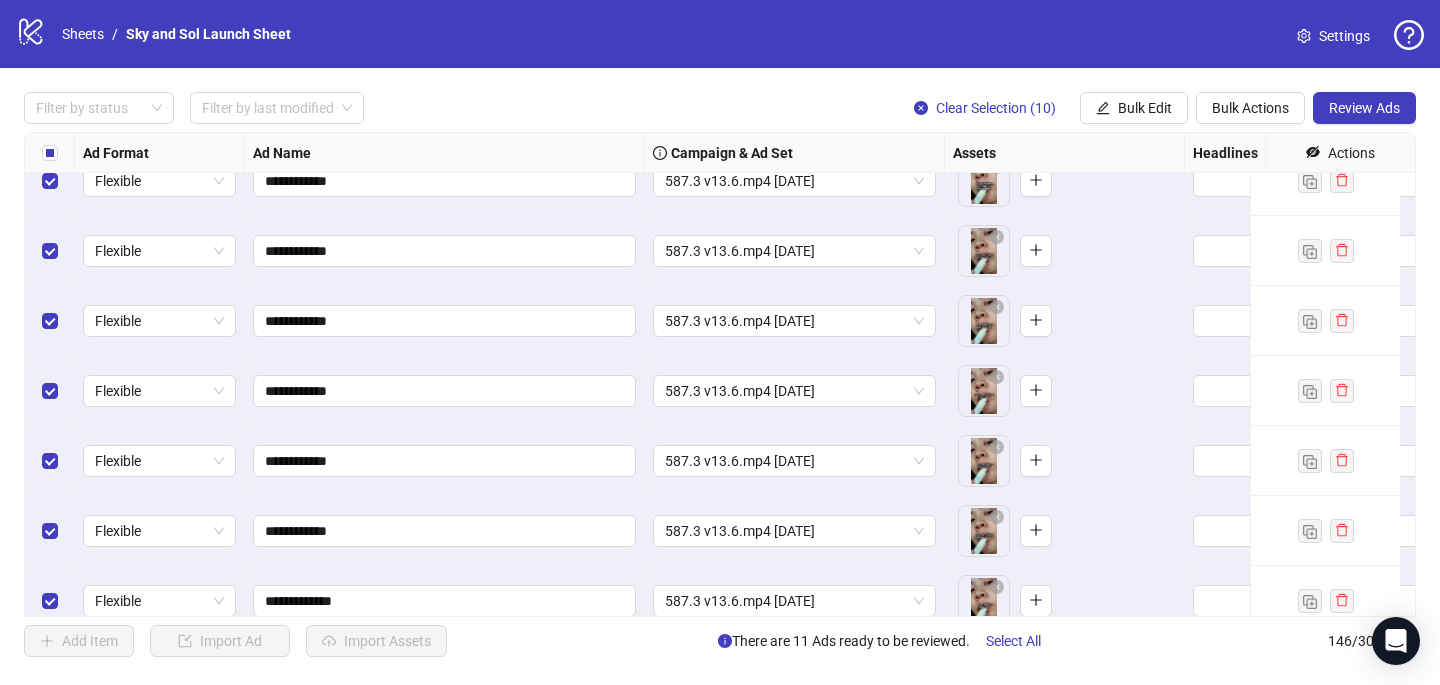 scroll, scrollTop: 9559, scrollLeft: 0, axis: vertical 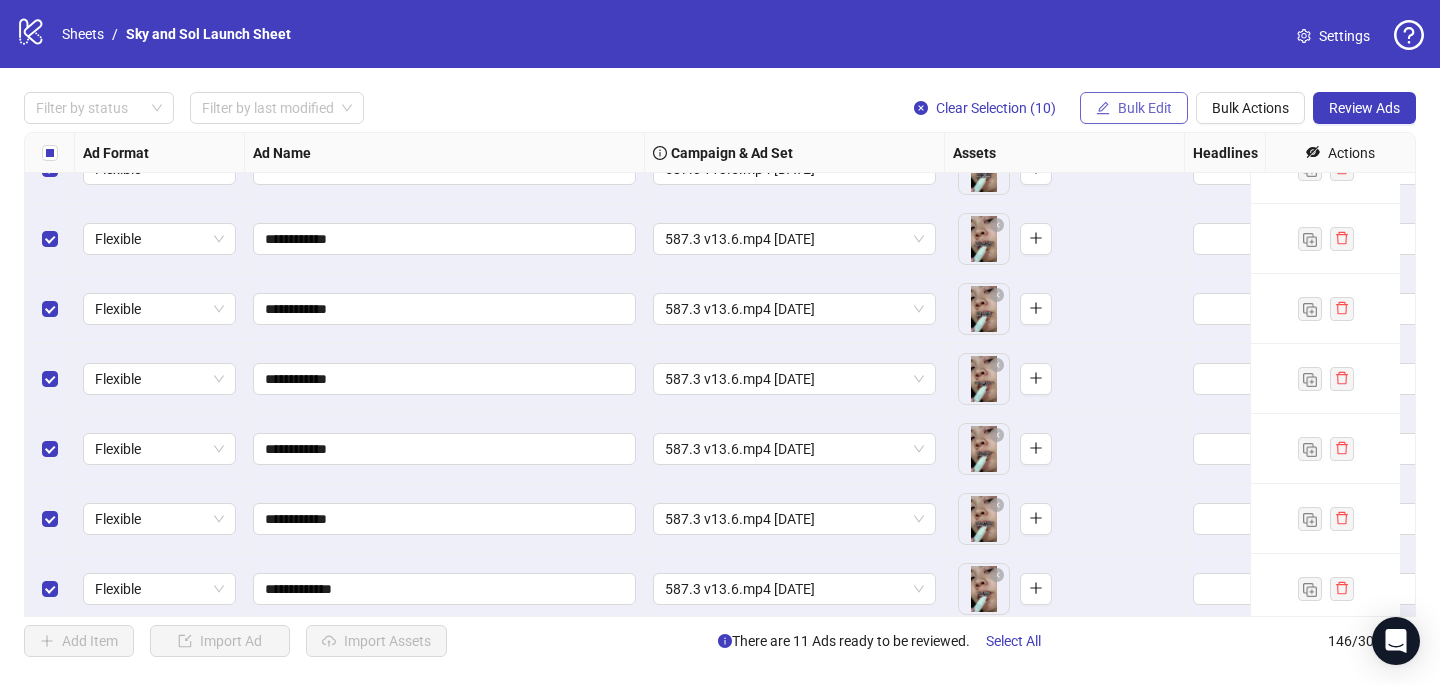 click on "Bulk Edit" at bounding box center [1145, 108] 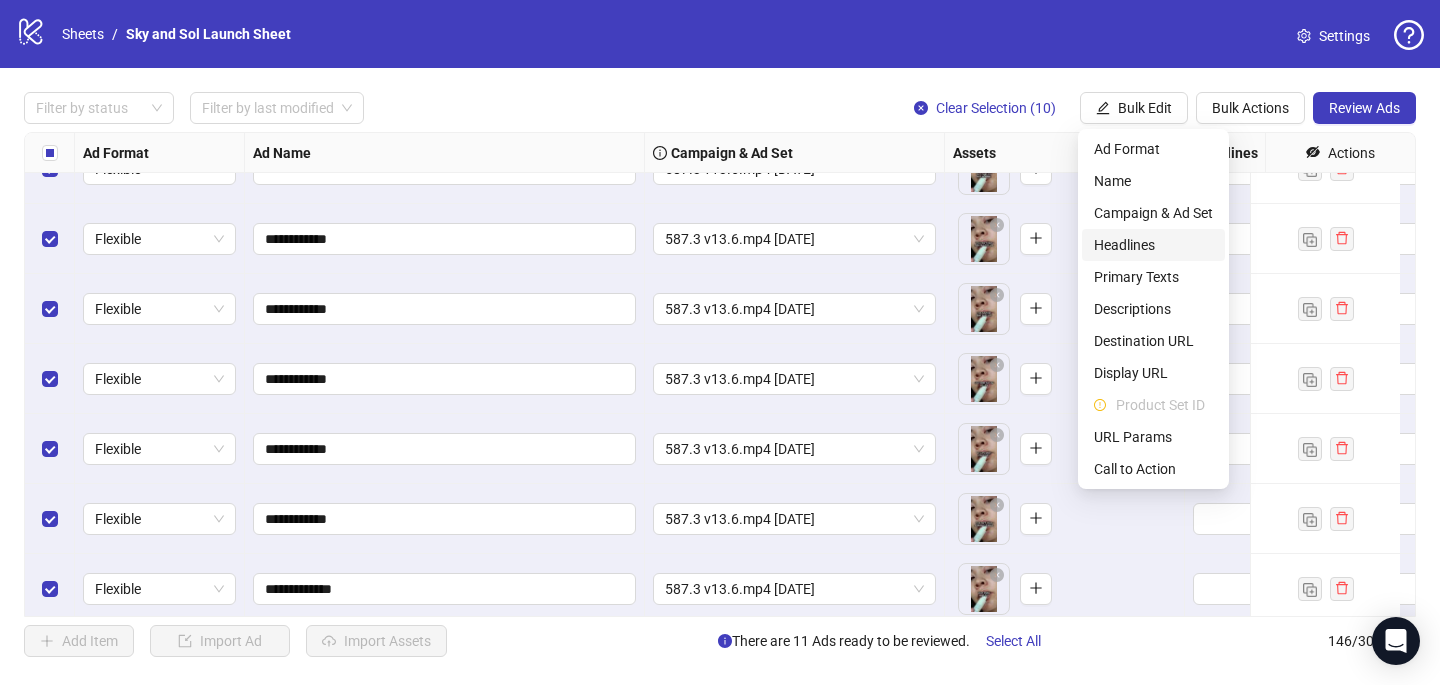 click on "Headlines" at bounding box center (1153, 245) 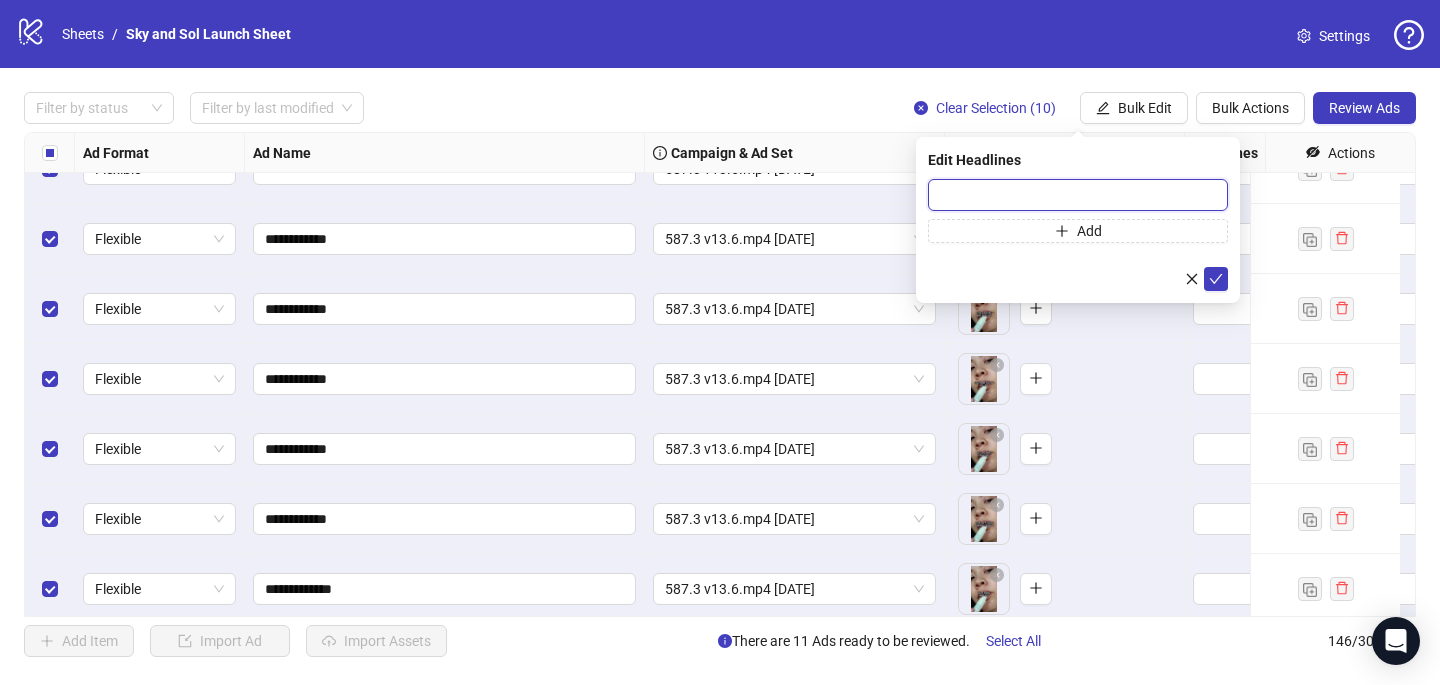 click at bounding box center [1078, 195] 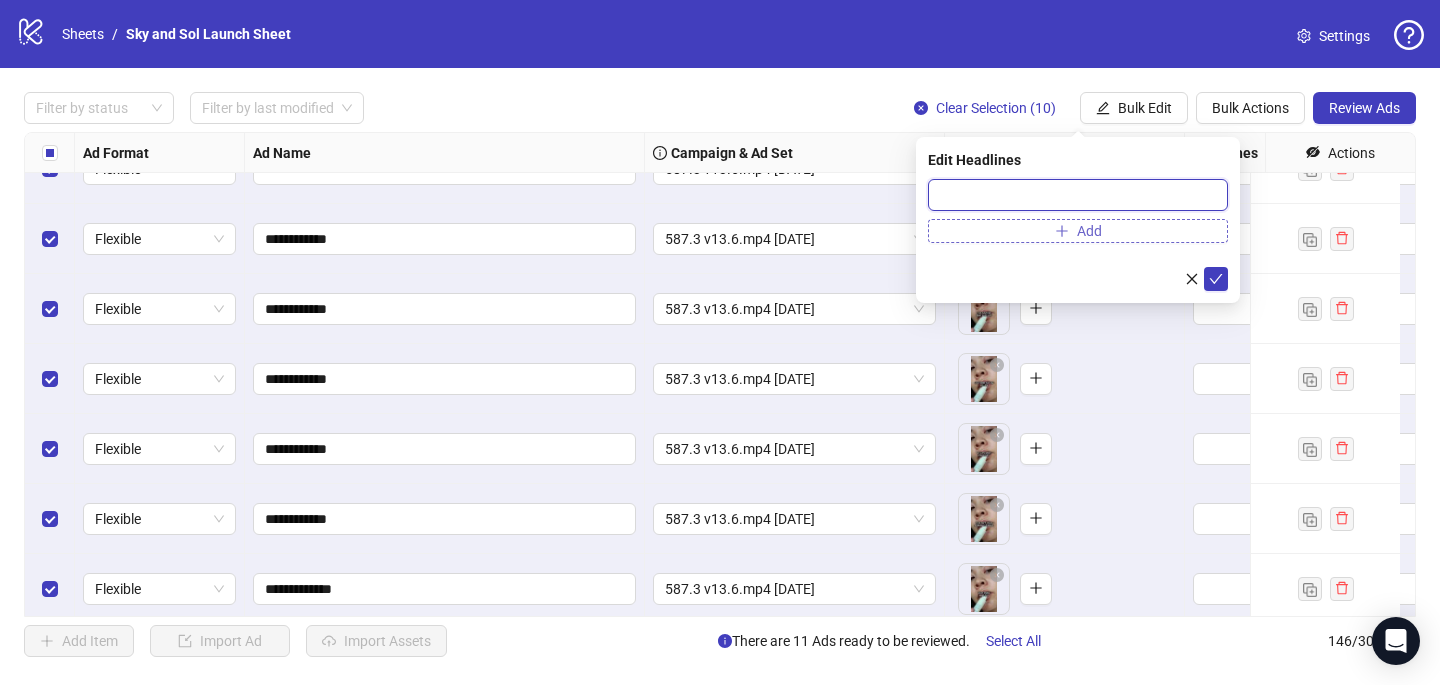paste on "**********" 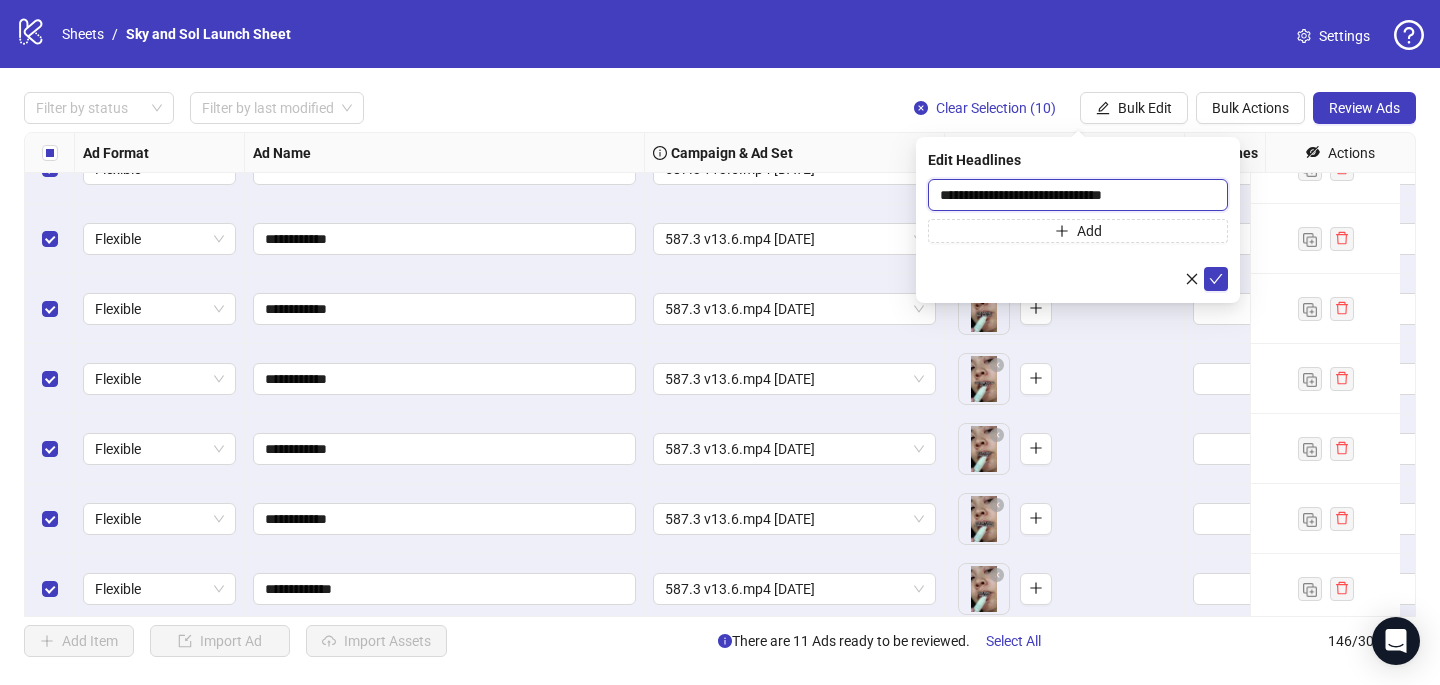 type on "**********" 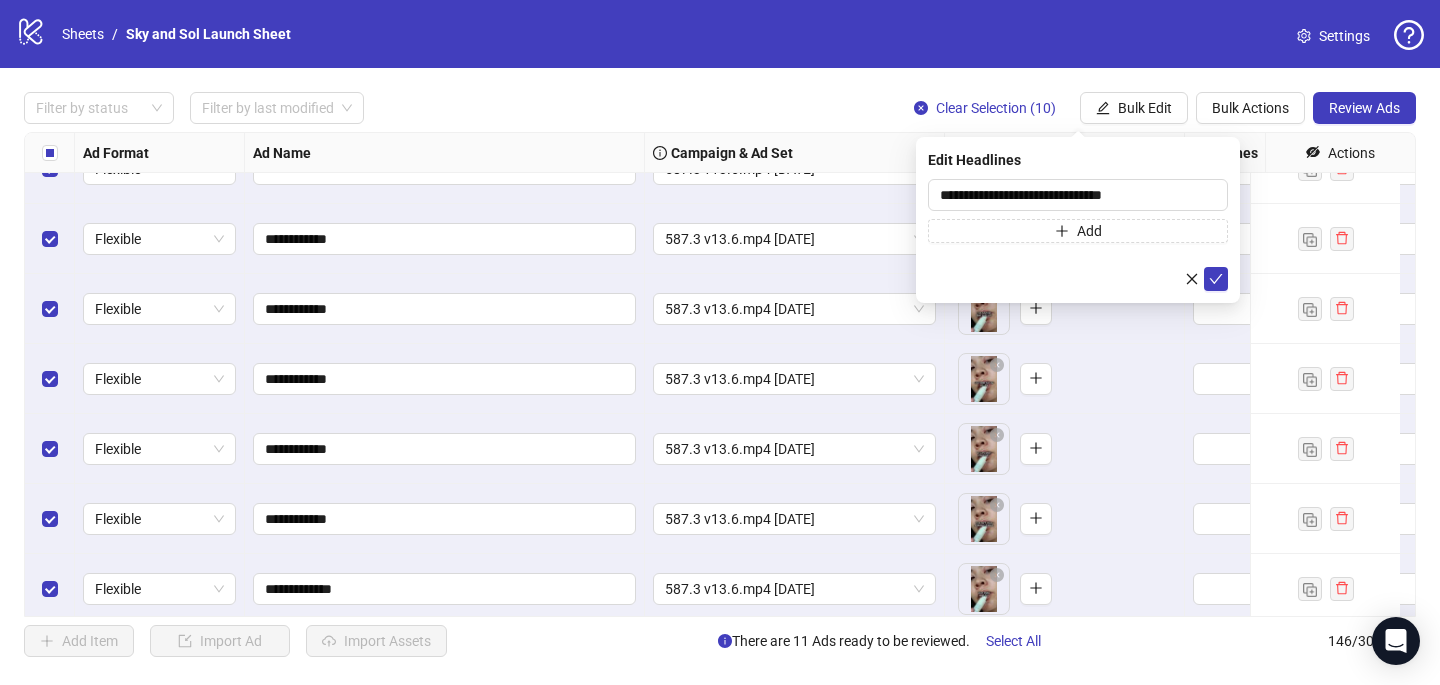 click on "**********" at bounding box center (1078, 235) 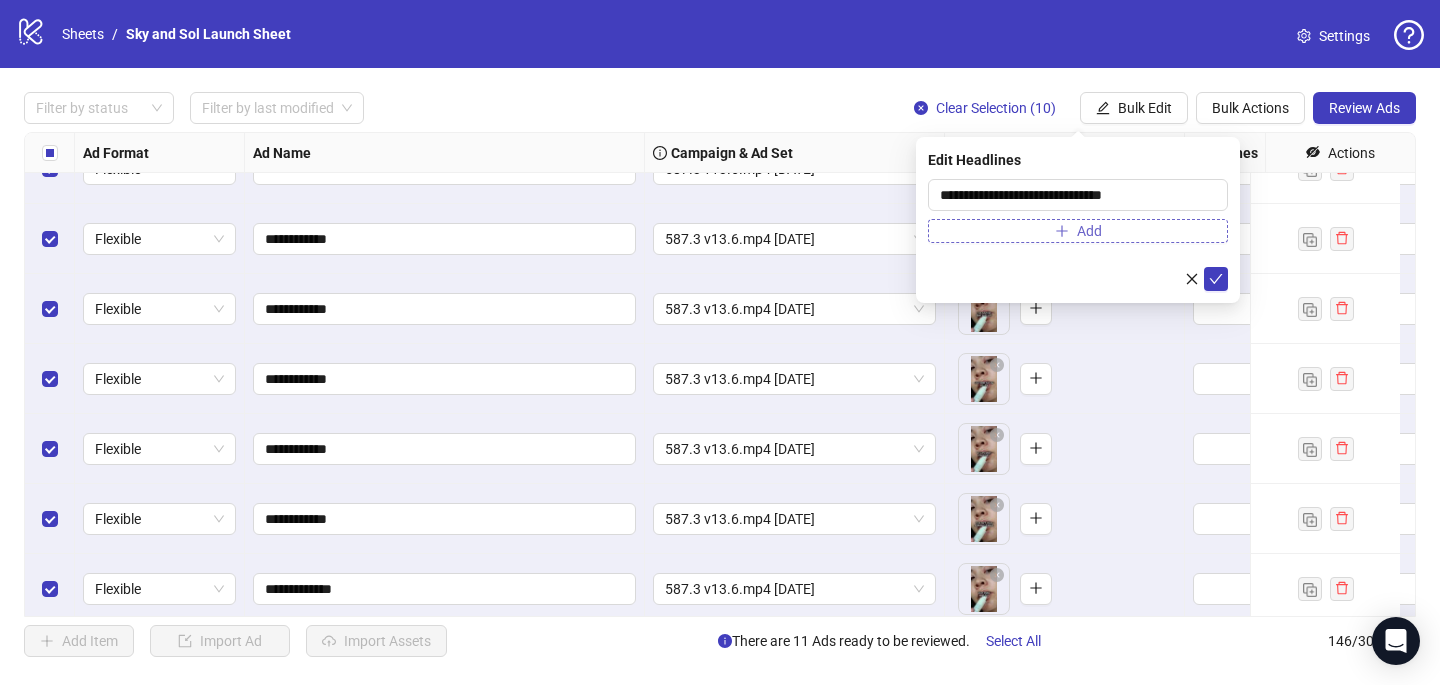 click on "Add" at bounding box center [1078, 231] 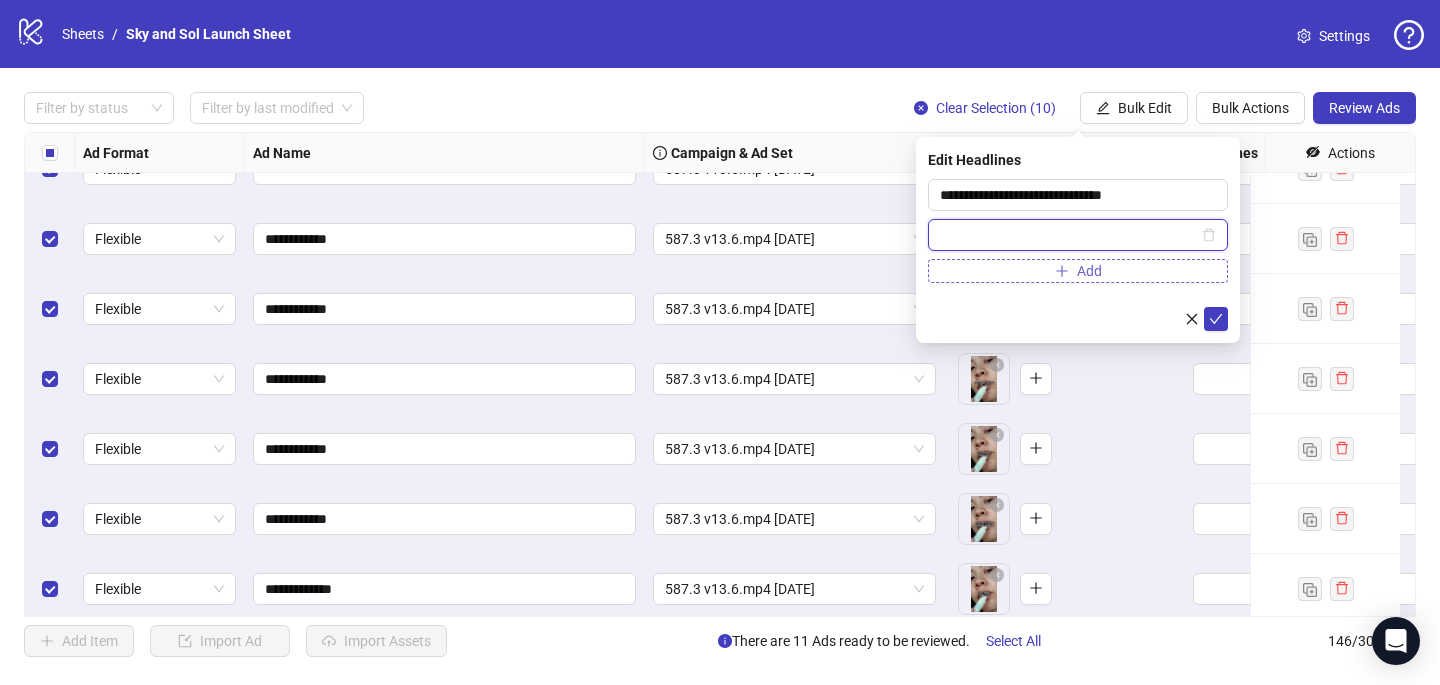 paste on "**********" 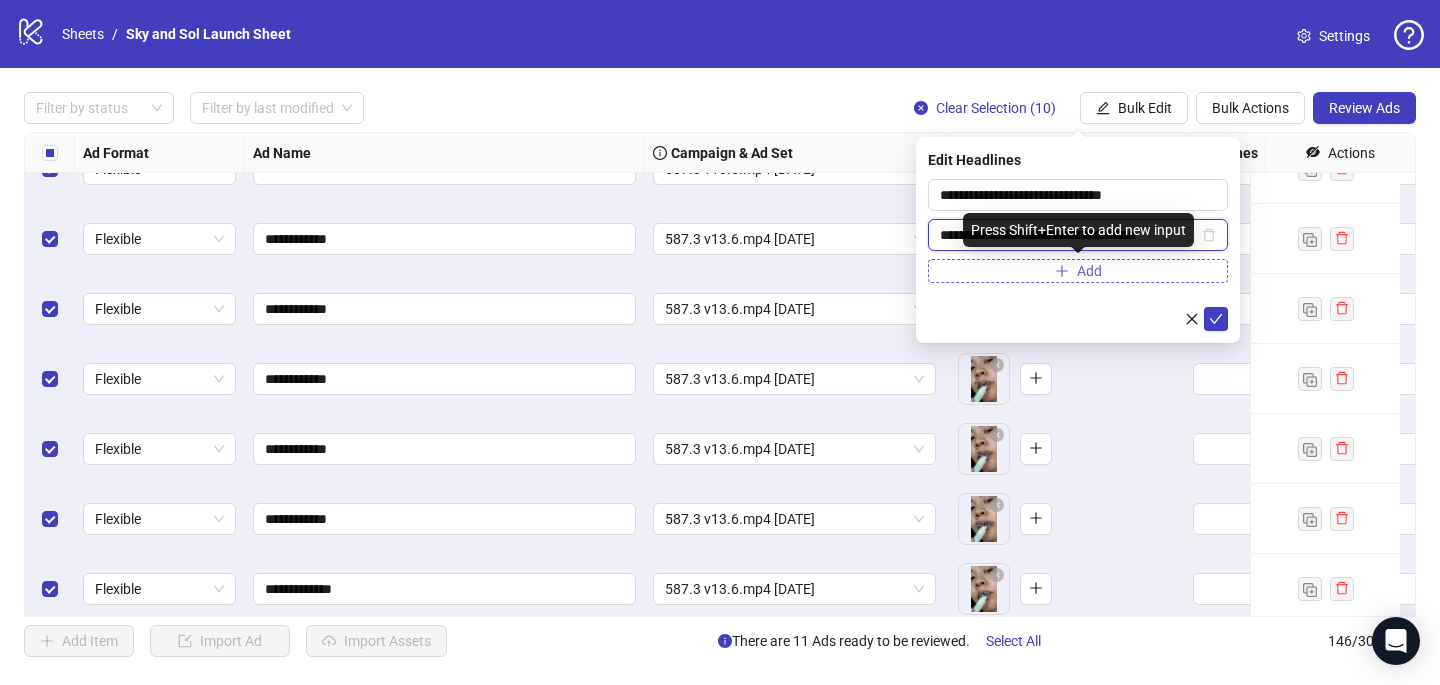 type on "**********" 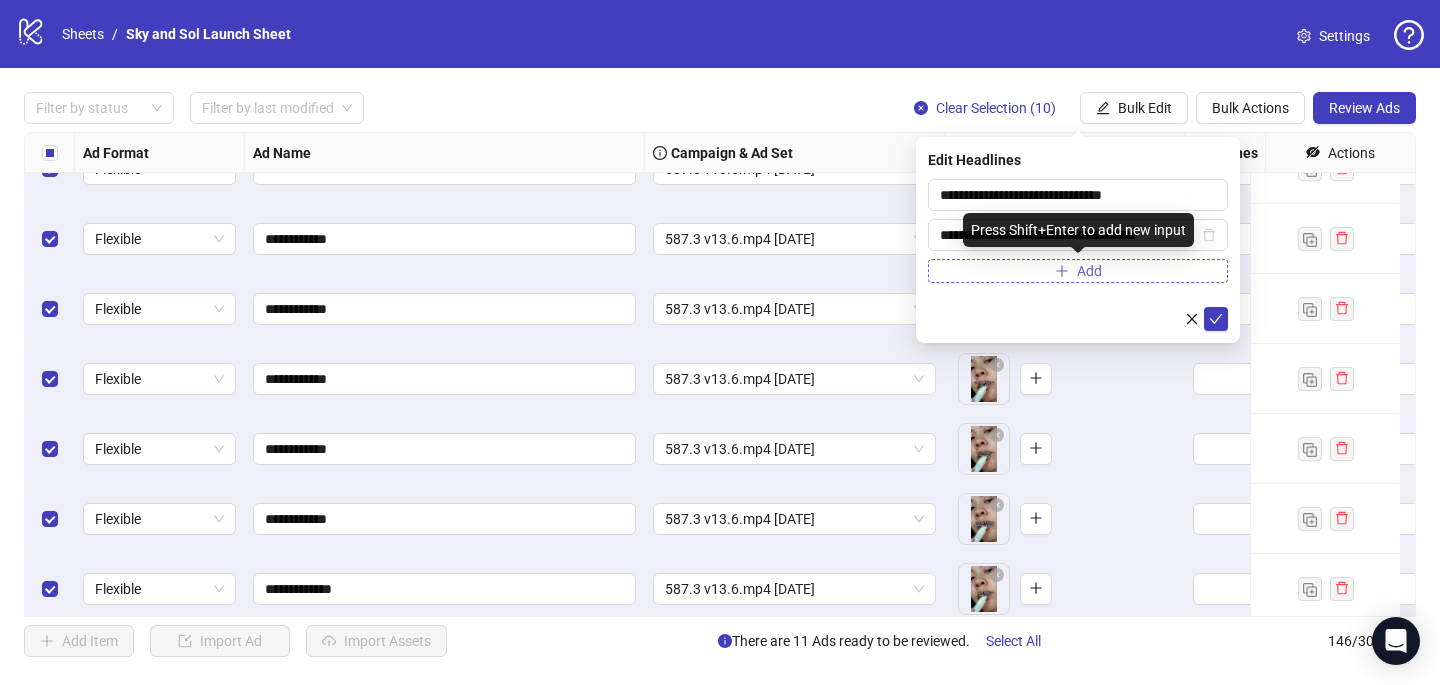 click on "Add" at bounding box center (1078, 271) 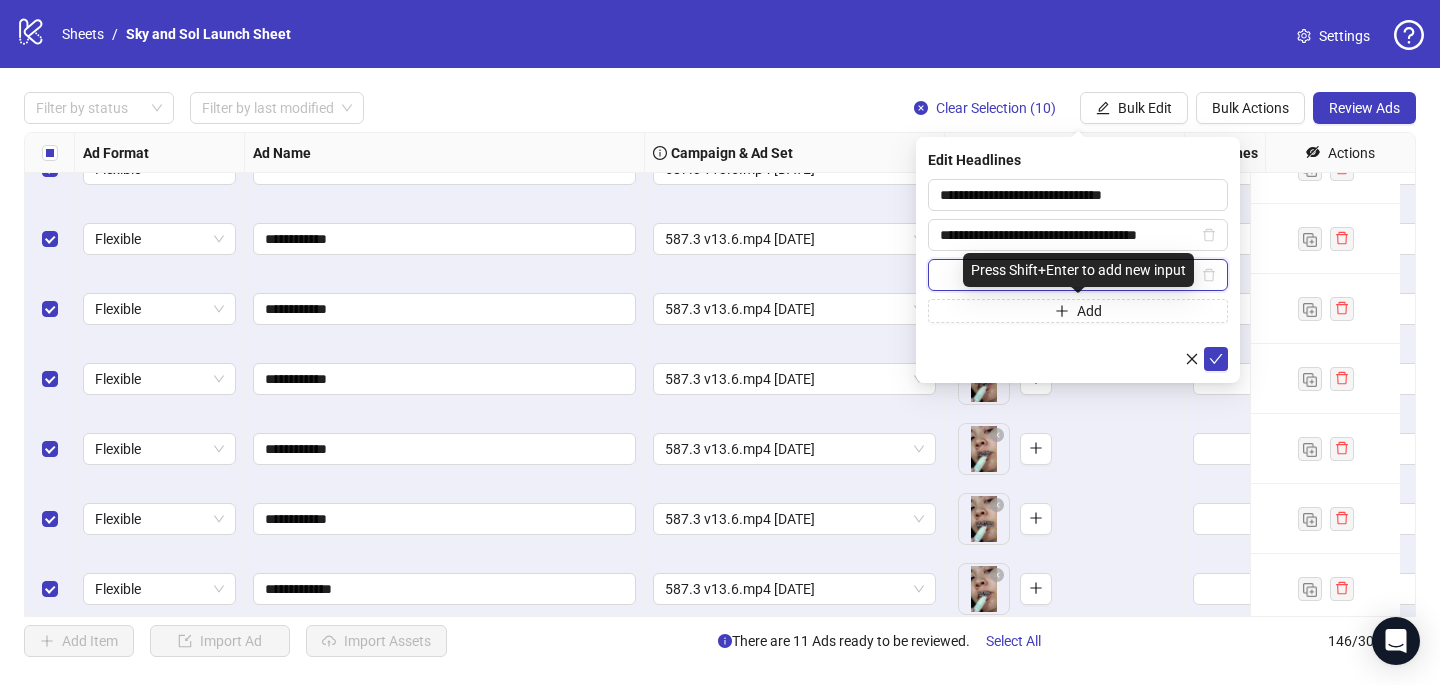 paste on "**********" 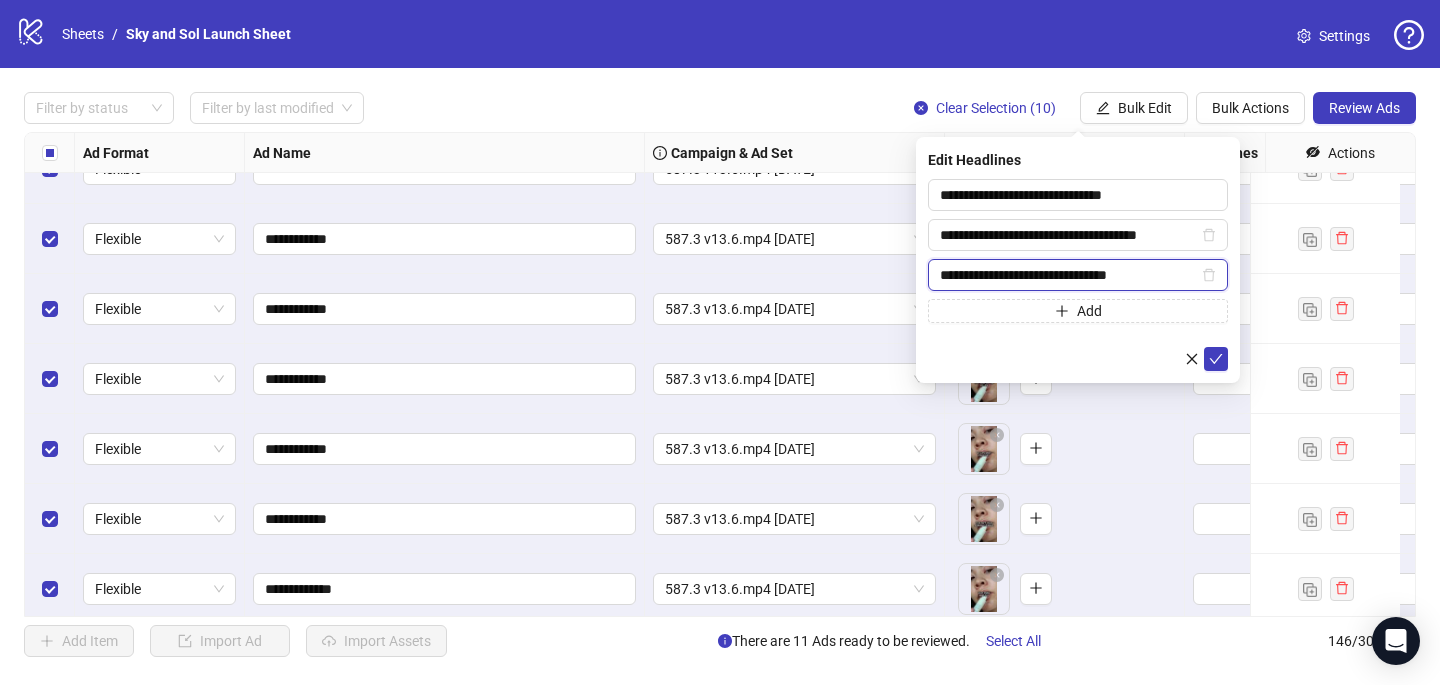 type on "**********" 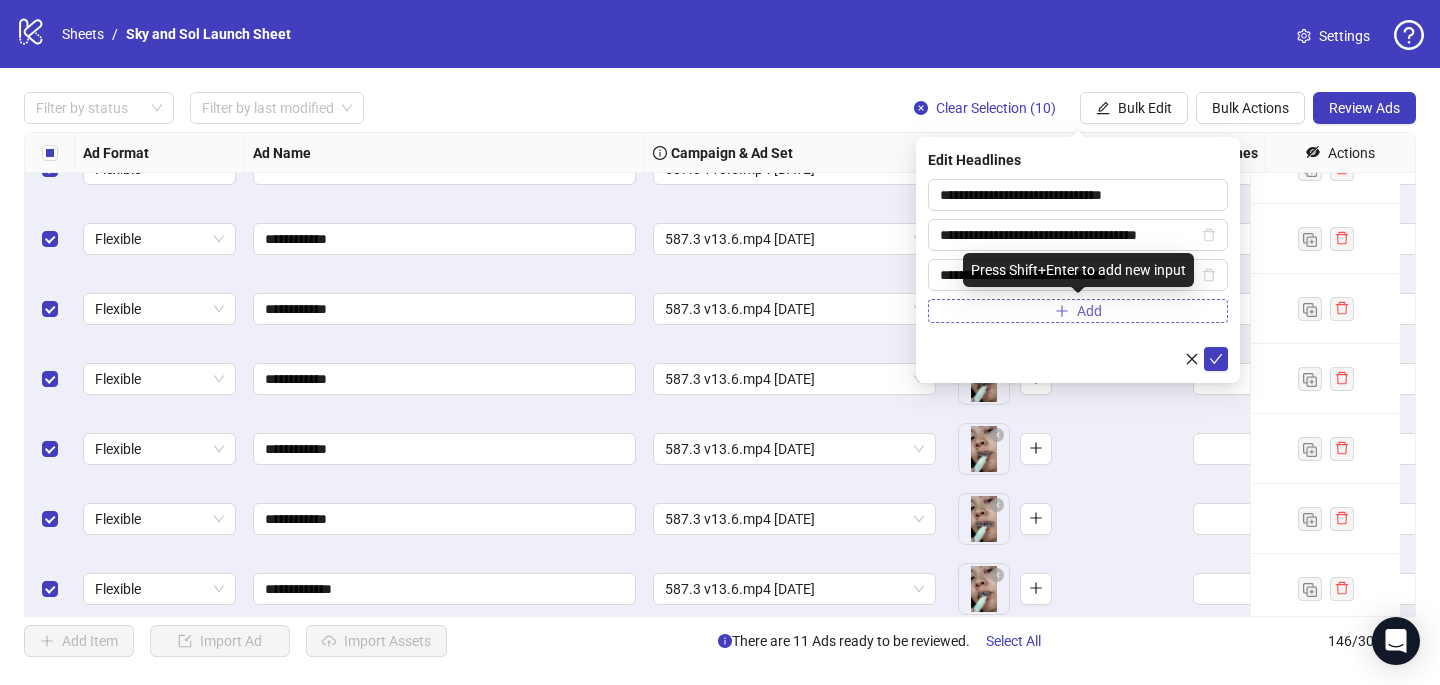 click on "Add" at bounding box center (1078, 311) 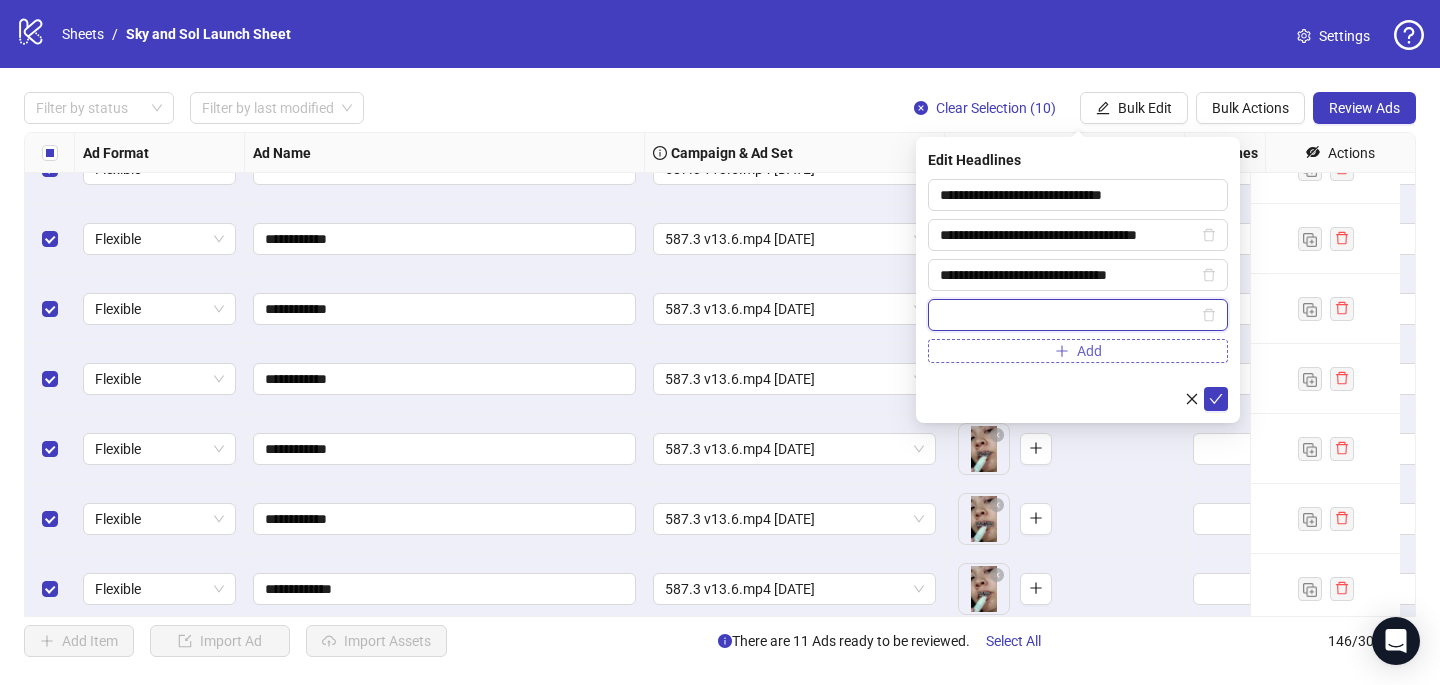 paste on "**********" 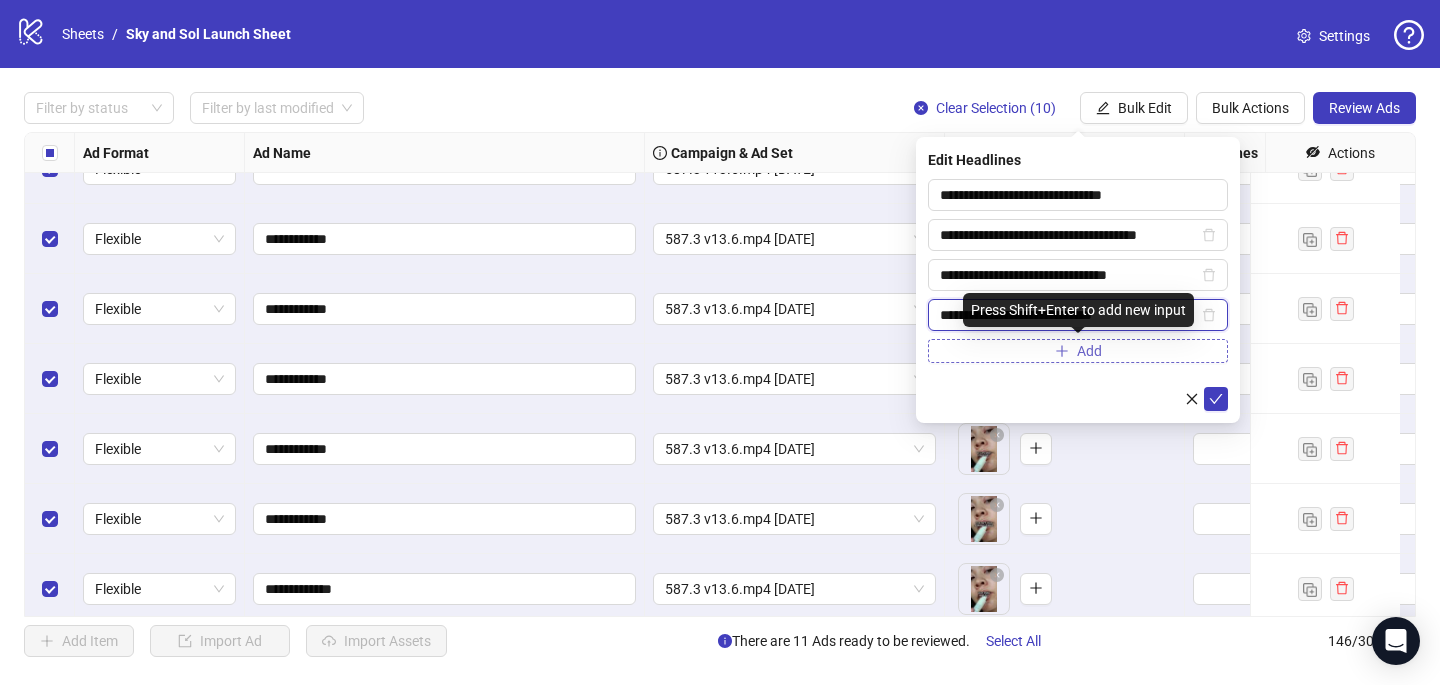 type on "**********" 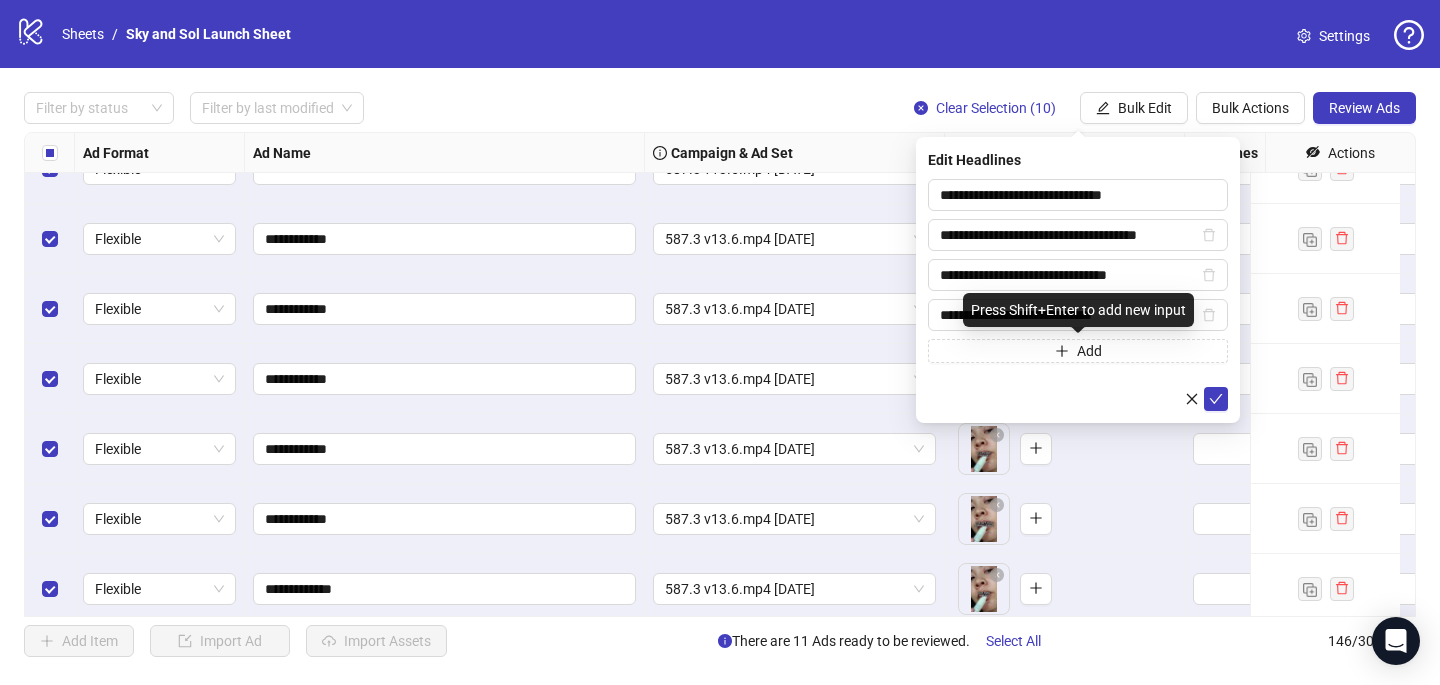 drag, startPoint x: 1026, startPoint y: 356, endPoint x: 909, endPoint y: 290, distance: 134.33168 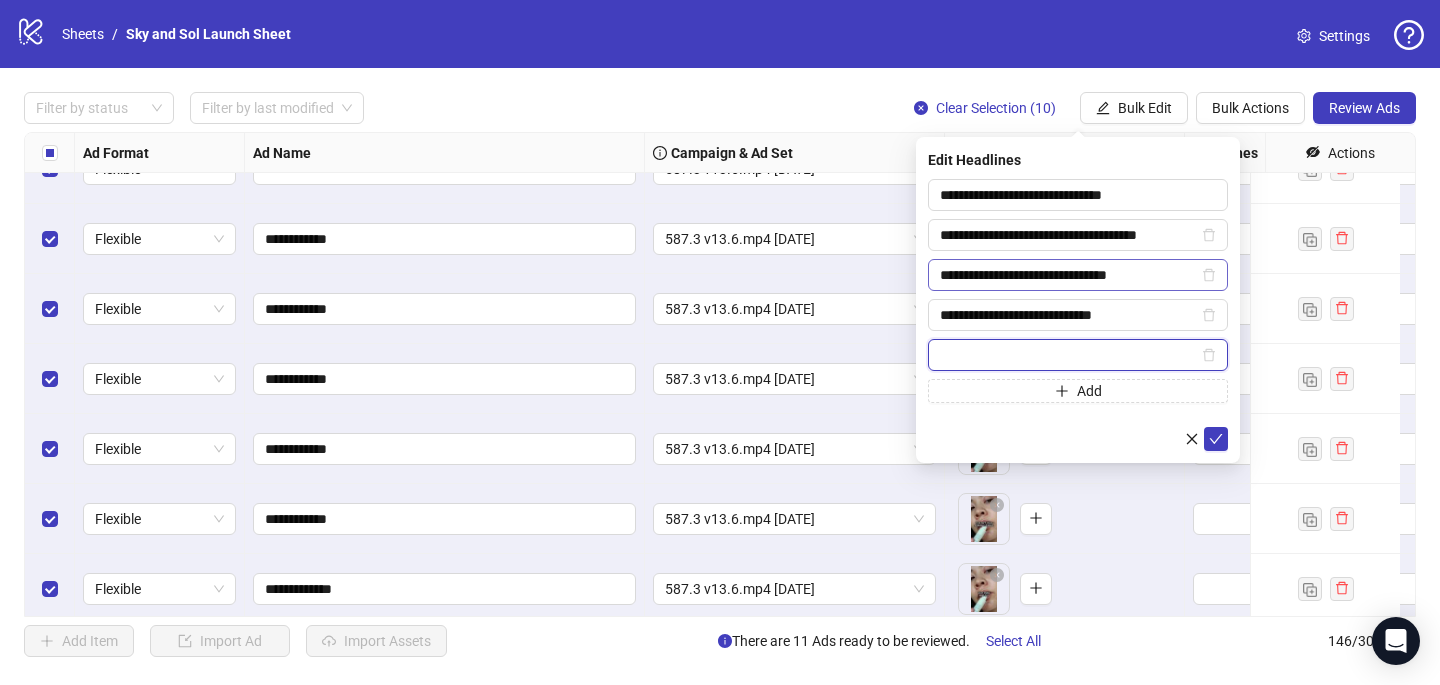 paste on "**********" 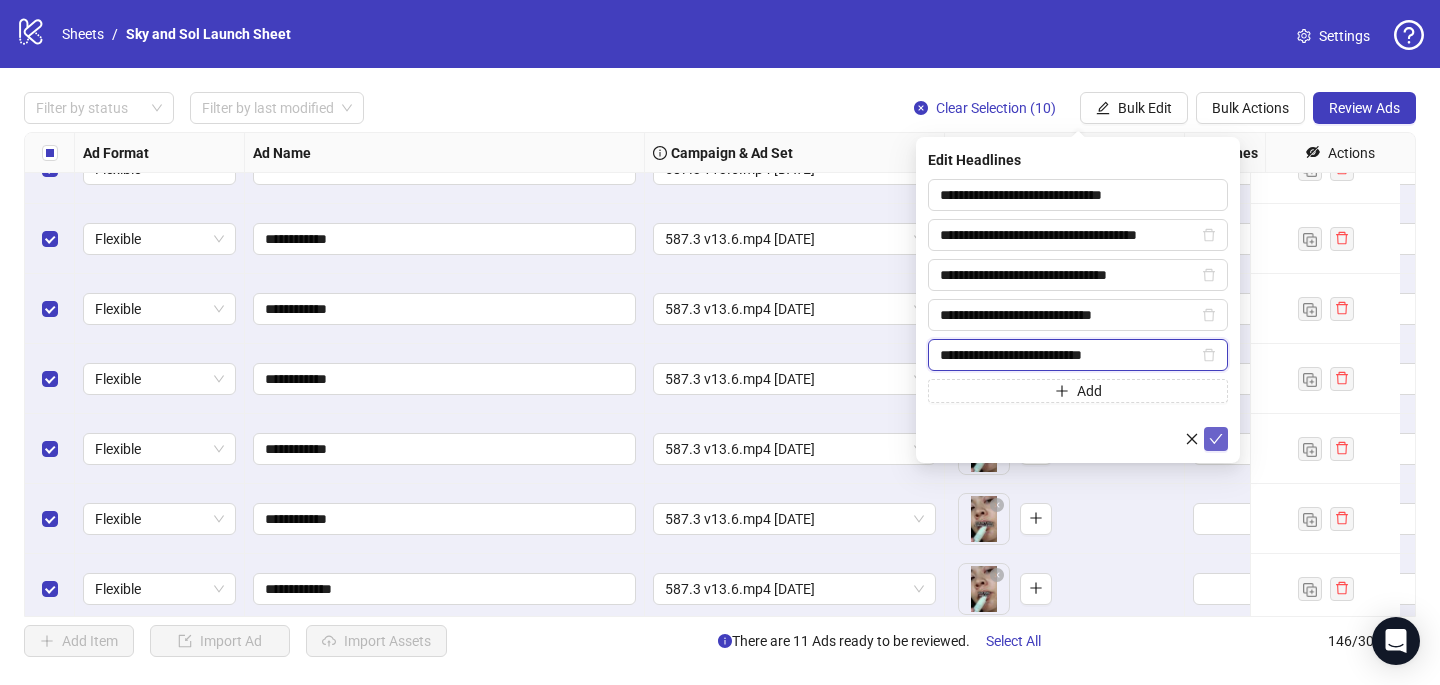 type on "**********" 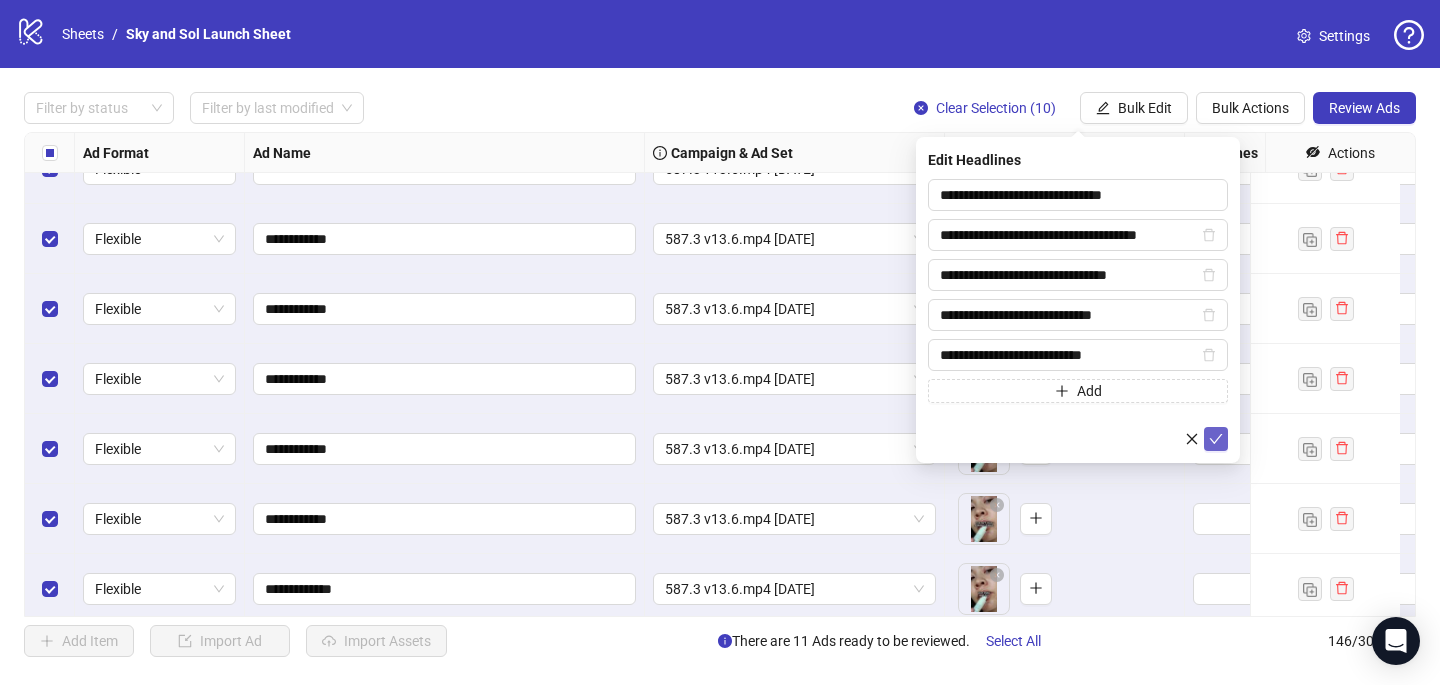 click at bounding box center (1216, 439) 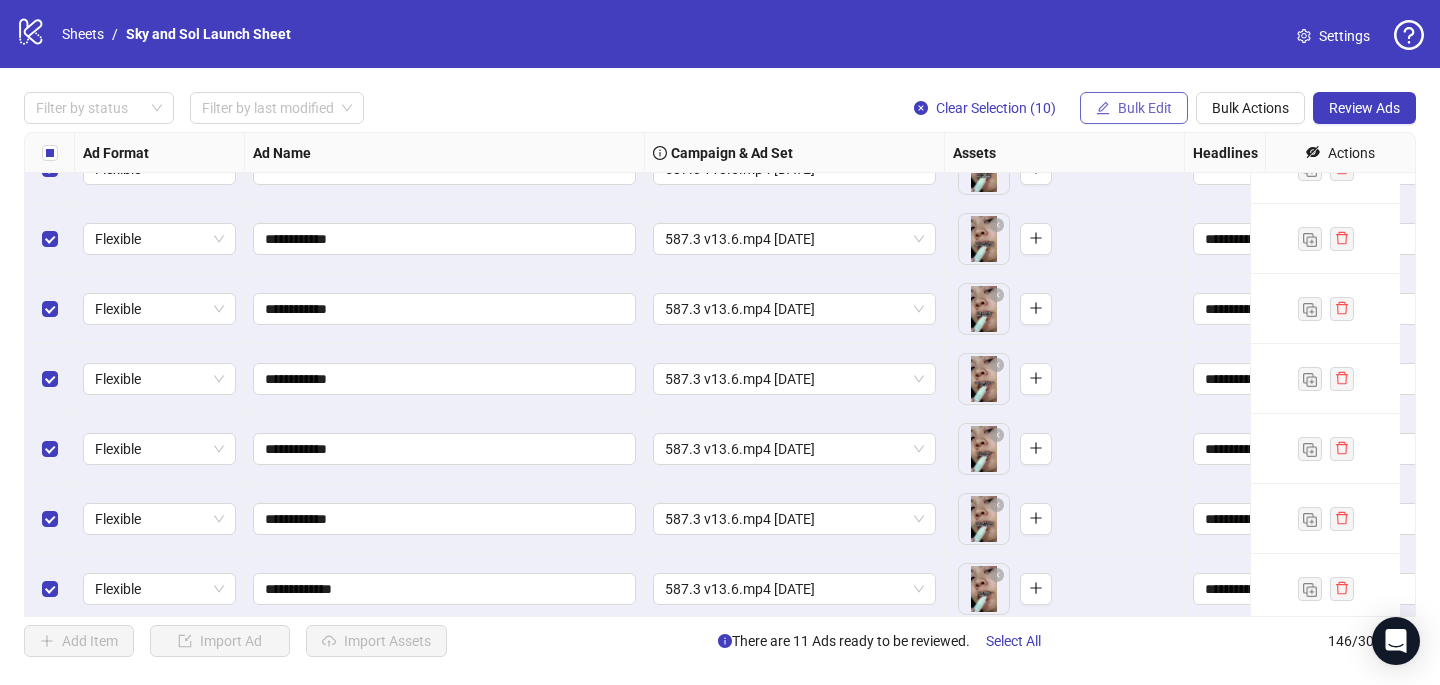click on "Bulk Edit" at bounding box center (1145, 108) 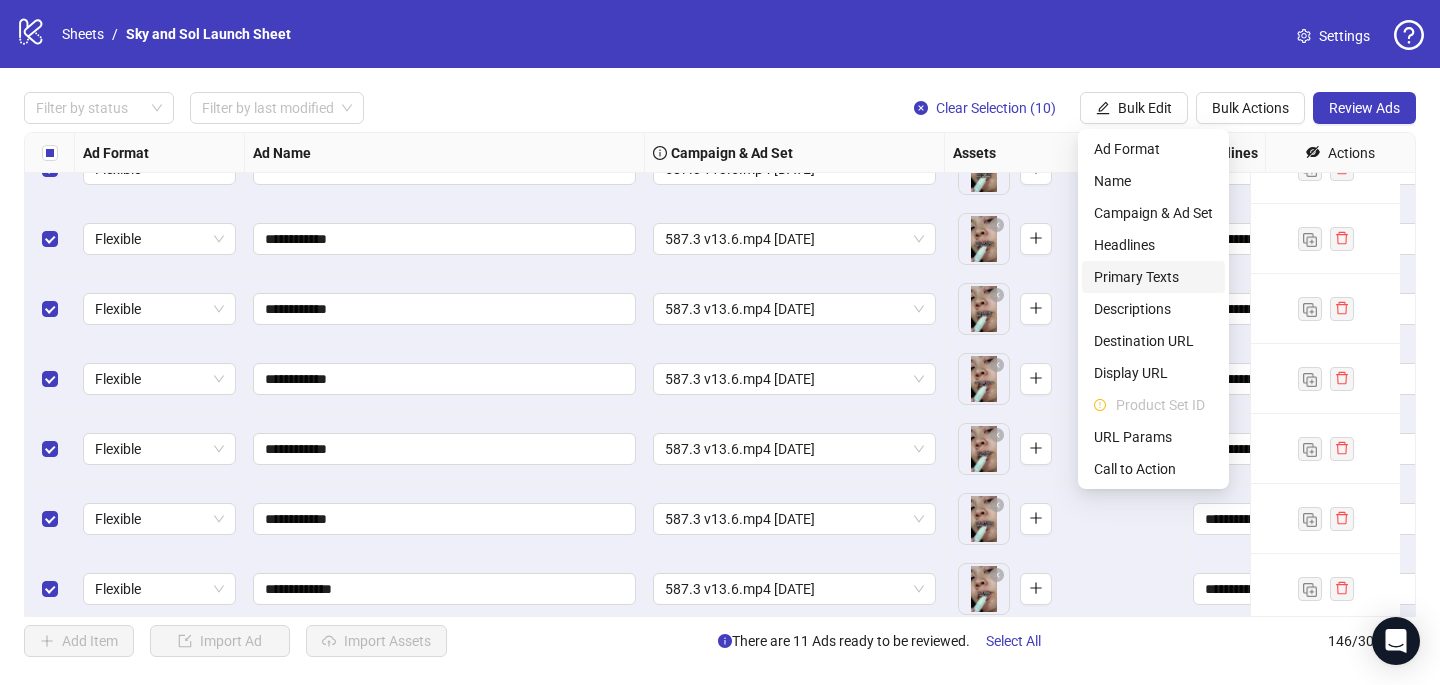 click on "Primary Texts" at bounding box center [1153, 277] 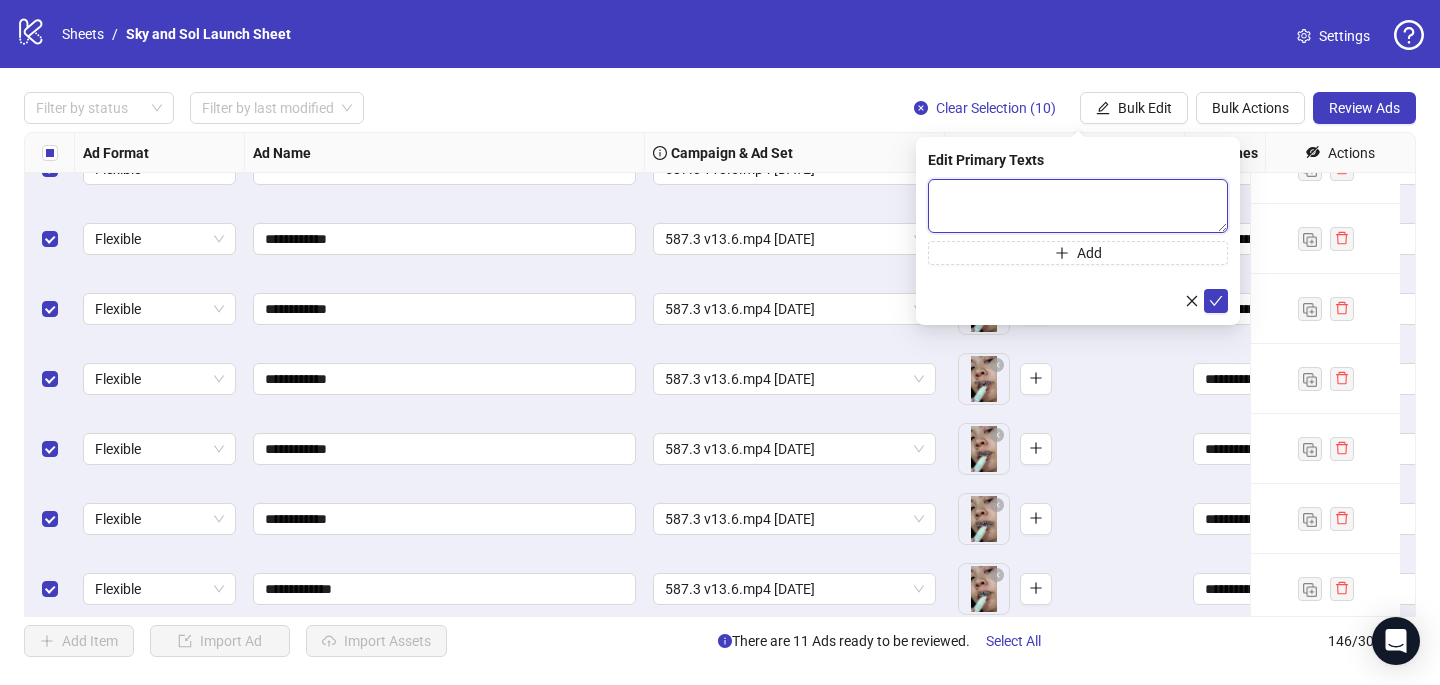 click at bounding box center [1078, 206] 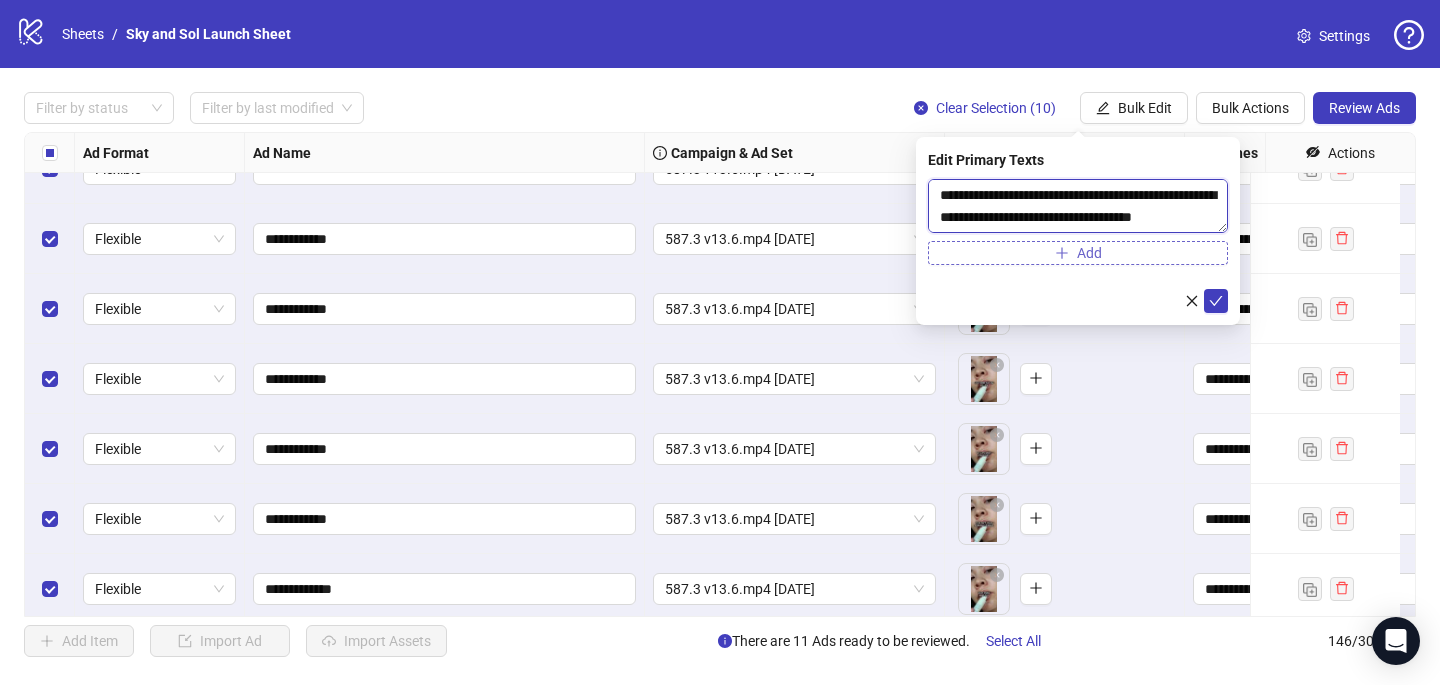 scroll, scrollTop: 330, scrollLeft: 0, axis: vertical 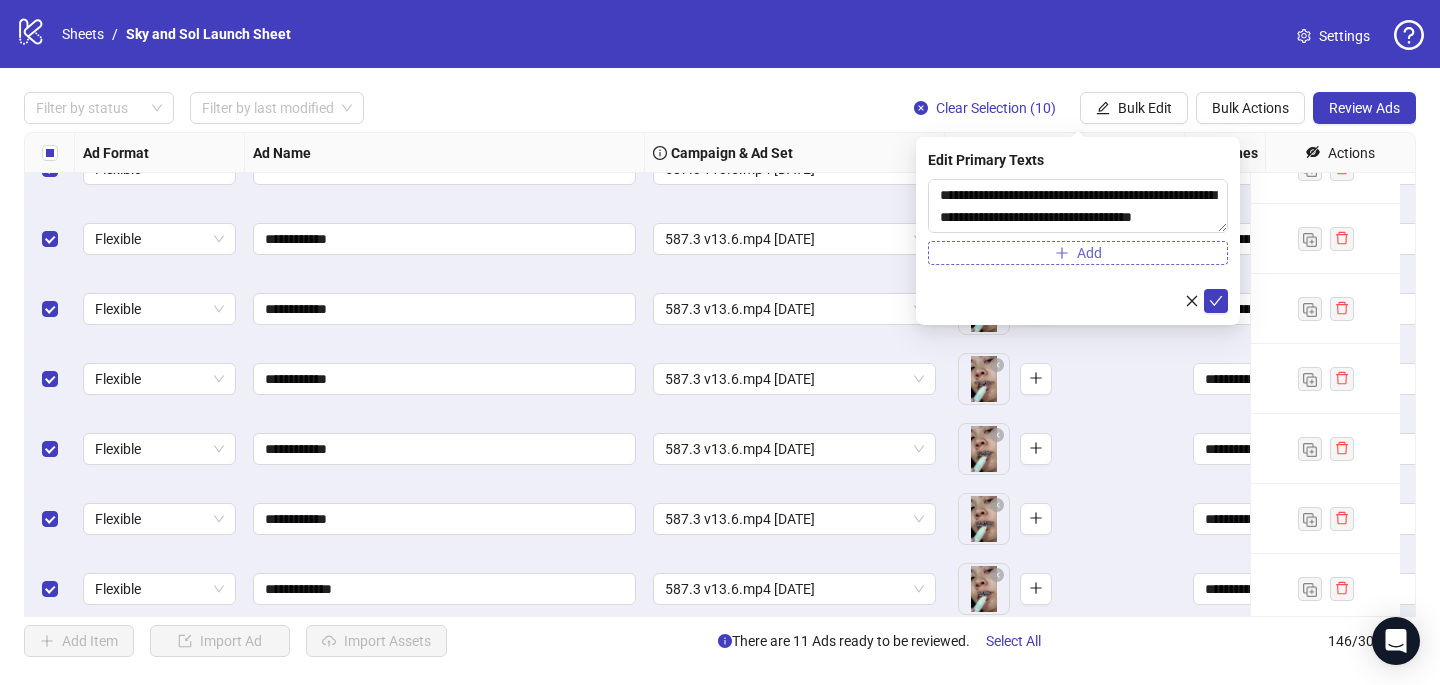 click at bounding box center (1062, 253) 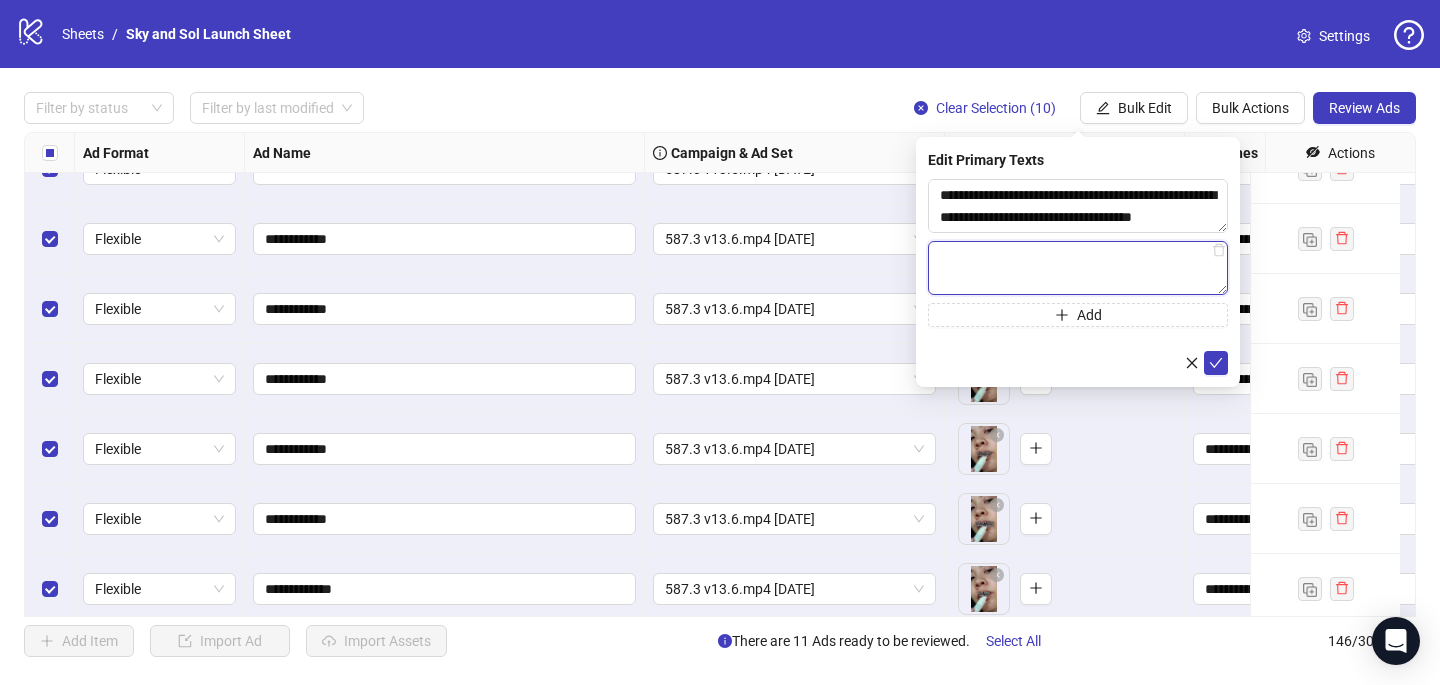 paste on "**********" 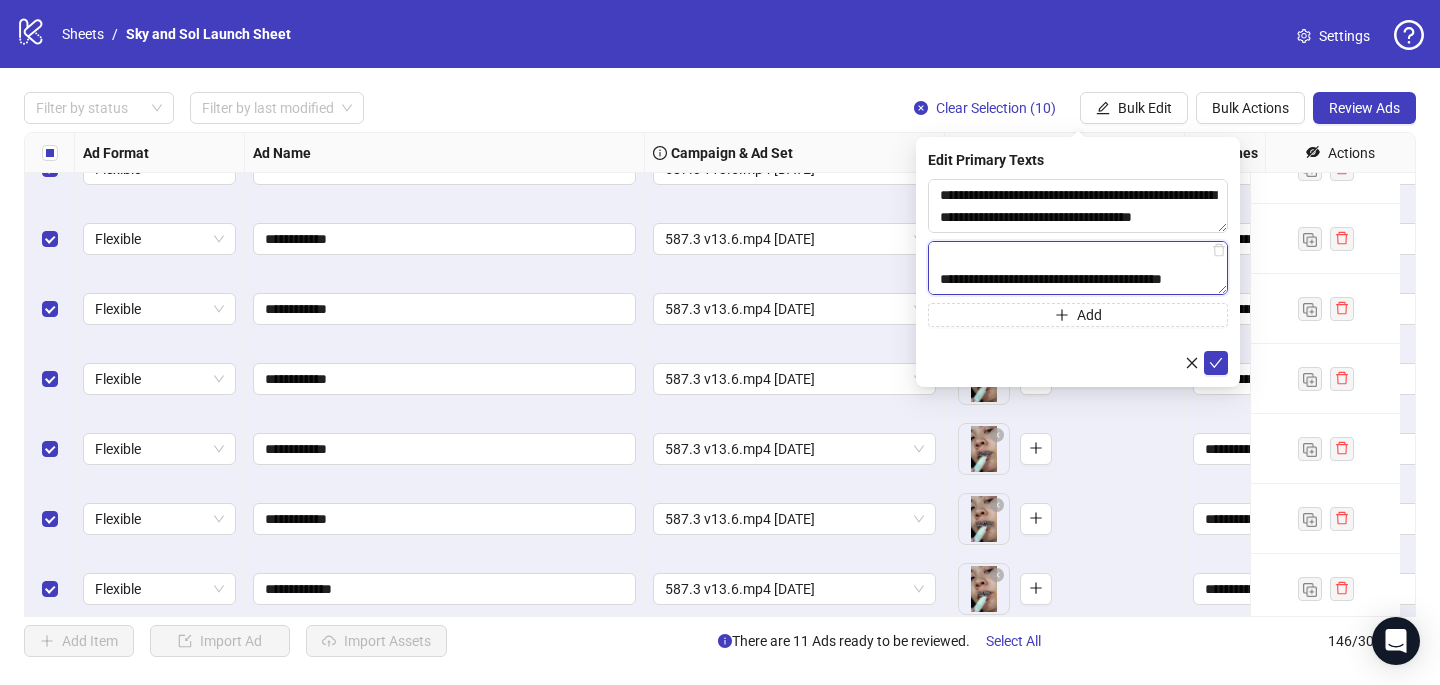 scroll, scrollTop: 418, scrollLeft: 0, axis: vertical 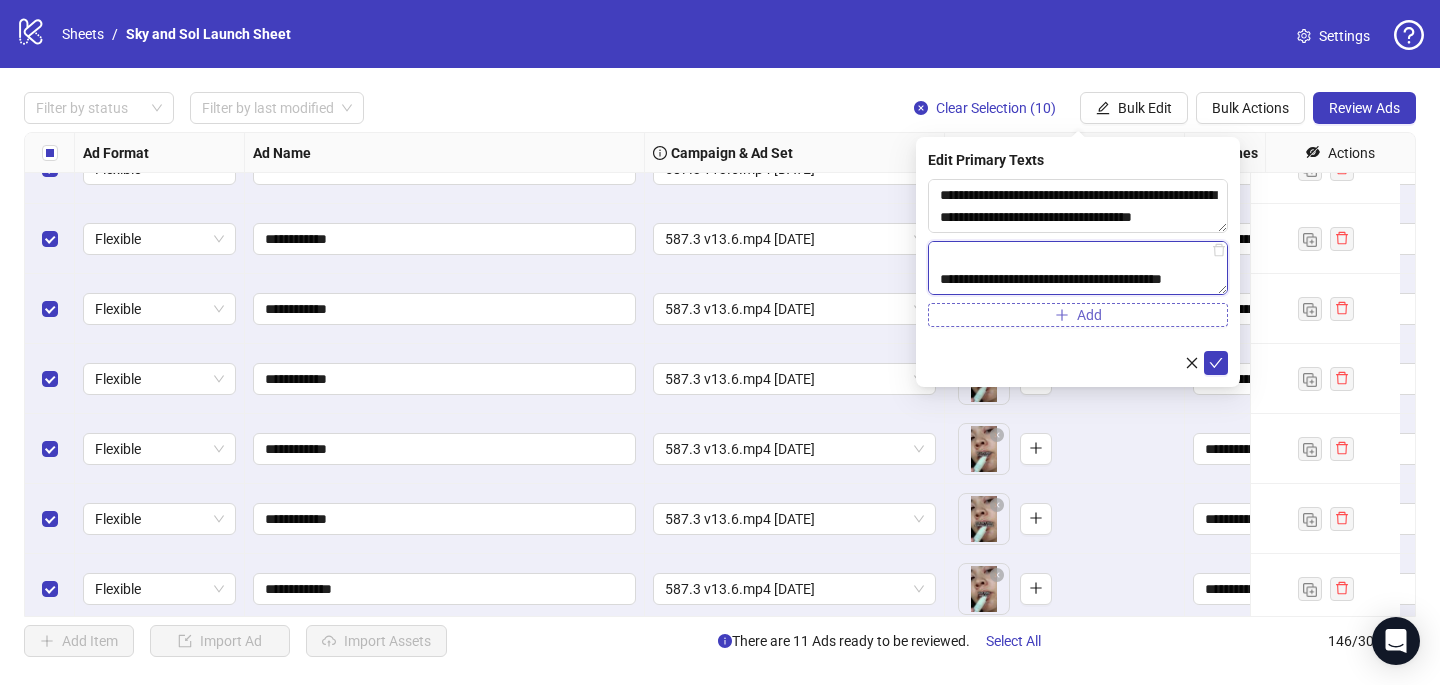 type on "**********" 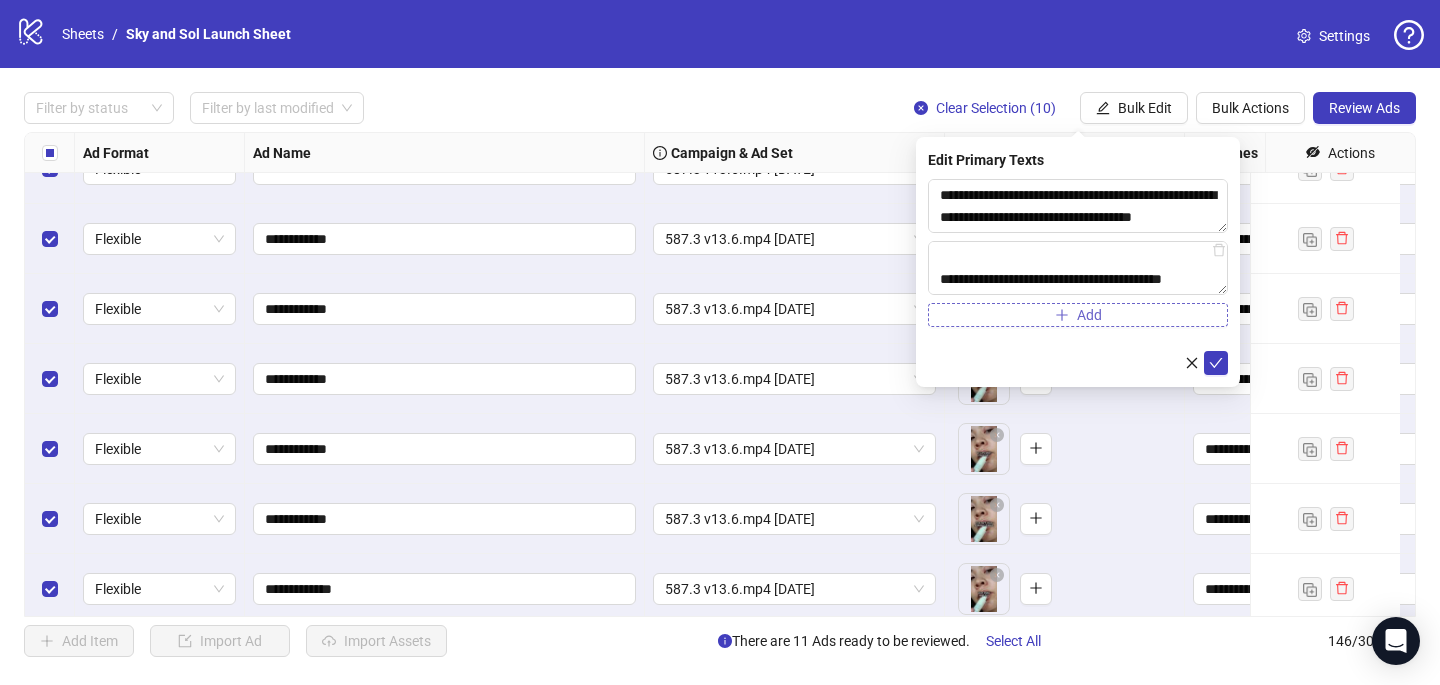 click on "Add" at bounding box center [1089, 315] 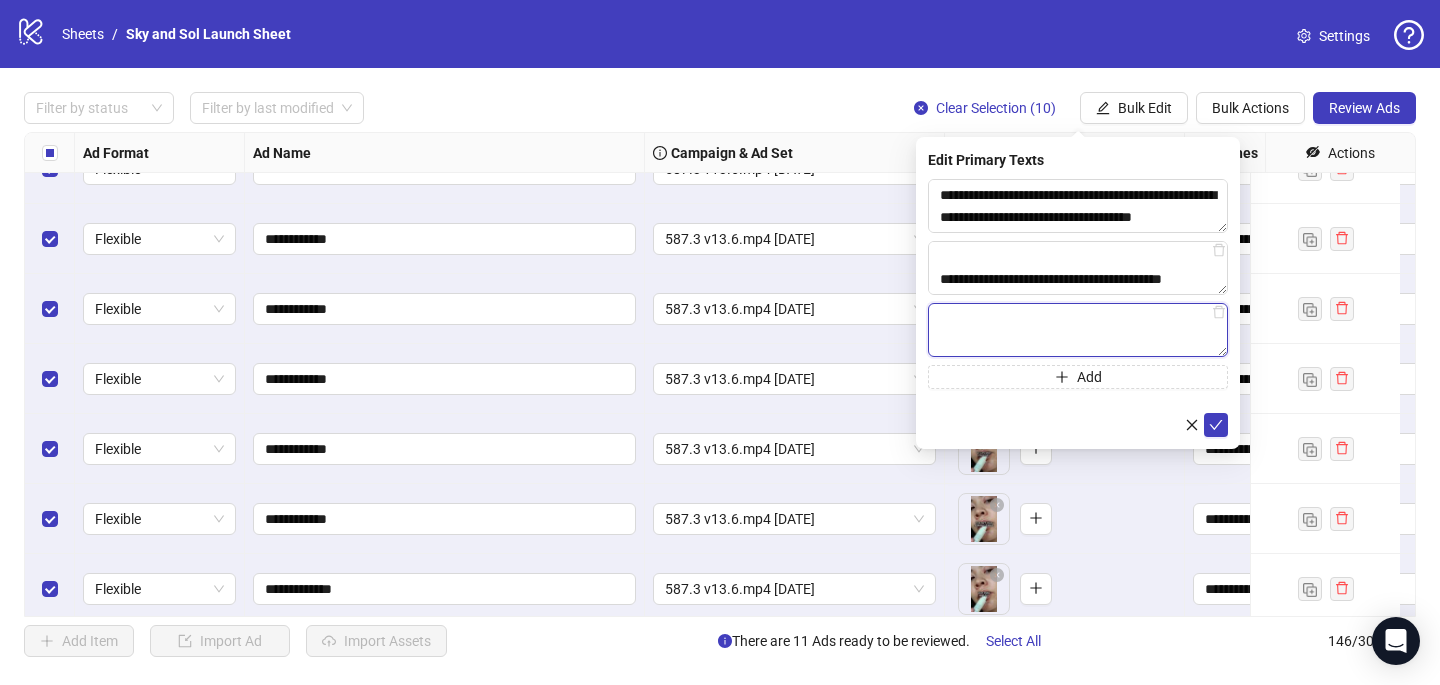paste on "**********" 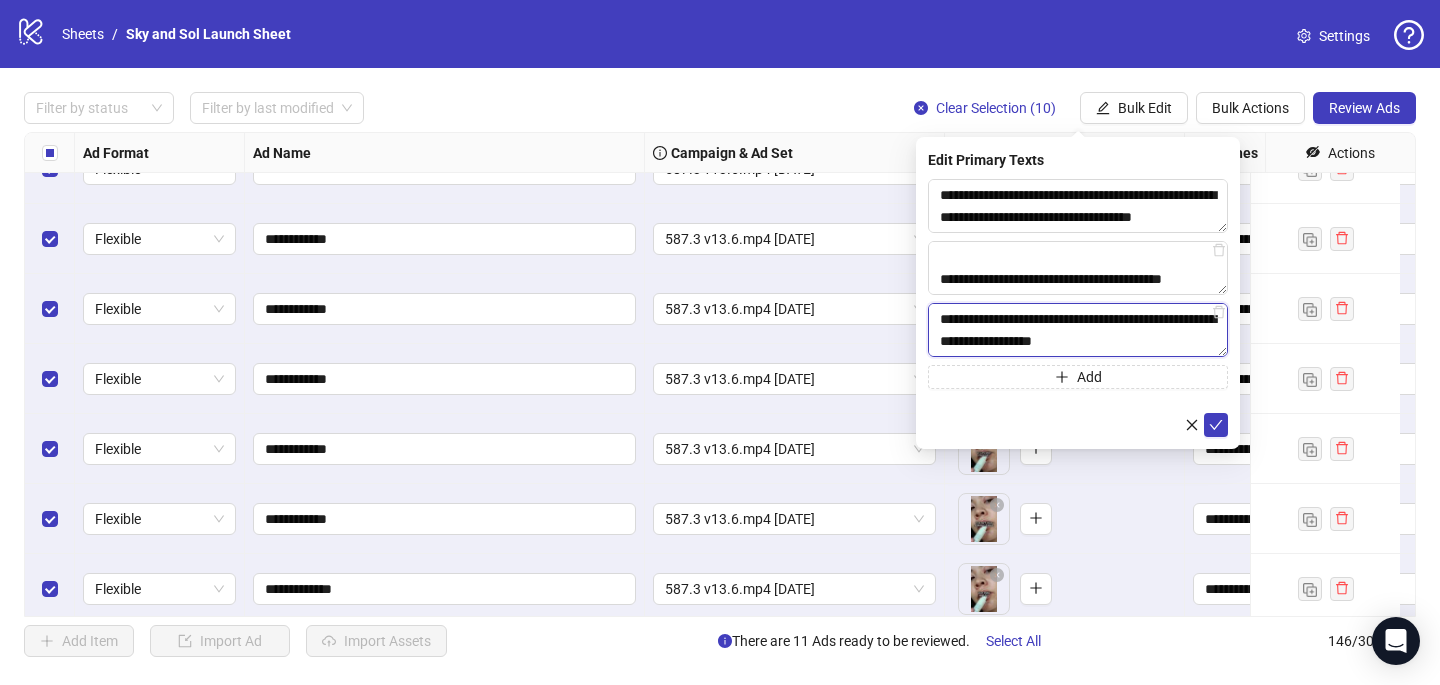 scroll, scrollTop: 59, scrollLeft: 0, axis: vertical 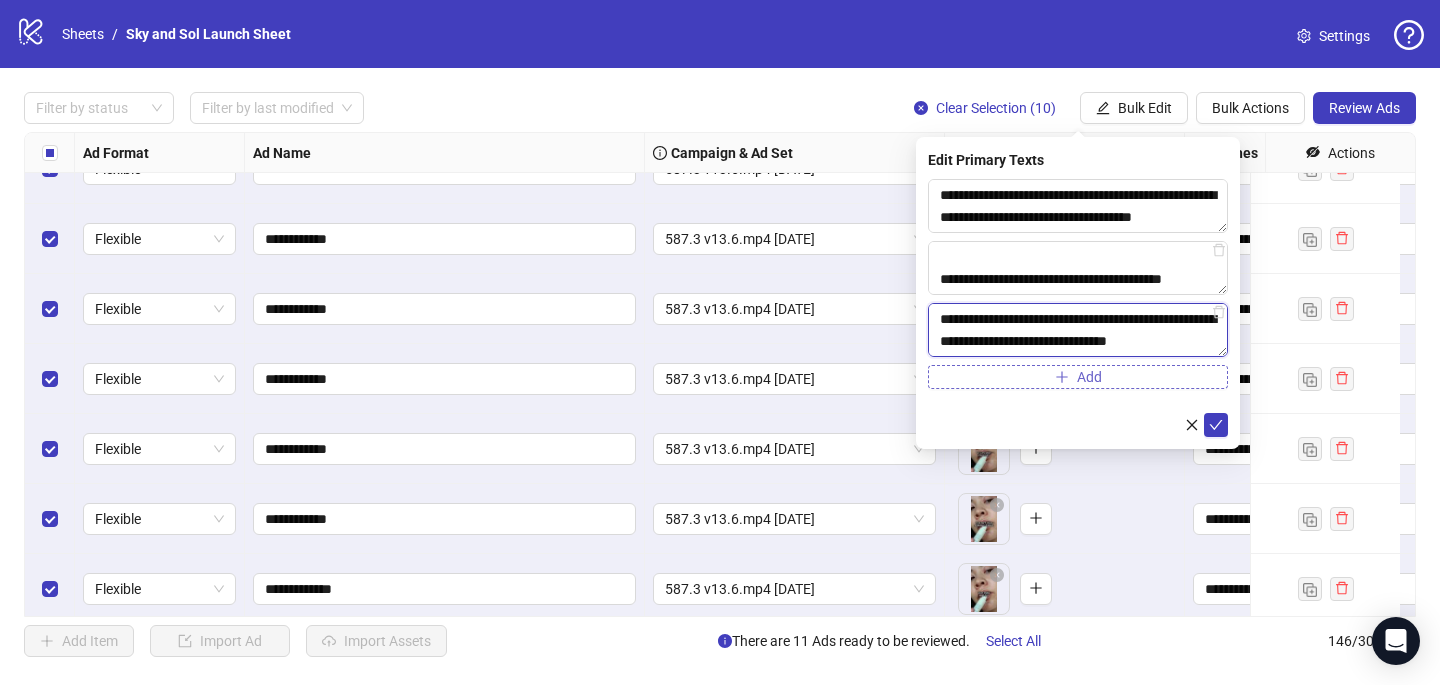 type on "**********" 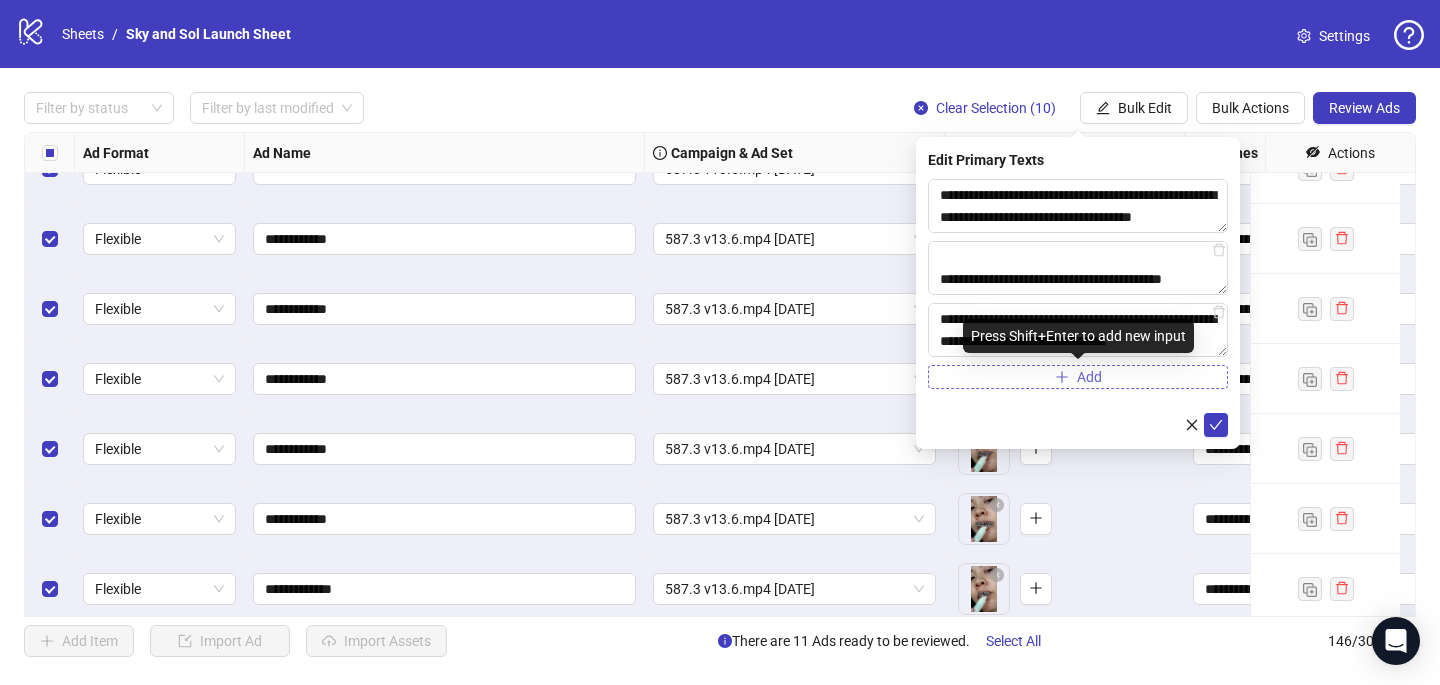 click on "Add" at bounding box center [1089, 377] 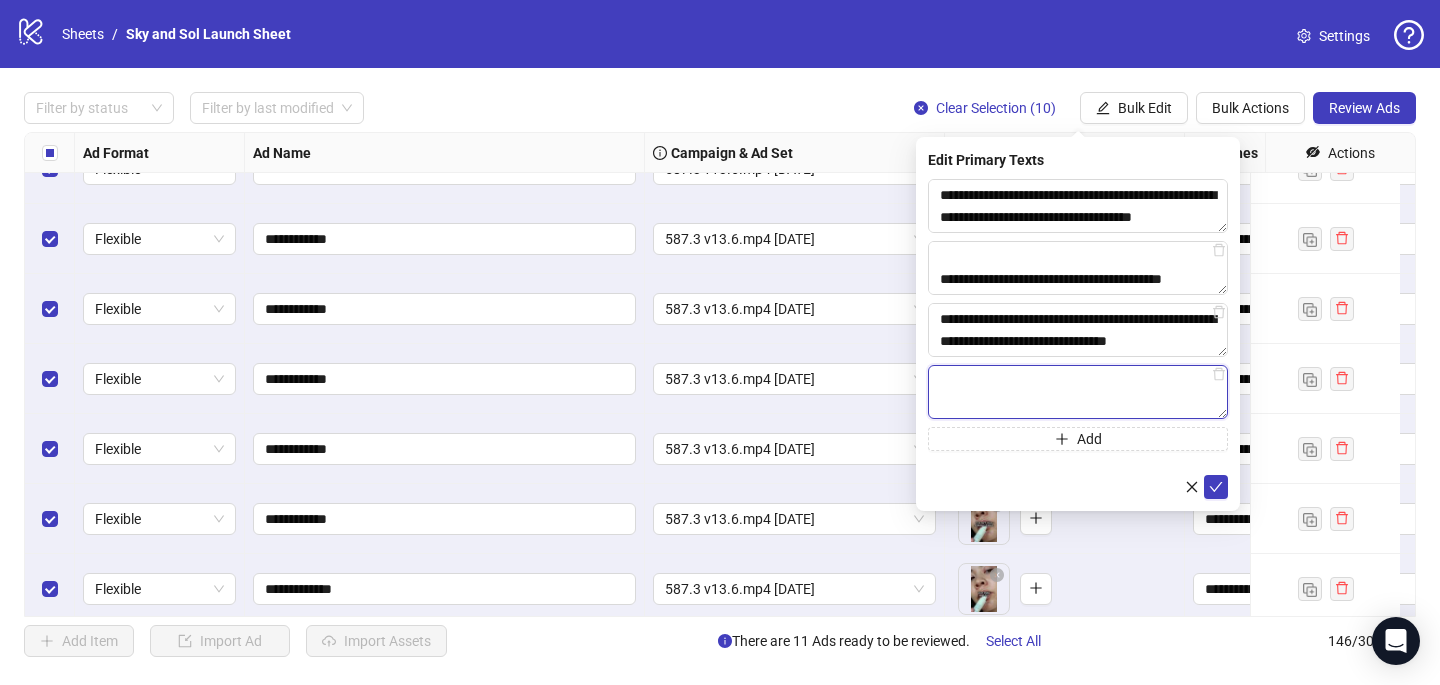 paste on "**********" 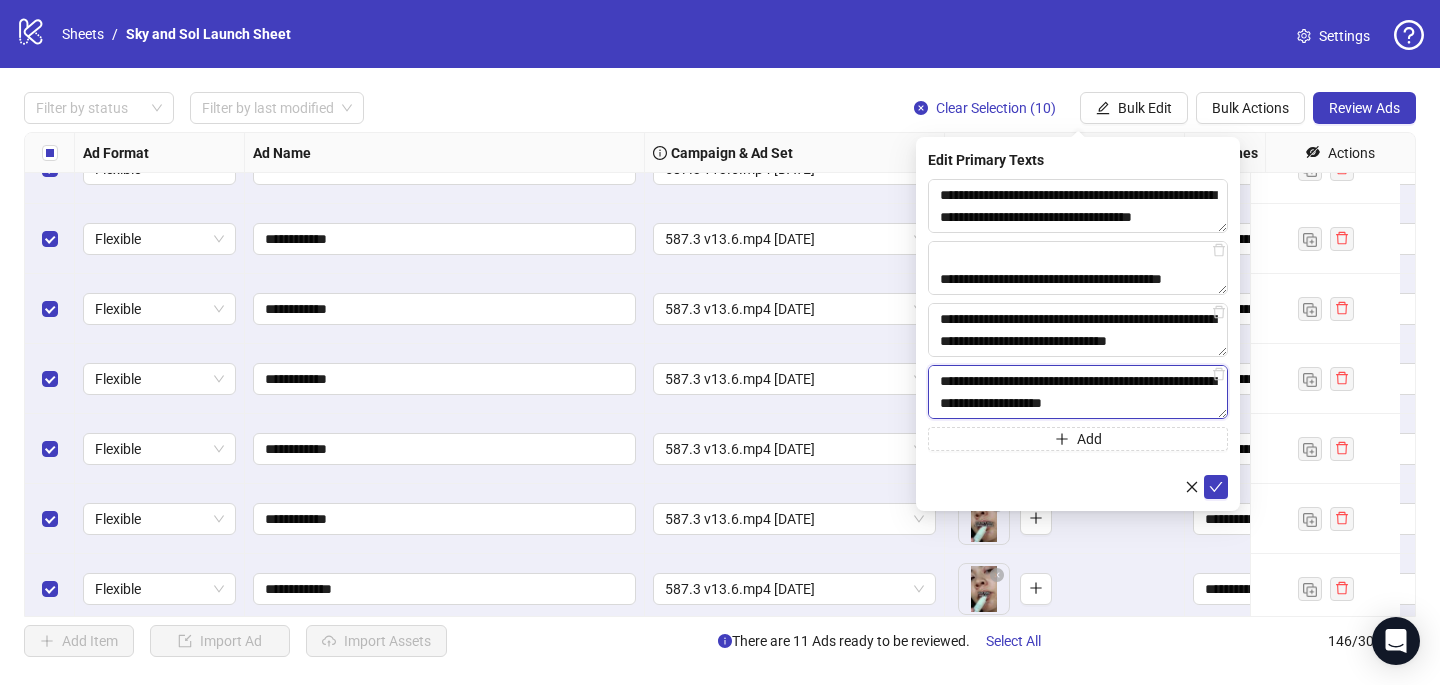 scroll, scrollTop: 242, scrollLeft: 0, axis: vertical 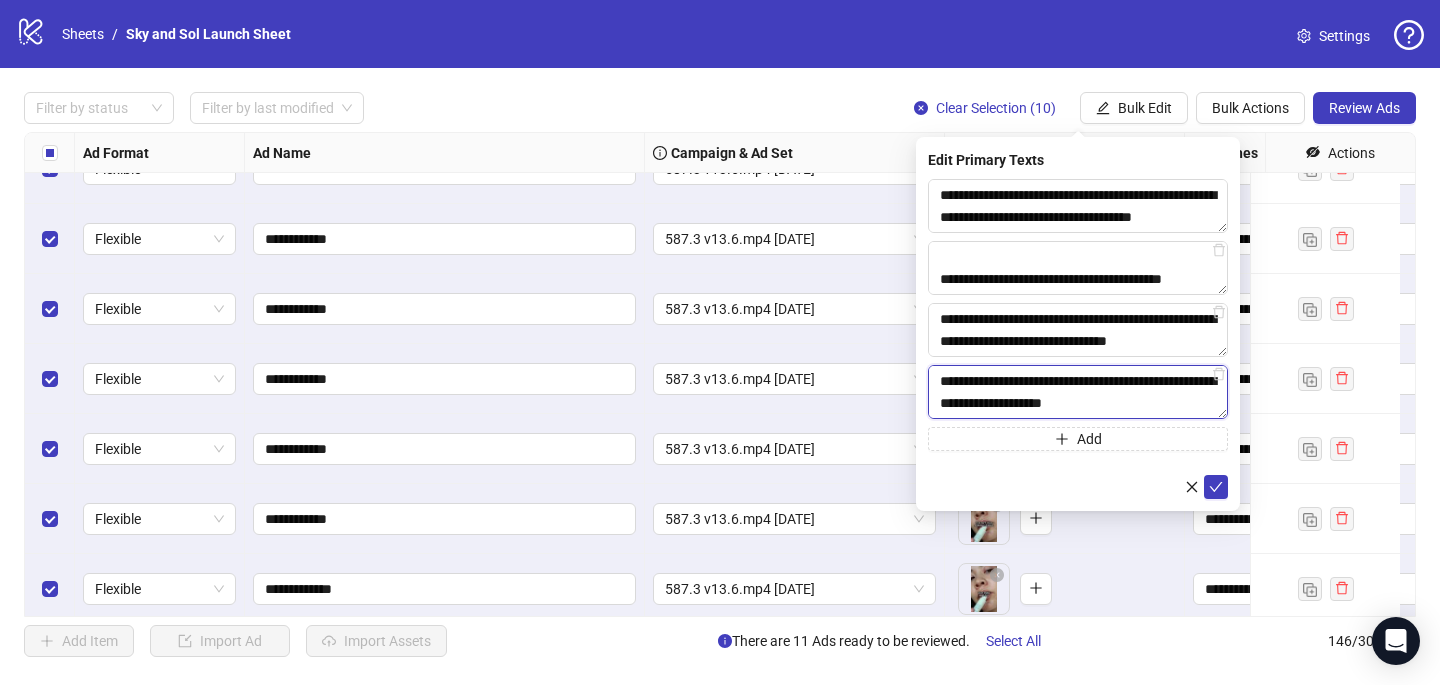 type on "**********" 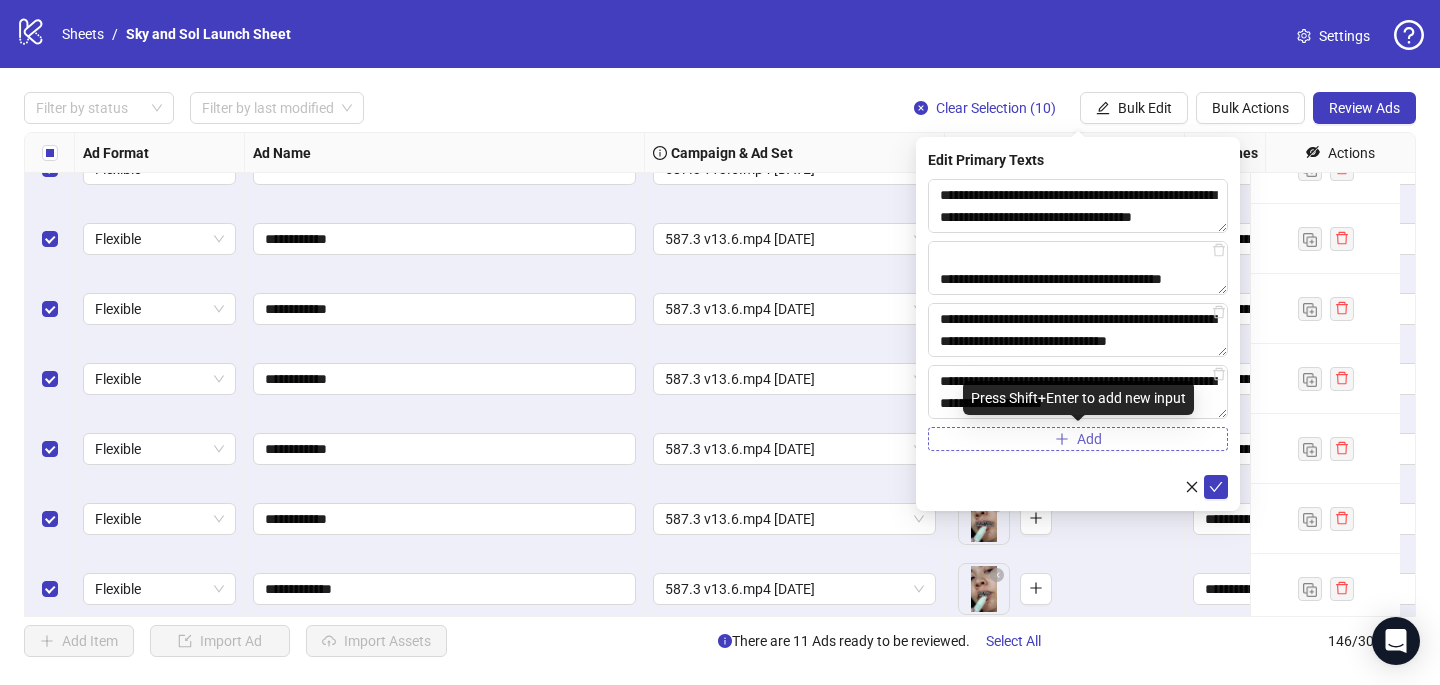 click on "Add" at bounding box center (1078, 439) 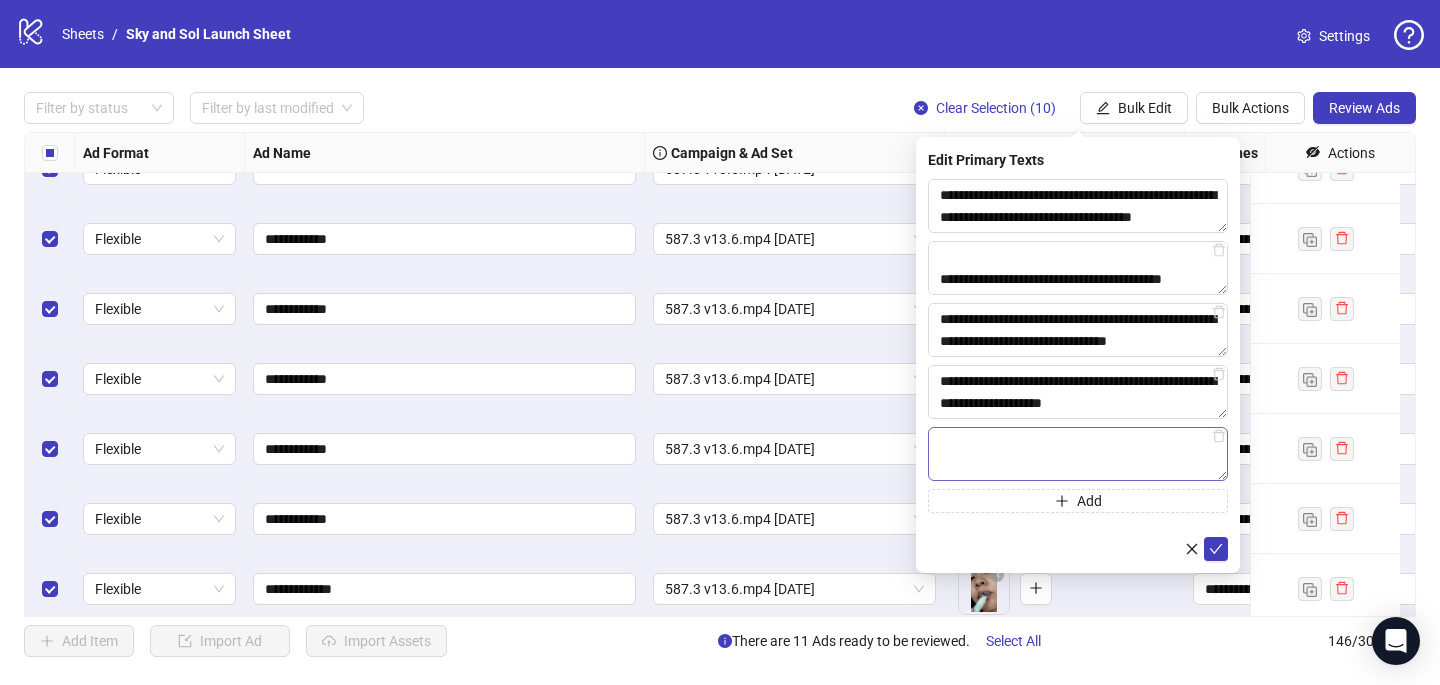 click at bounding box center [1078, 206] 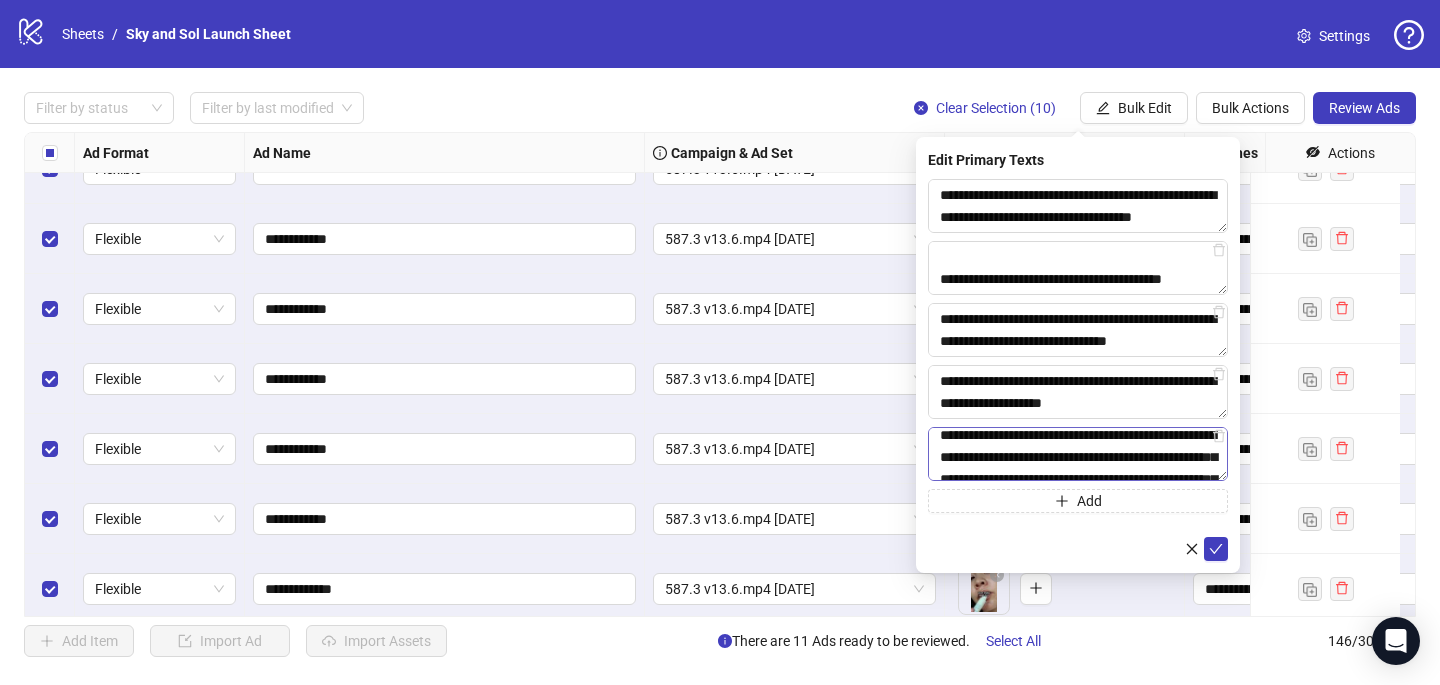 scroll, scrollTop: 277, scrollLeft: 0, axis: vertical 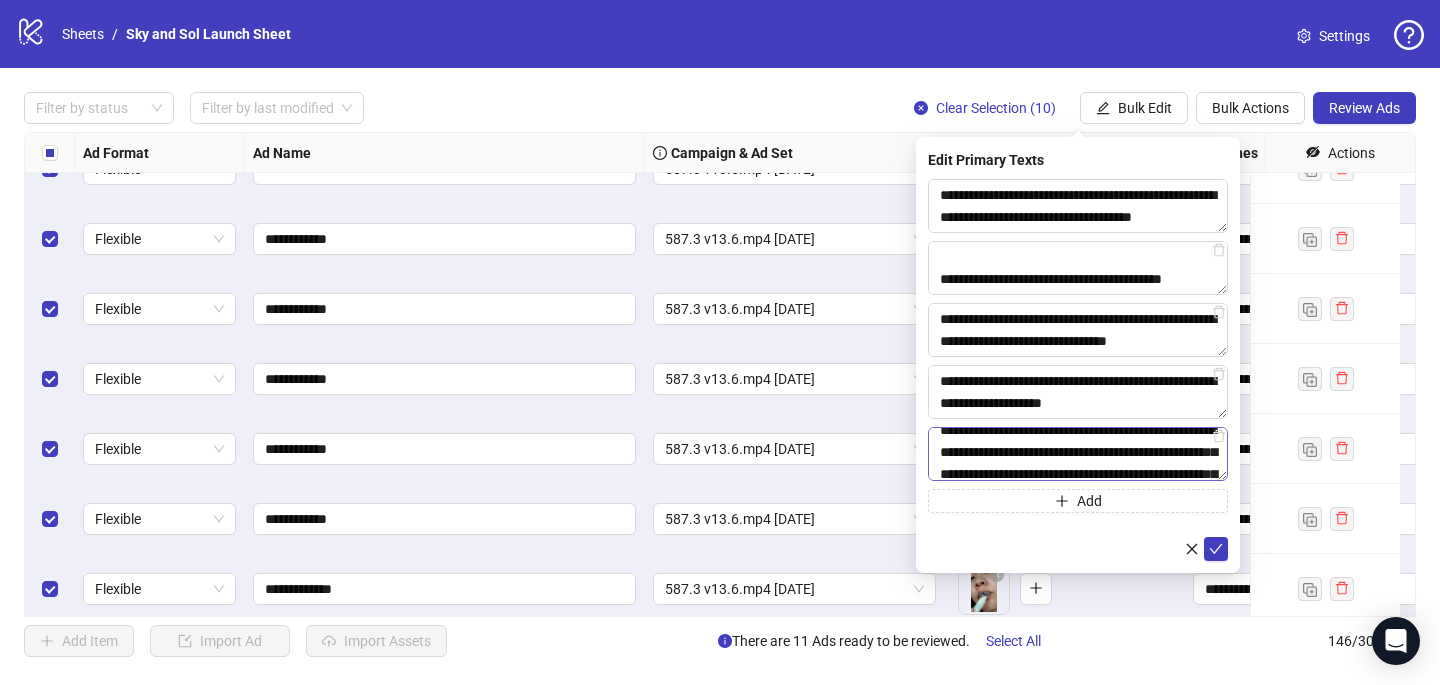 click on "**********" at bounding box center (1078, 206) 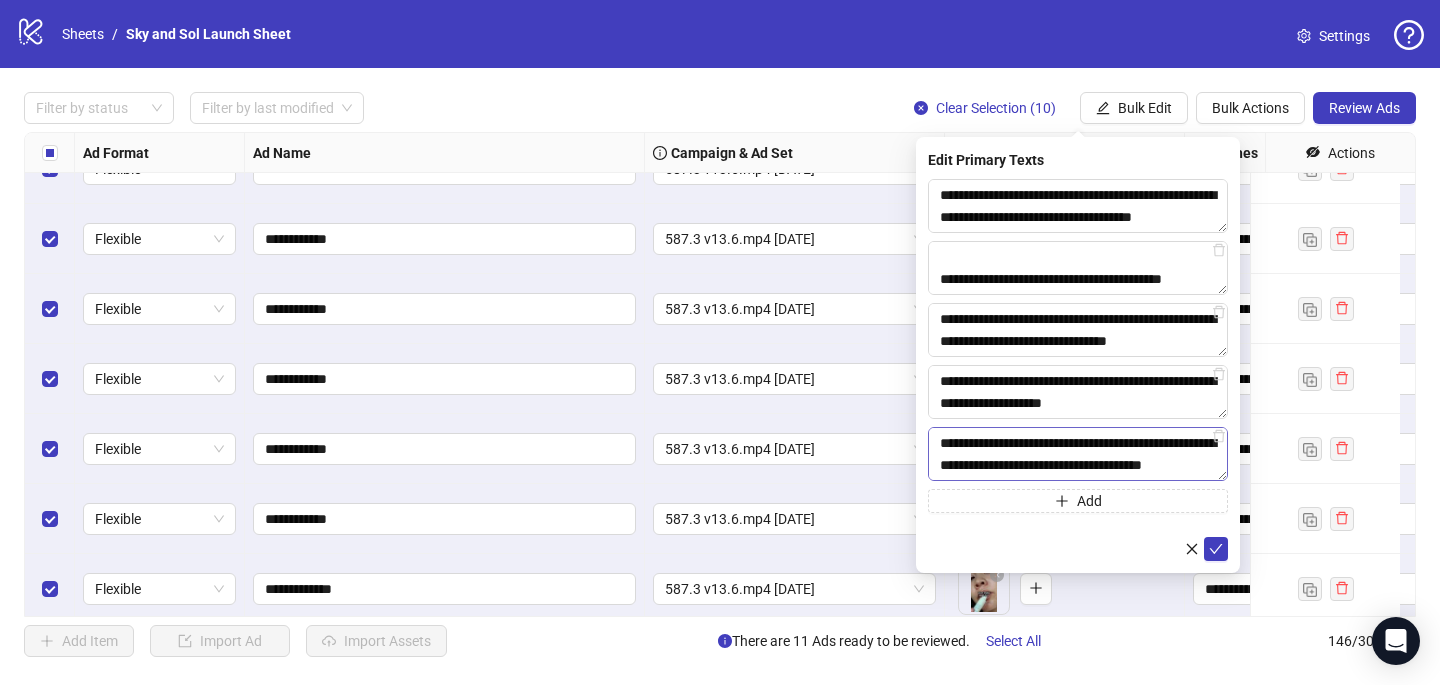 scroll, scrollTop: 660, scrollLeft: 0, axis: vertical 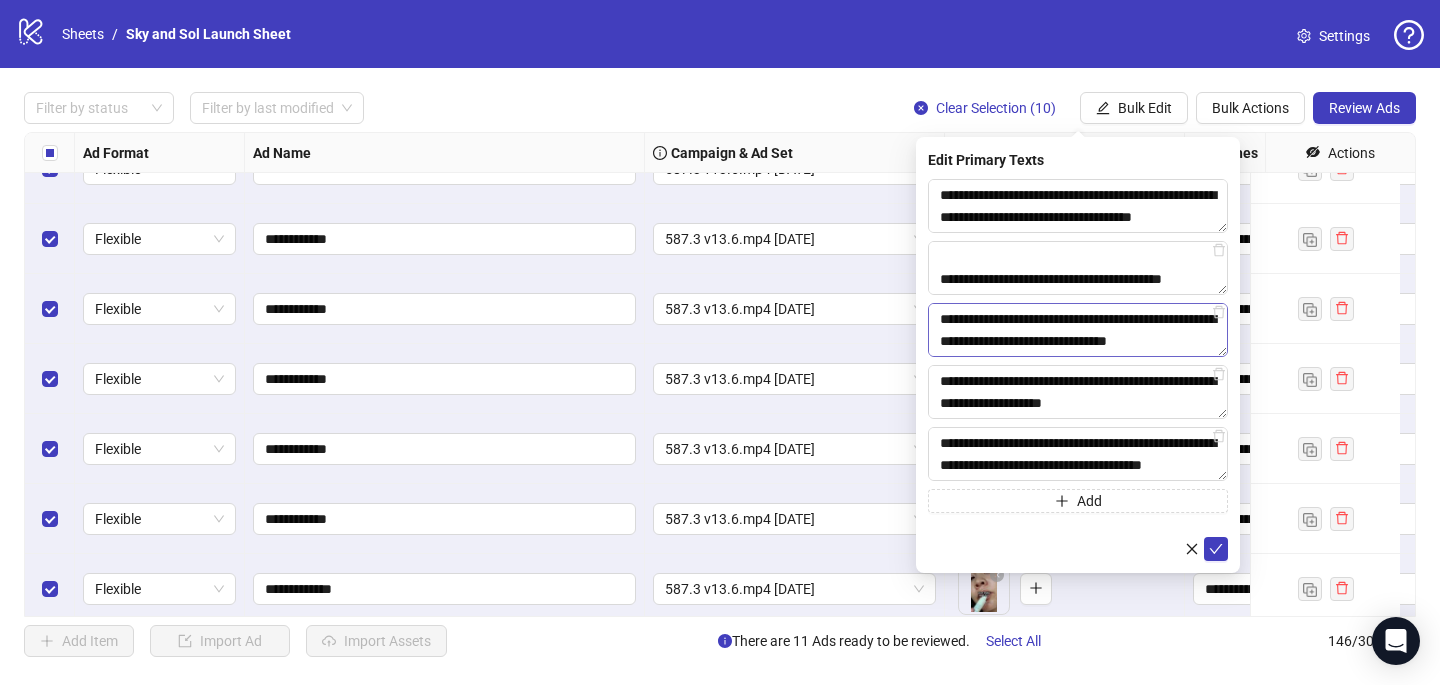 type on "**********" 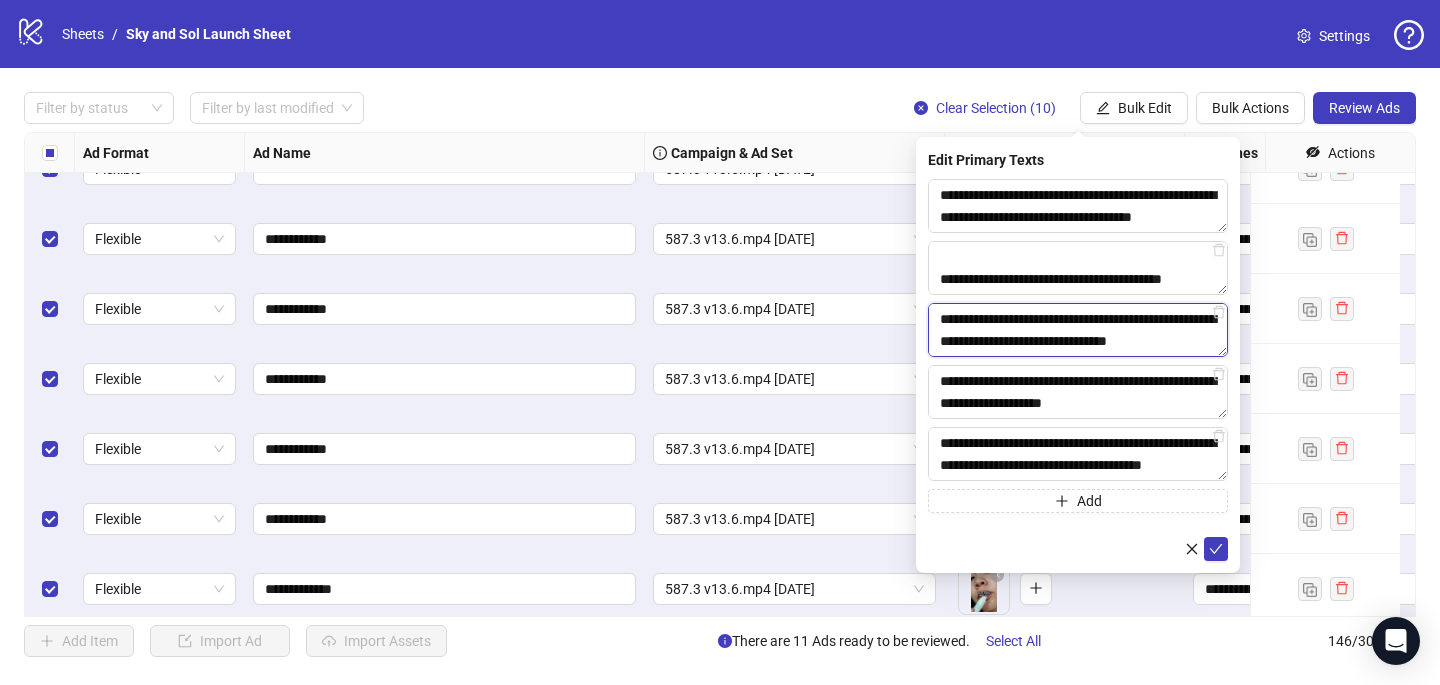 drag, startPoint x: 1057, startPoint y: 340, endPoint x: 942, endPoint y: 322, distance: 116.40017 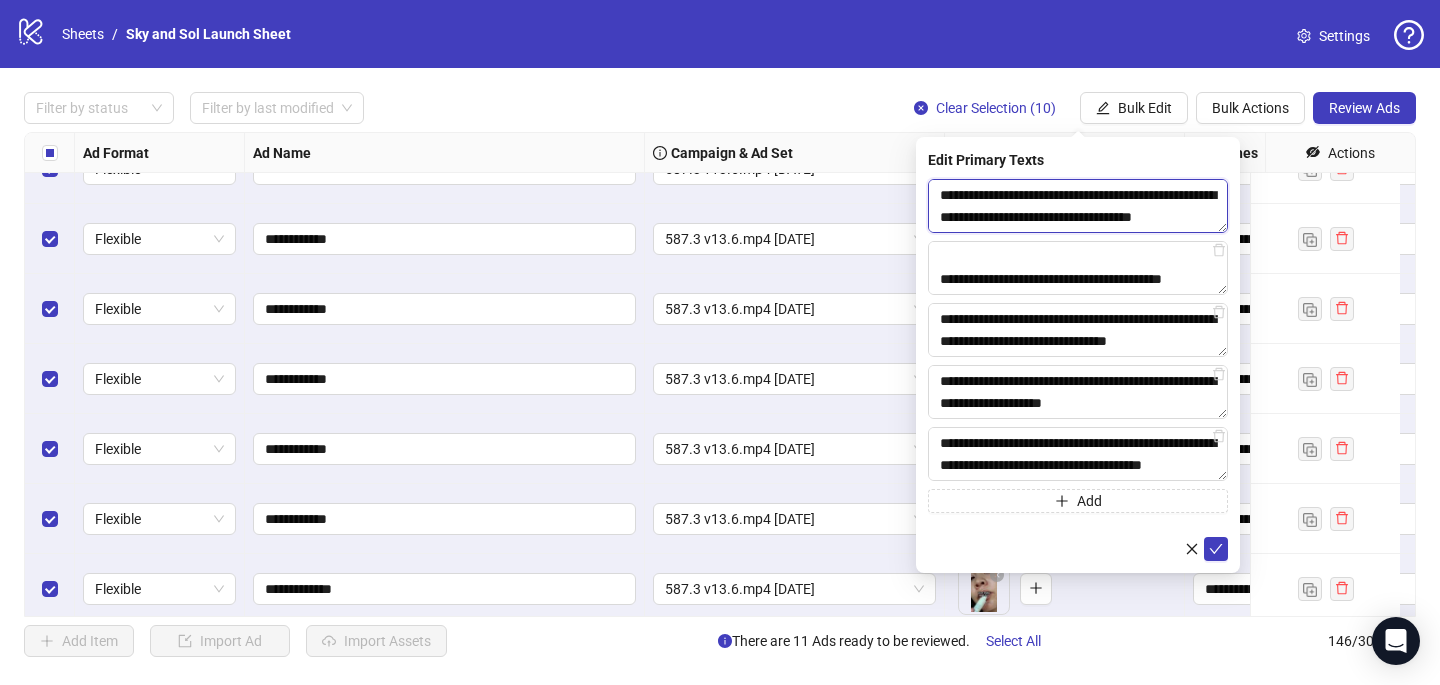 drag, startPoint x: 1015, startPoint y: 218, endPoint x: 928, endPoint y: 199, distance: 89.050545 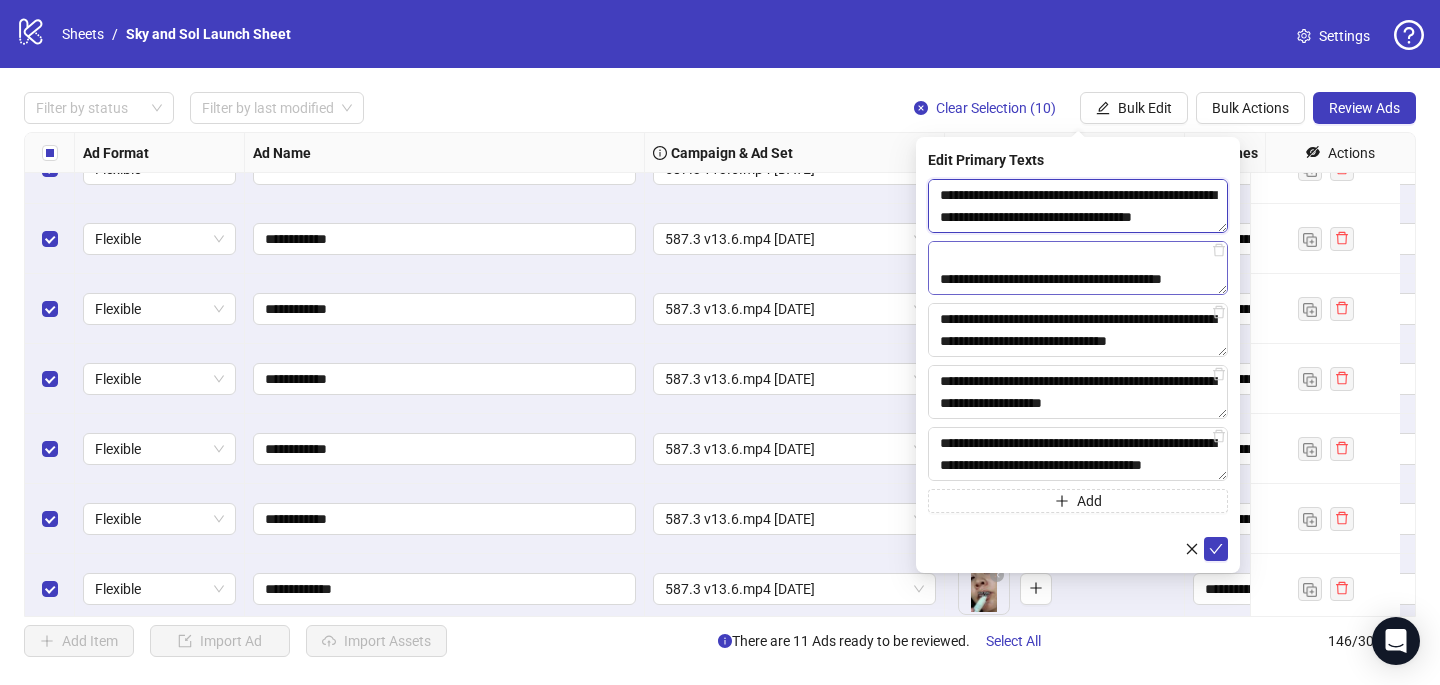 paste on "**********" 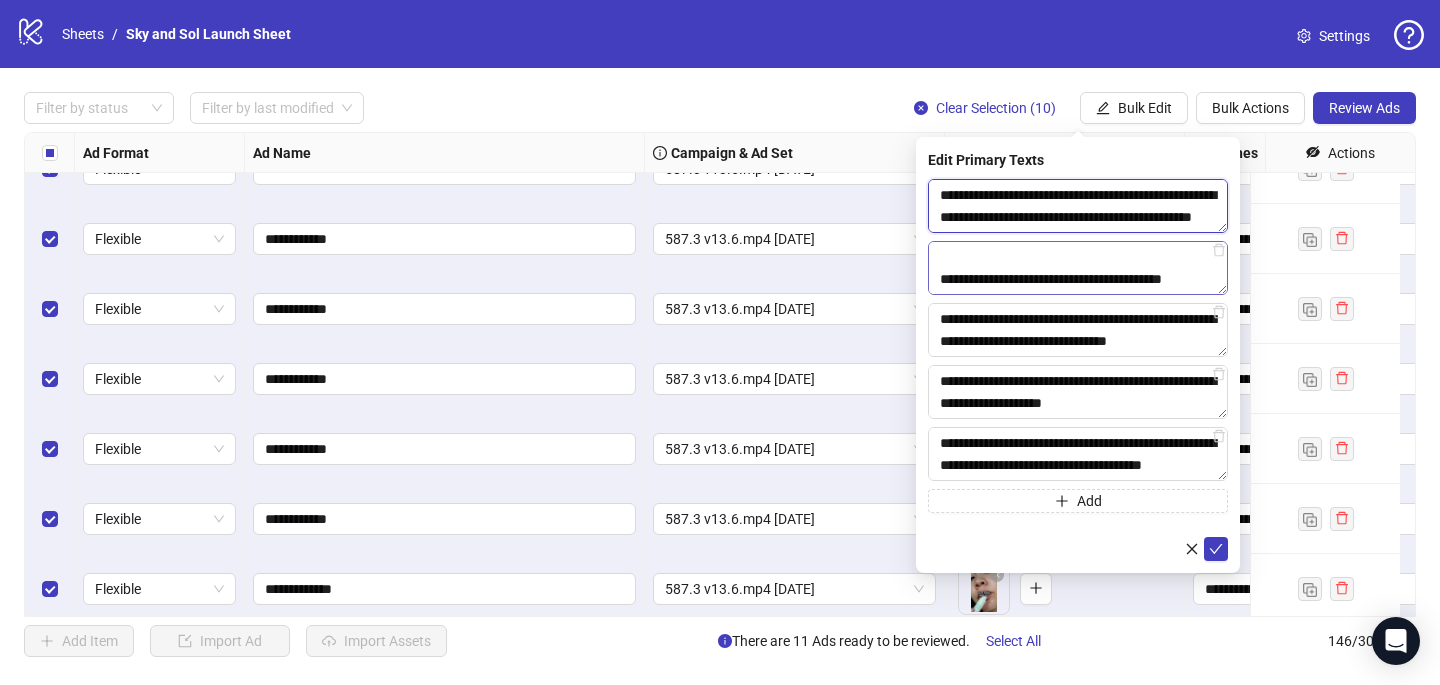 type on "**********" 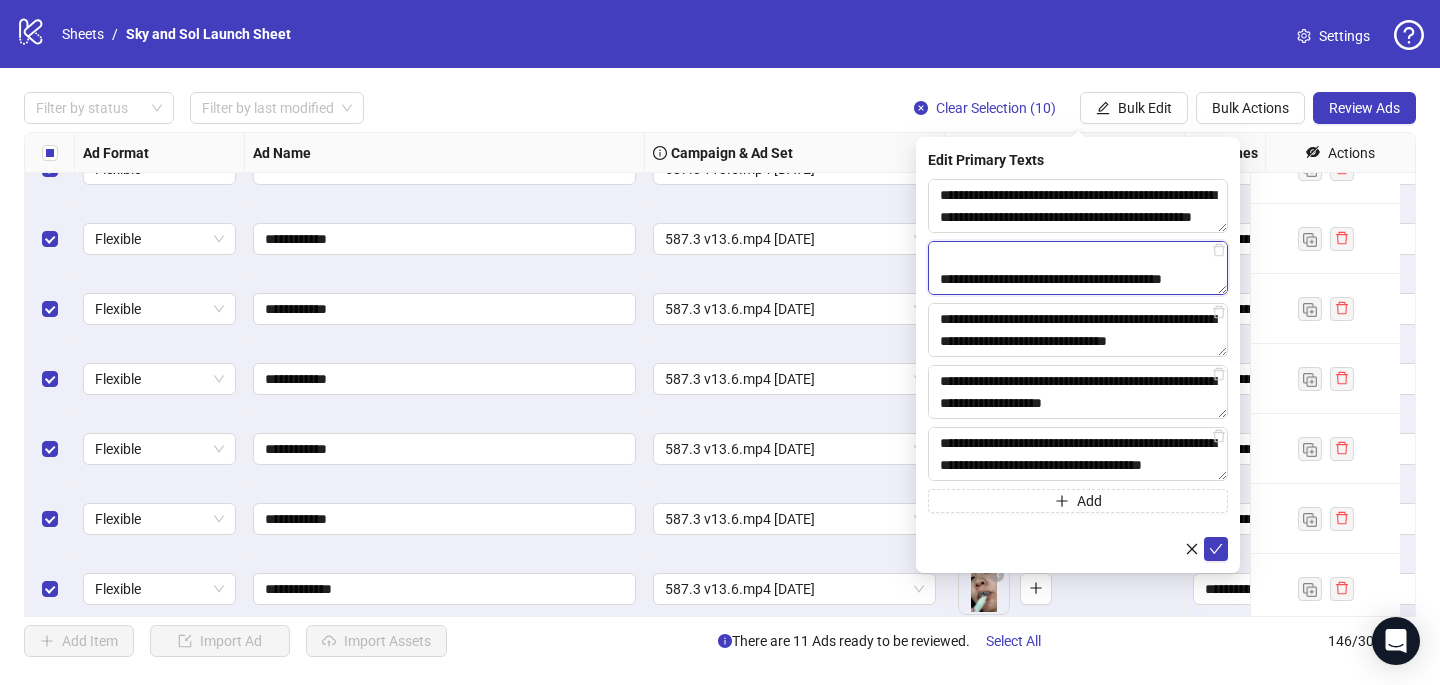 drag, startPoint x: 1008, startPoint y: 284, endPoint x: 937, endPoint y: 258, distance: 75.61085 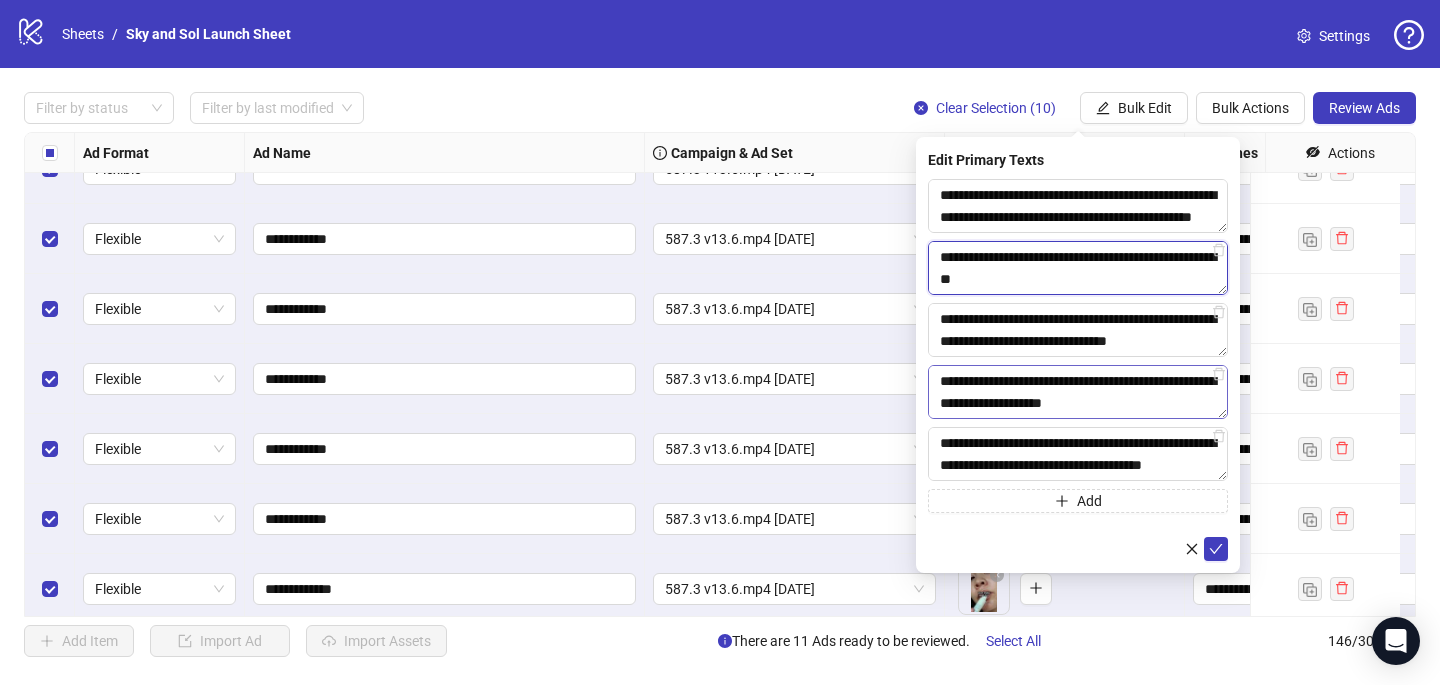 type on "**********" 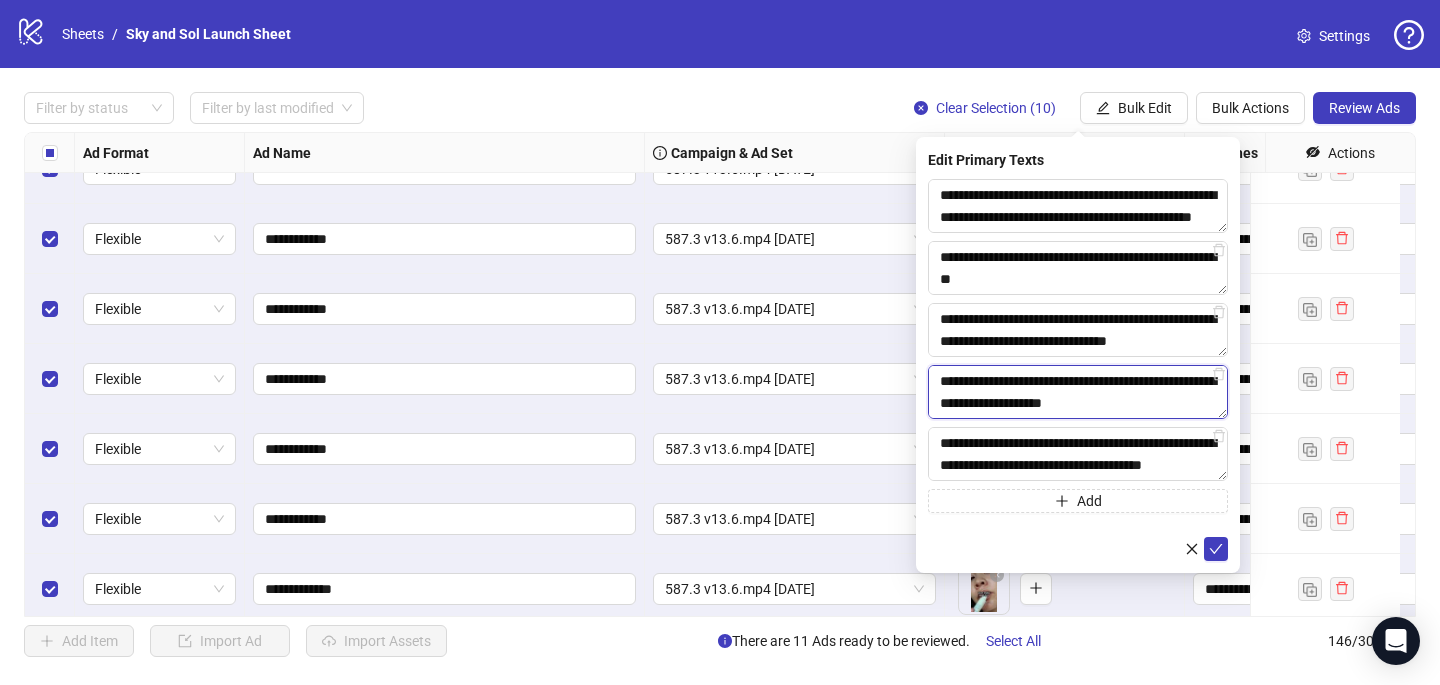 click on "**********" at bounding box center [1078, 206] 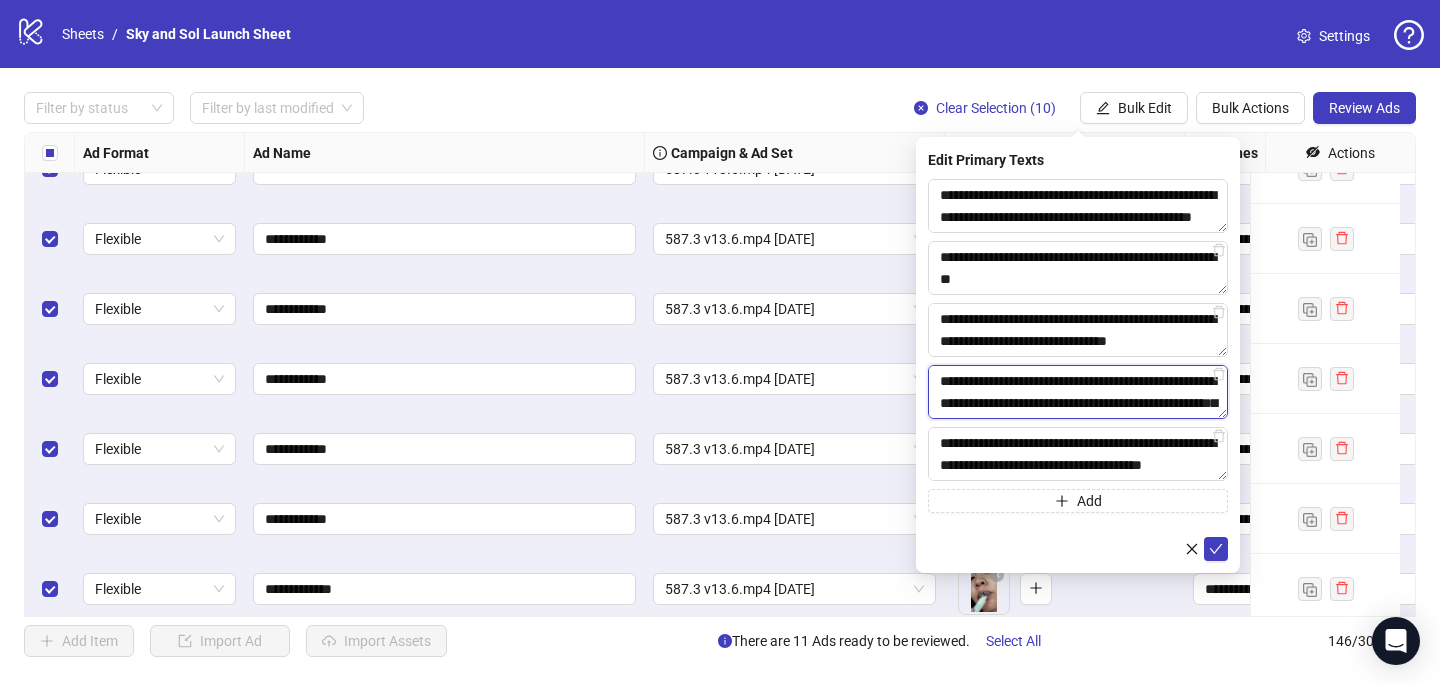 scroll, scrollTop: 242, scrollLeft: 0, axis: vertical 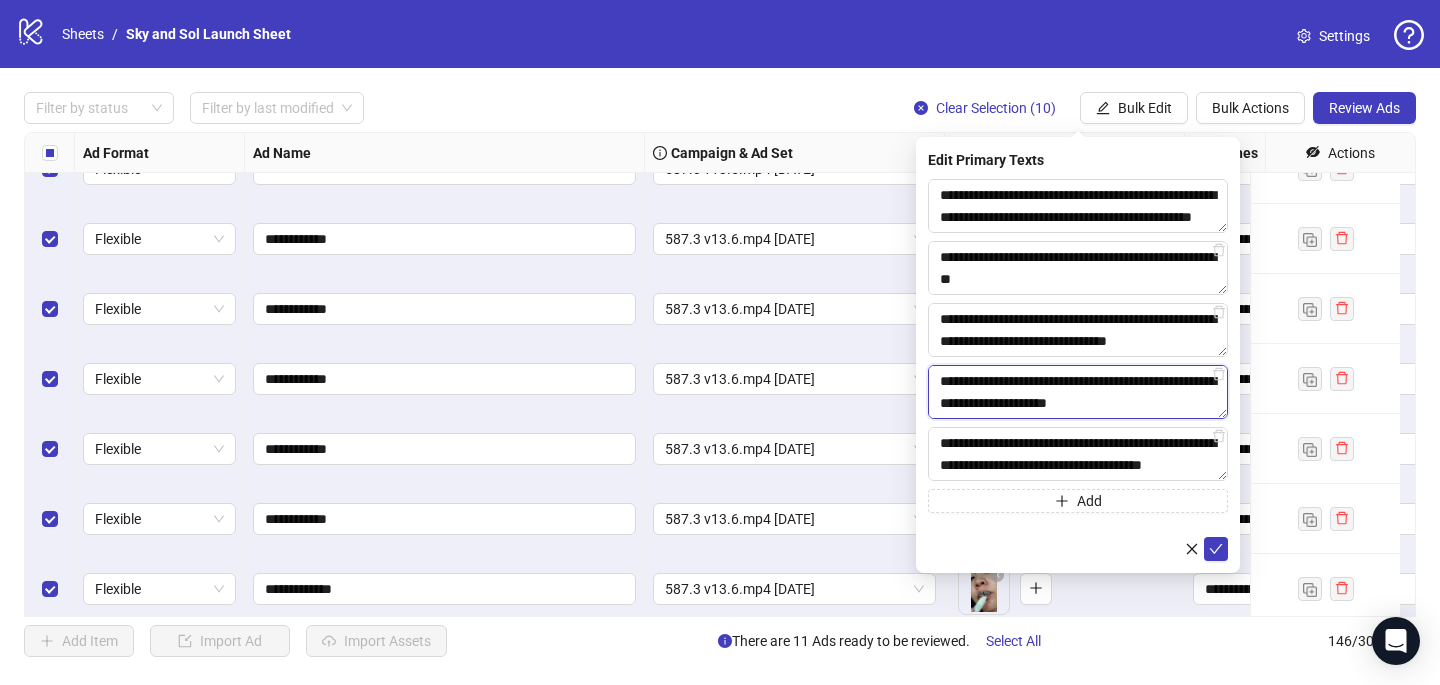 paste on "**********" 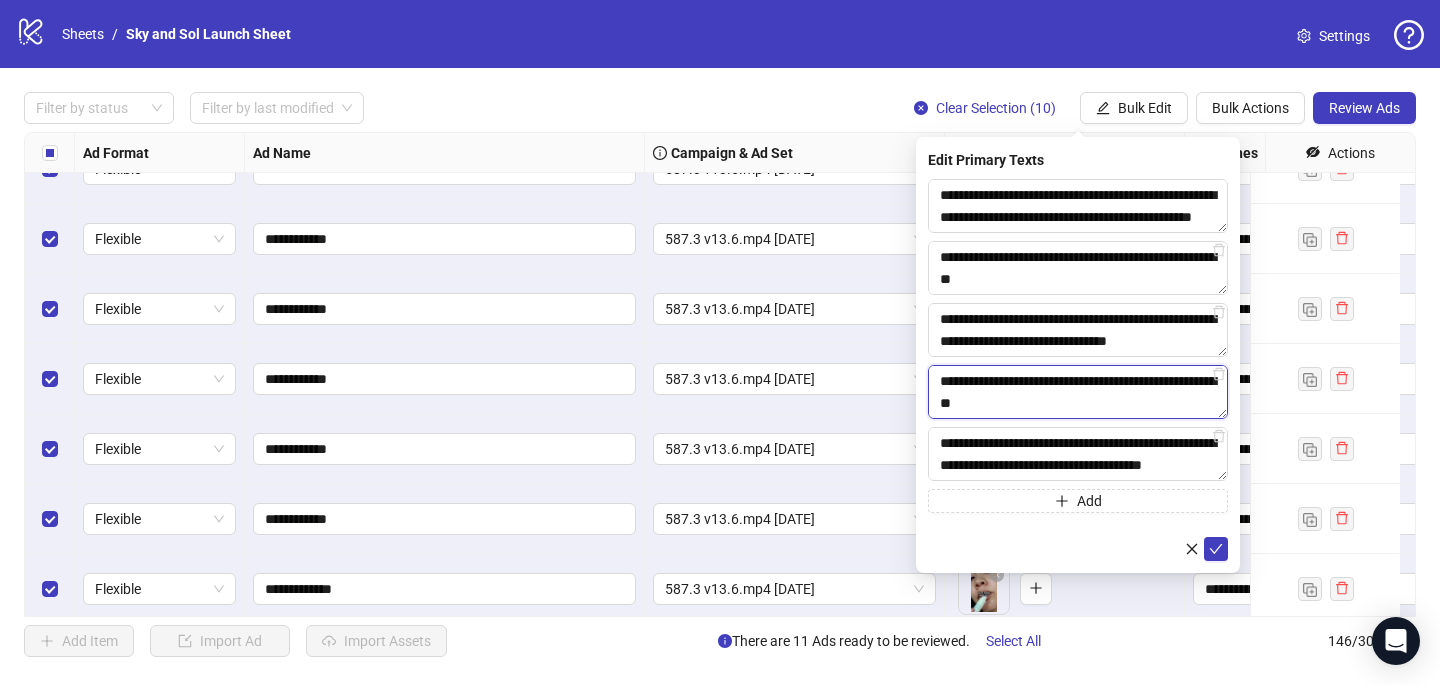 scroll, scrollTop: 279, scrollLeft: 0, axis: vertical 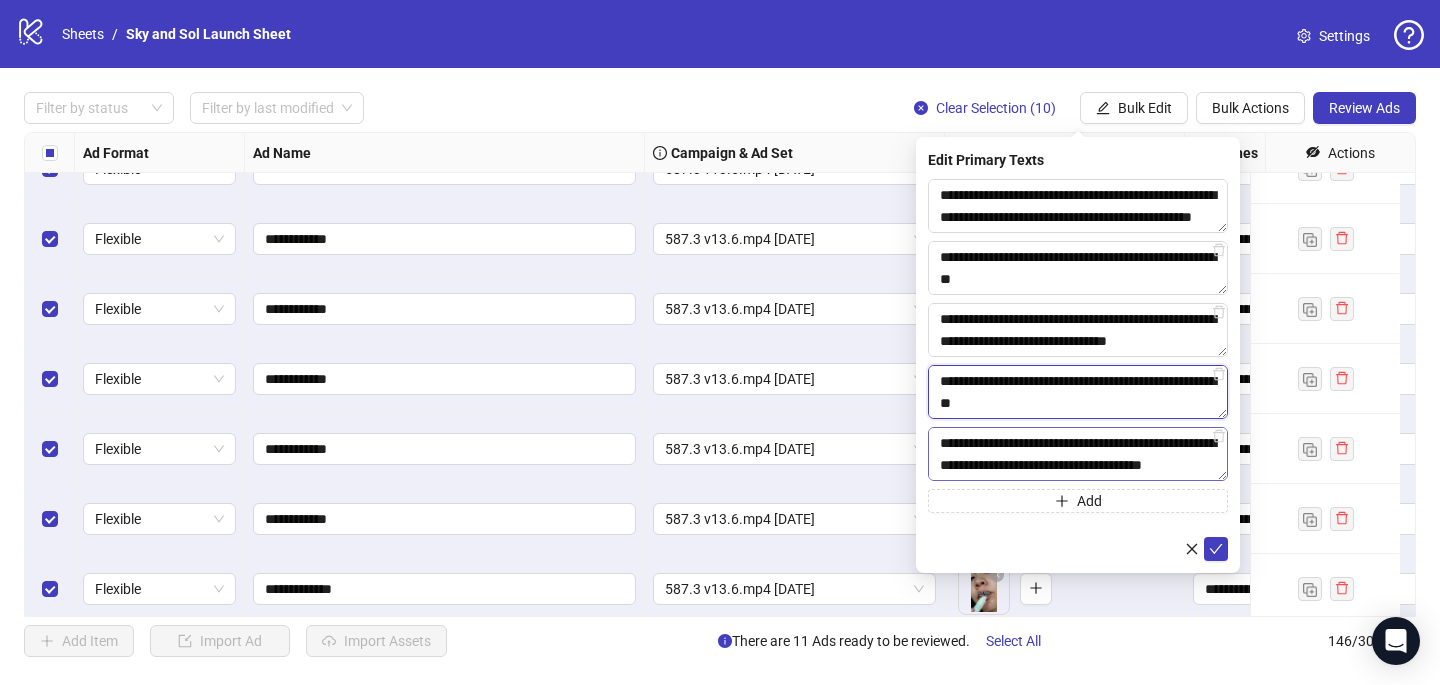 type on "**********" 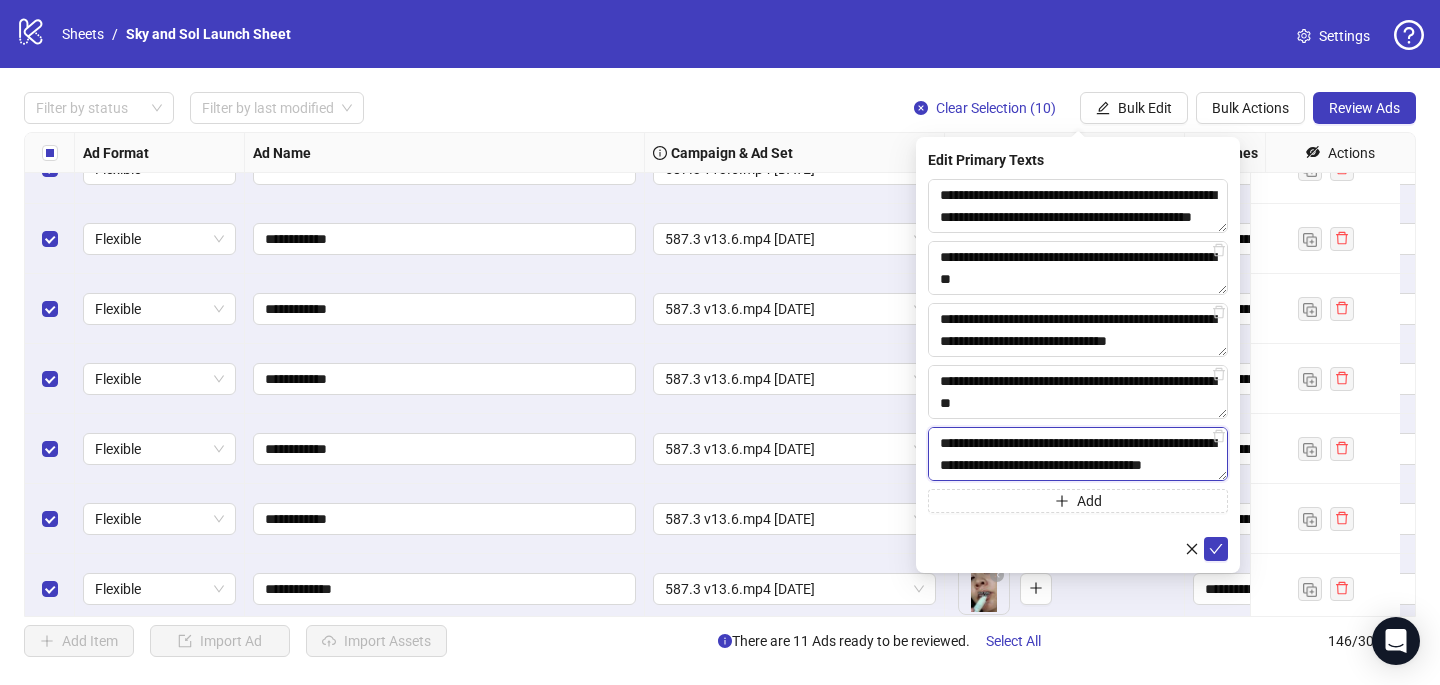 click on "**********" at bounding box center [1078, 206] 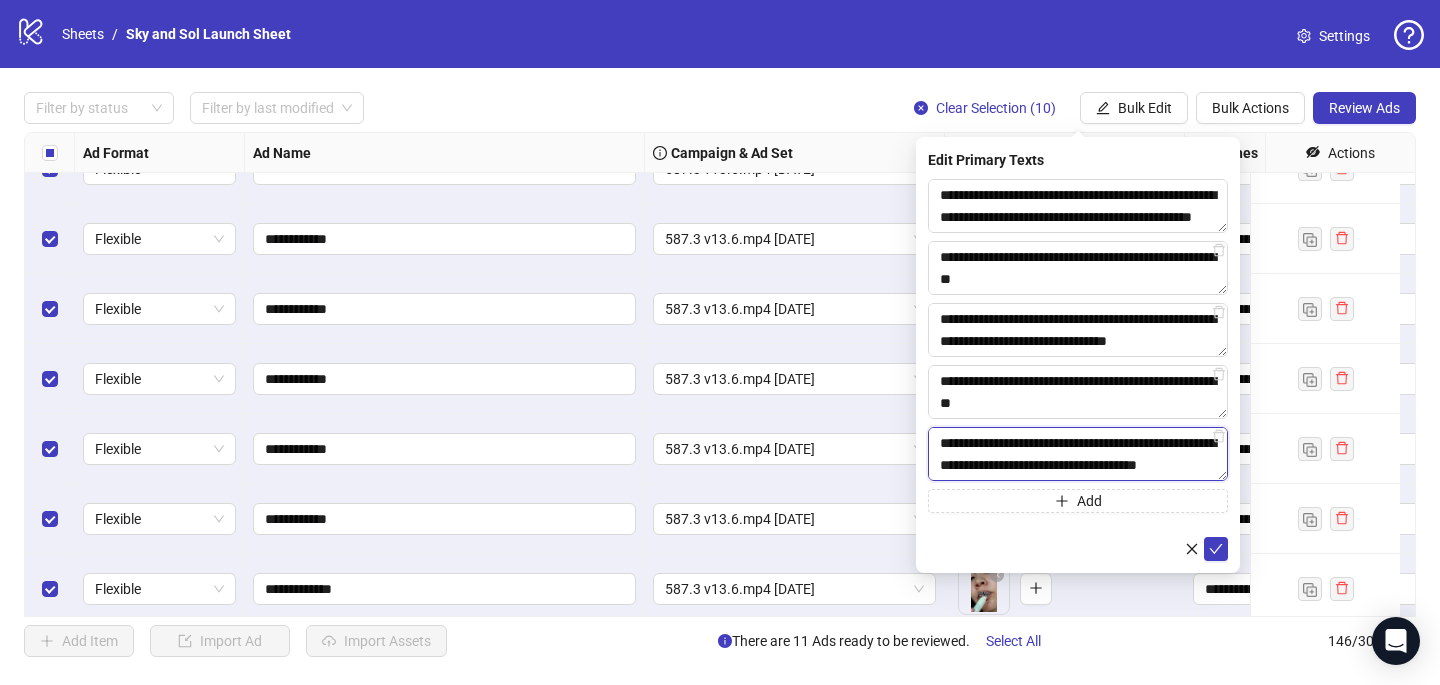 scroll, scrollTop: 638, scrollLeft: 0, axis: vertical 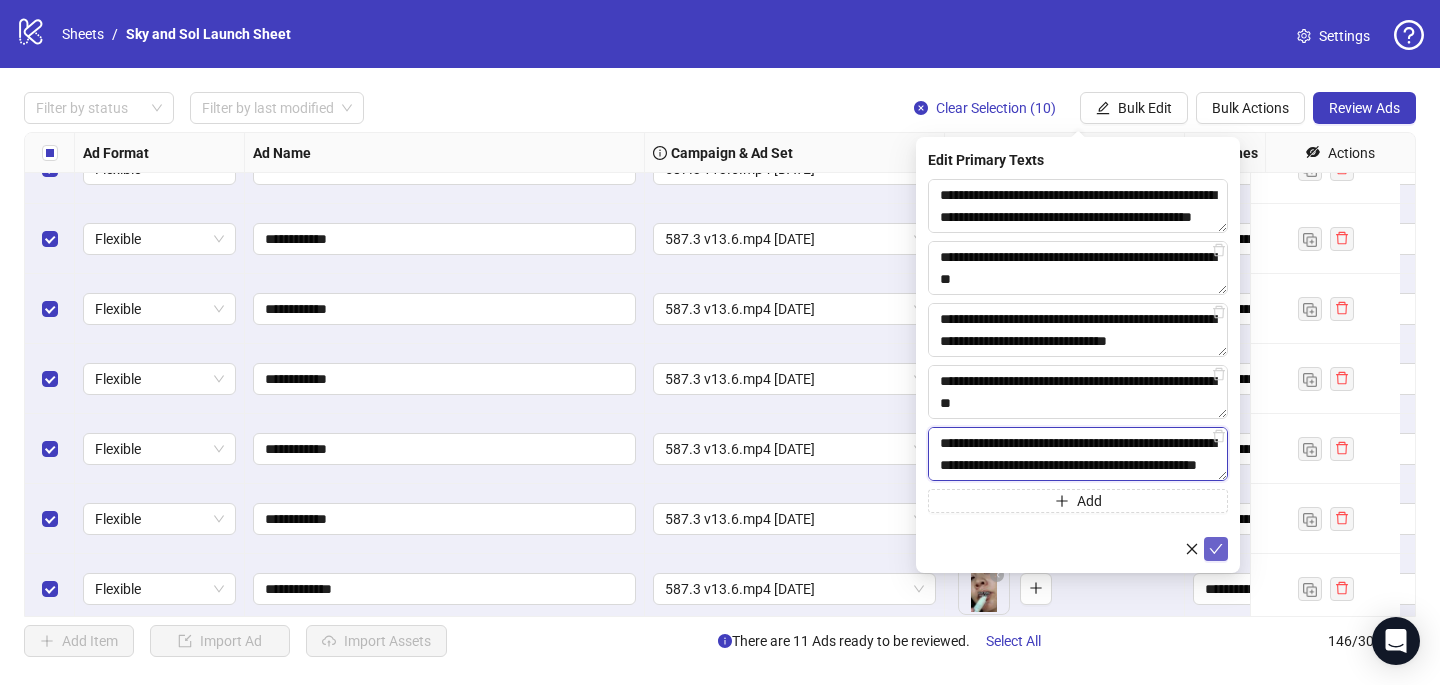 type on "**********" 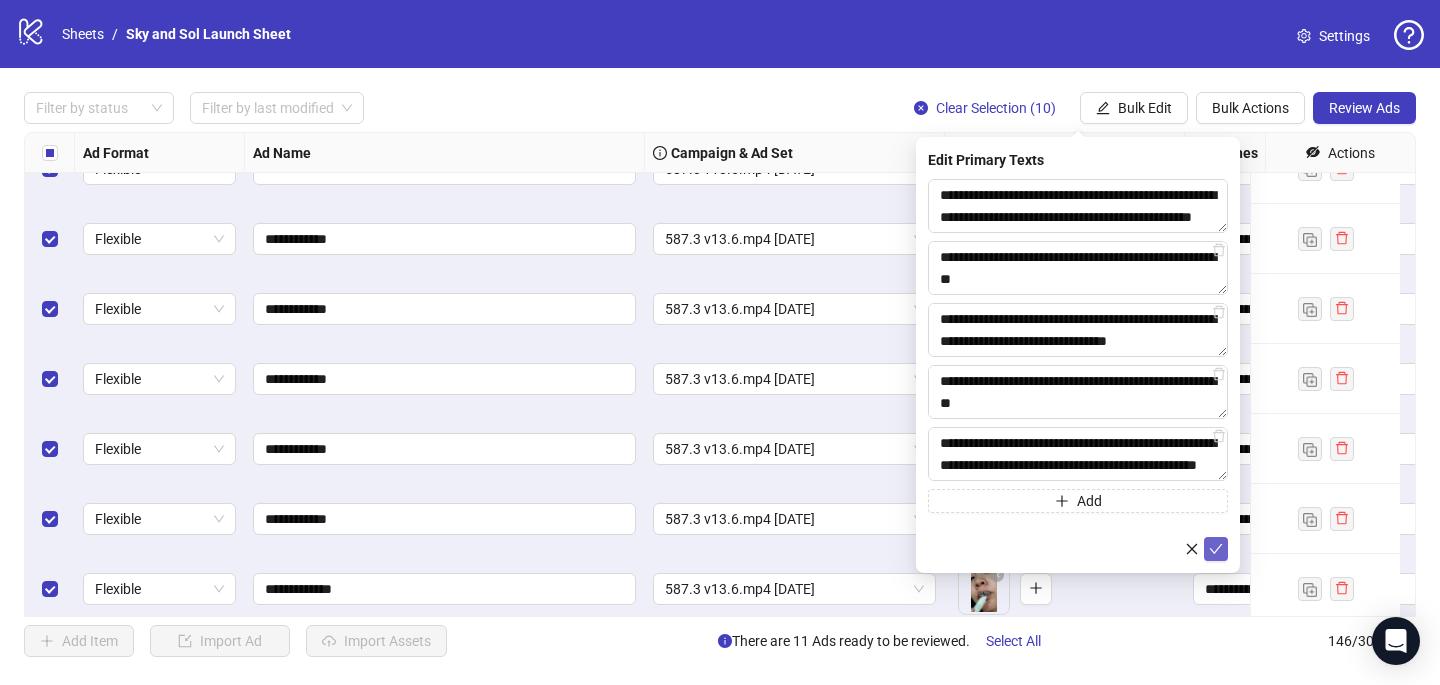 click at bounding box center (1216, 549) 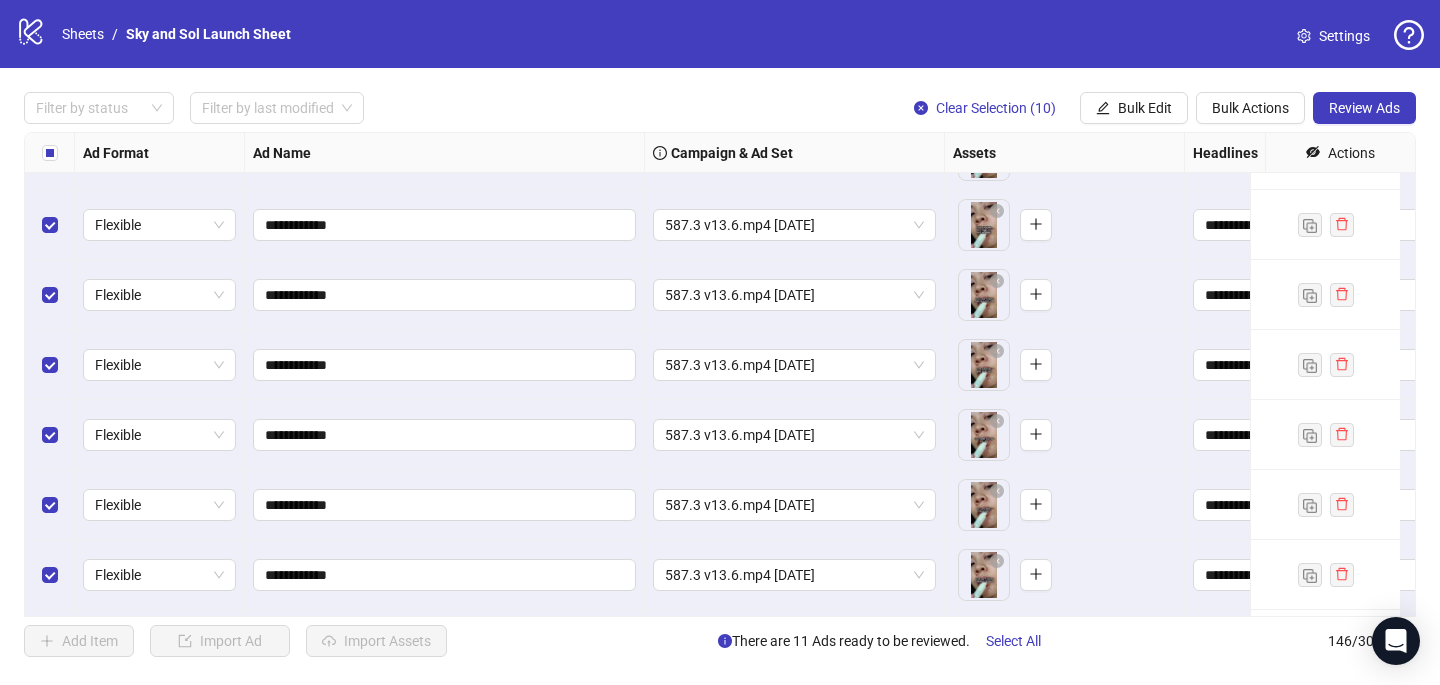 scroll, scrollTop: 9507, scrollLeft: 0, axis: vertical 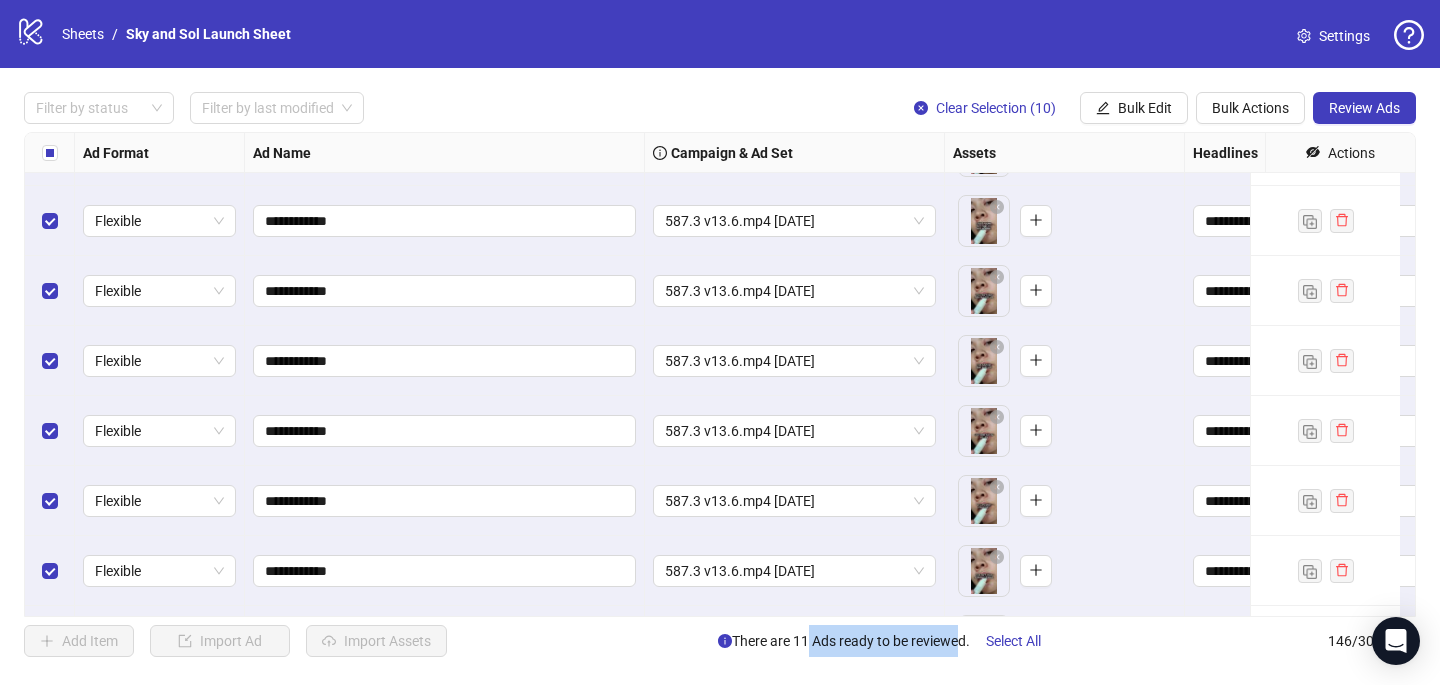 drag, startPoint x: 801, startPoint y: 641, endPoint x: 951, endPoint y: 642, distance: 150.00333 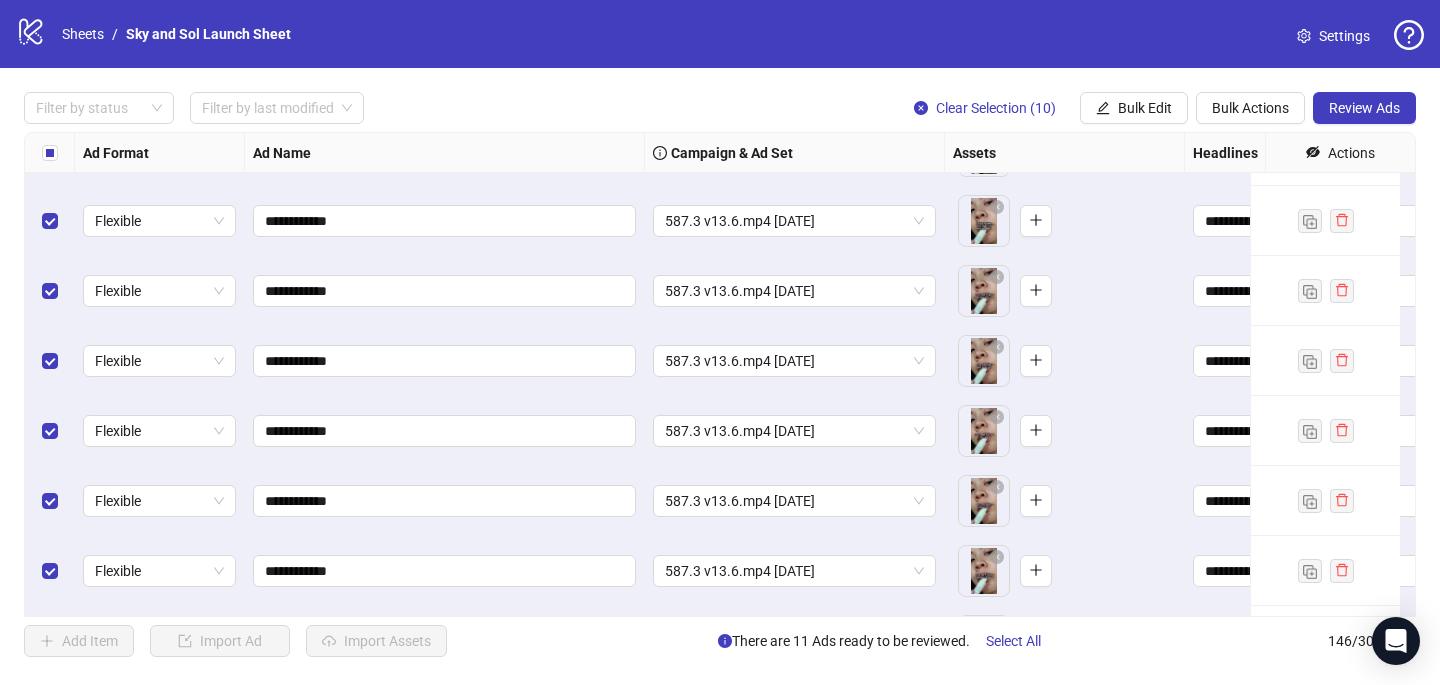 click on "There are 11 Ads ready to be reviewed.  Select All" at bounding box center (887, 641) 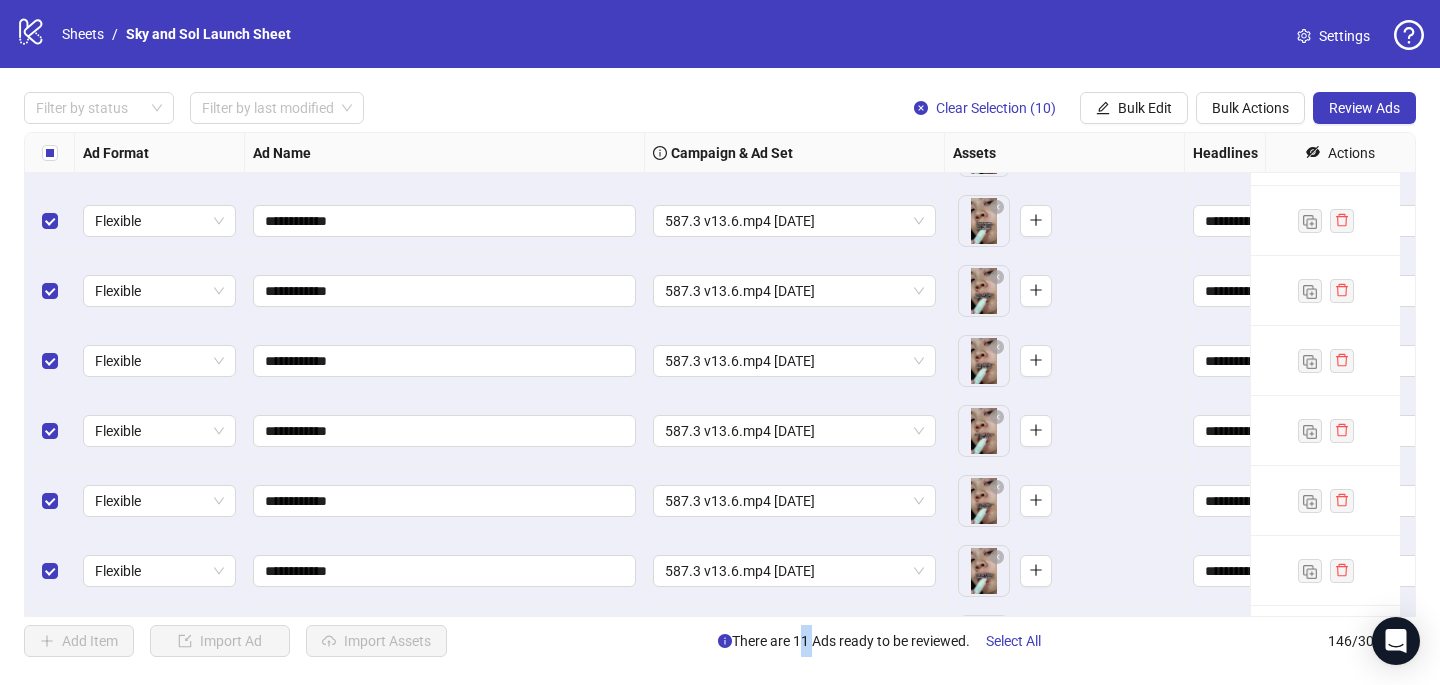 drag, startPoint x: 804, startPoint y: 642, endPoint x: 791, endPoint y: 640, distance: 13.152946 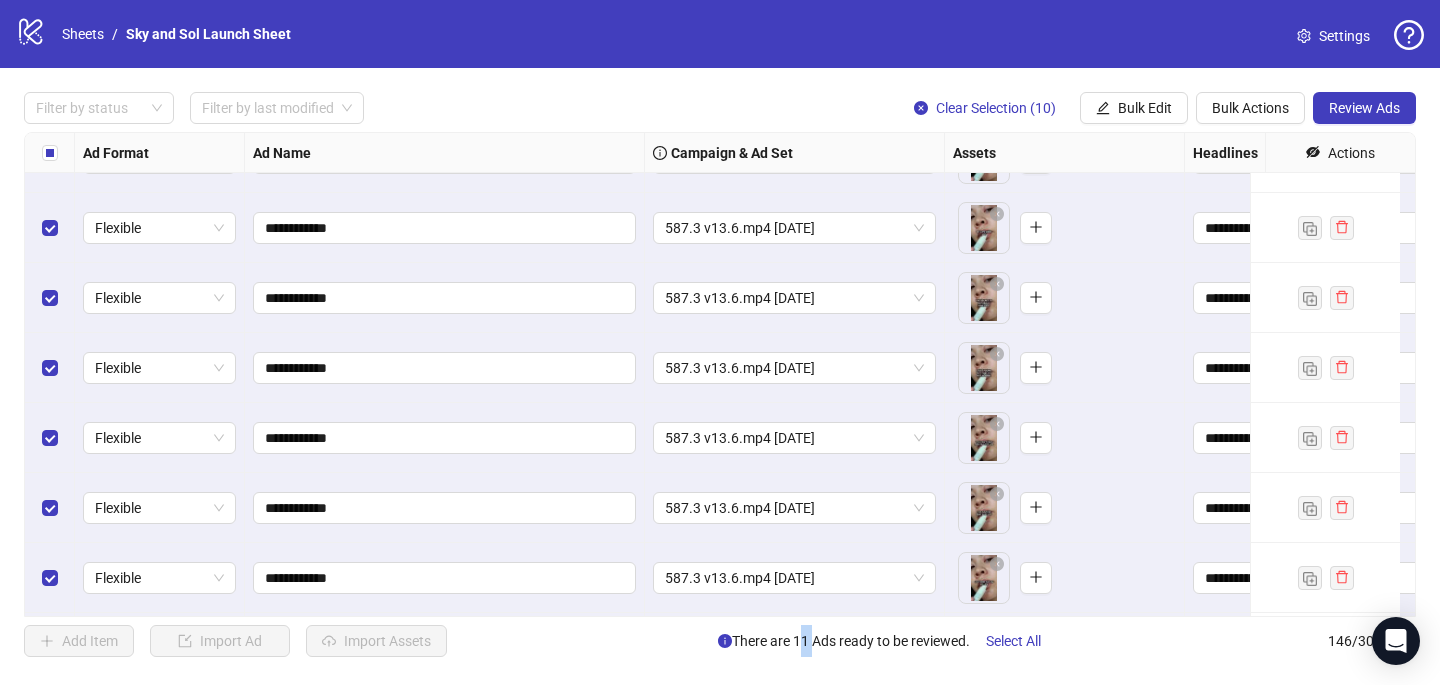 scroll, scrollTop: 9393, scrollLeft: 0, axis: vertical 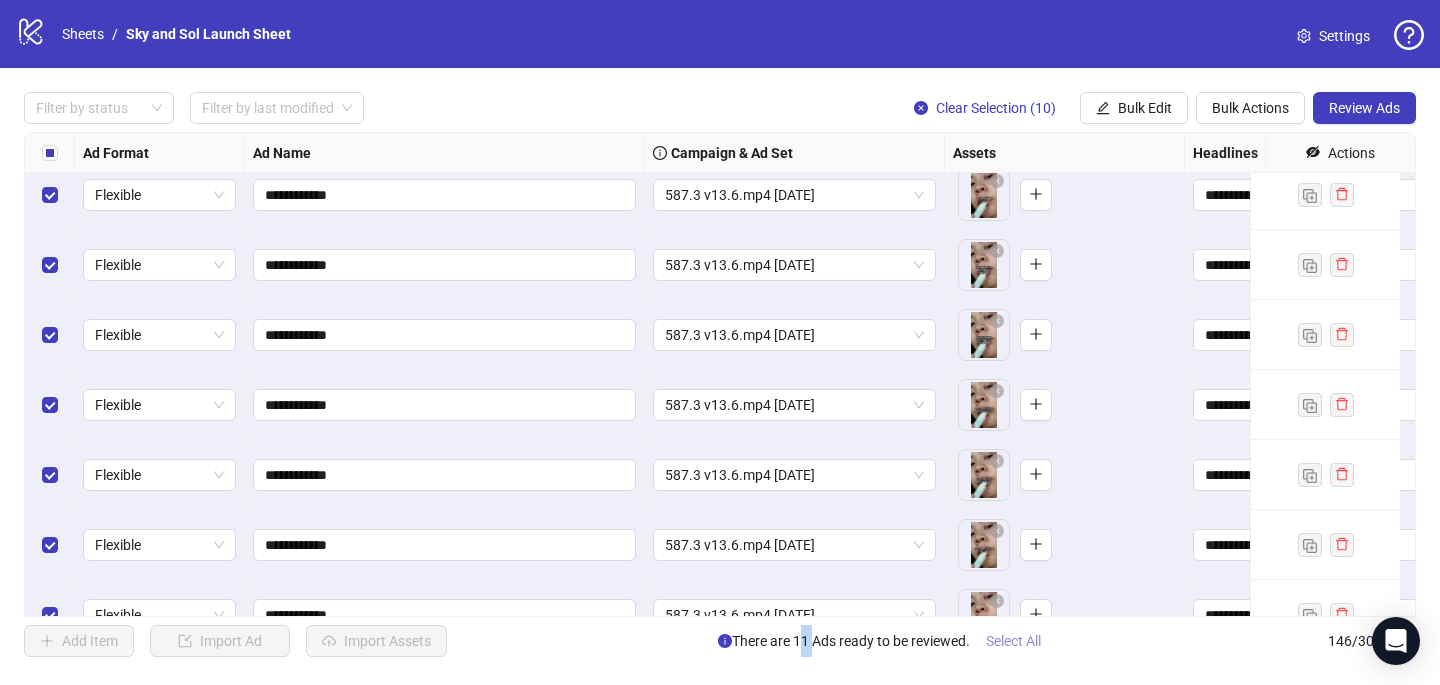 click on "Select All" at bounding box center [1013, 641] 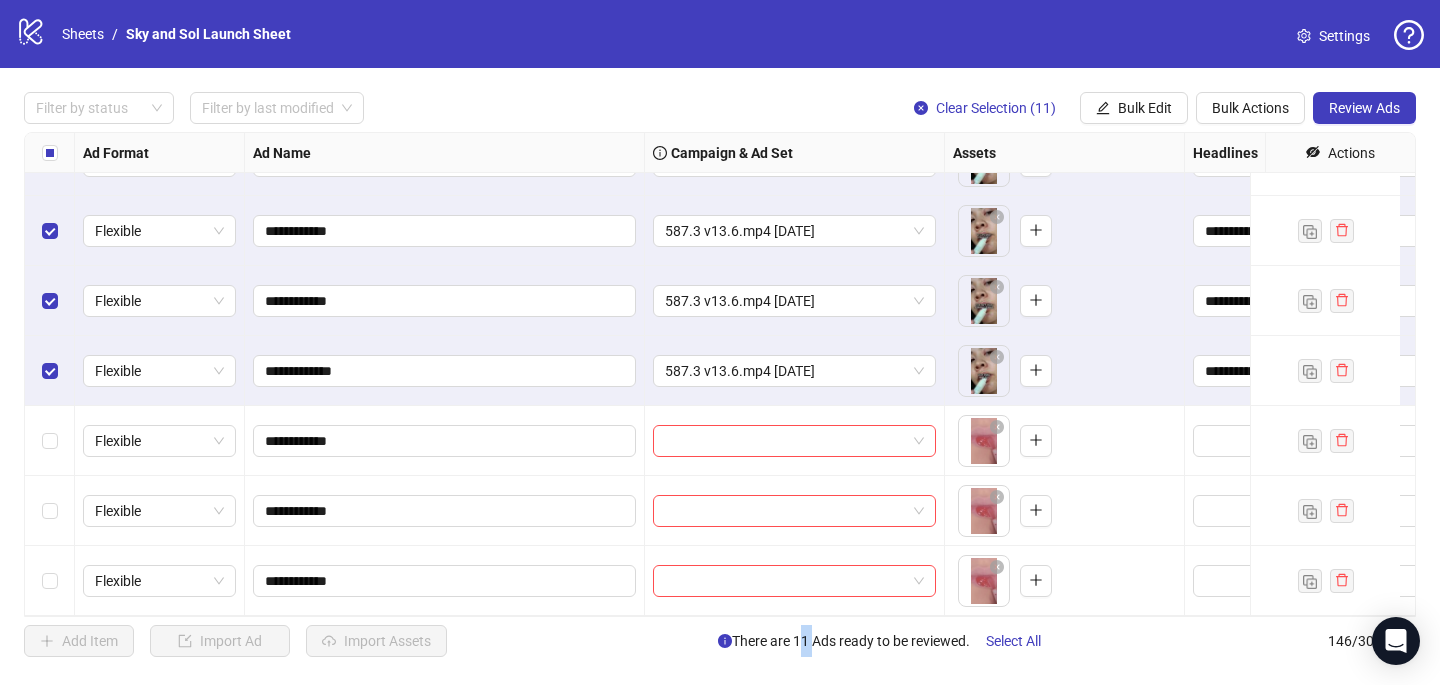 scroll, scrollTop: 9792, scrollLeft: 0, axis: vertical 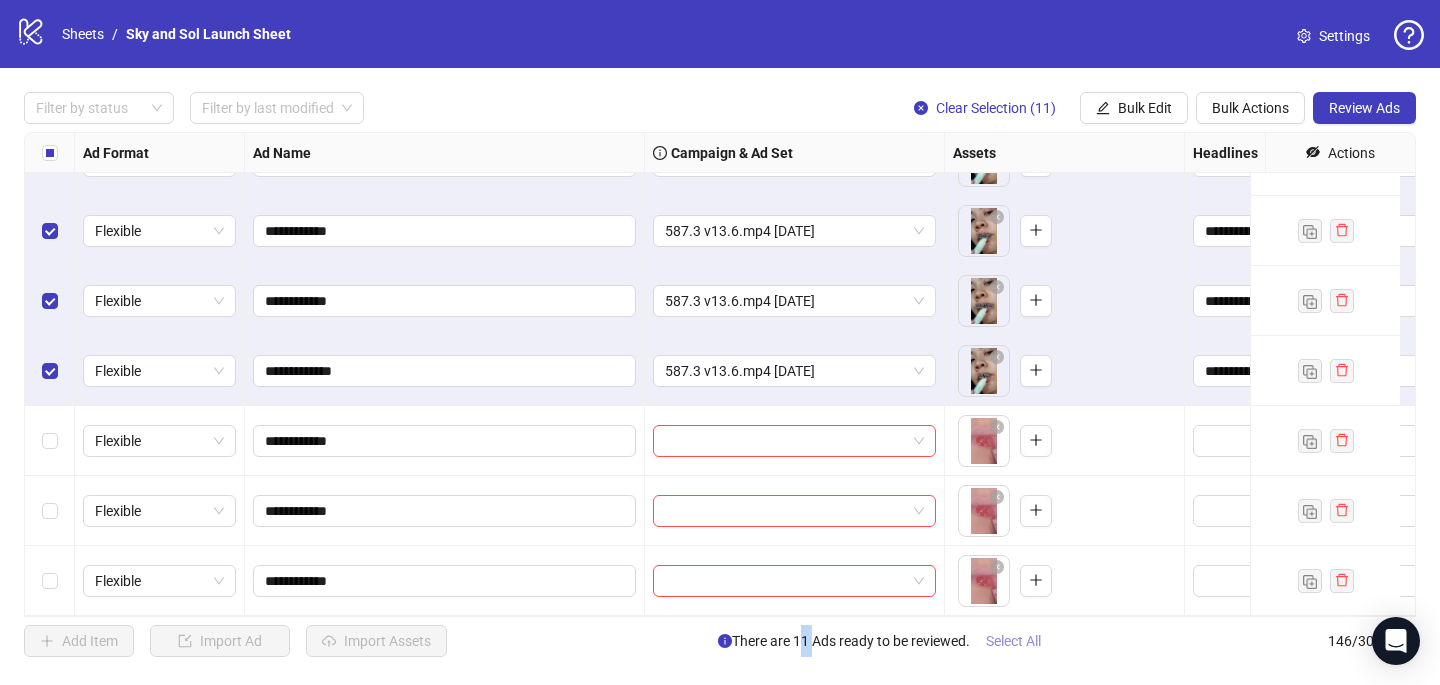 click on "Select All" at bounding box center (1013, 641) 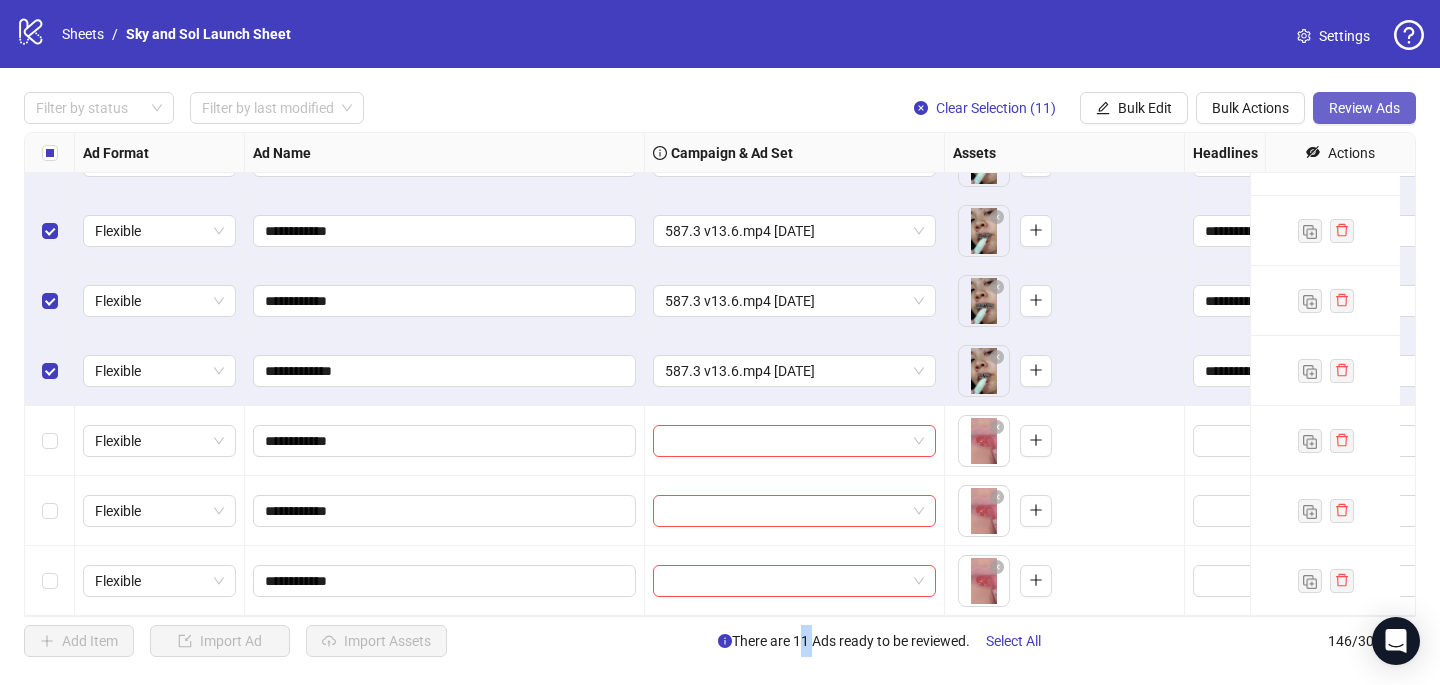 click on "Review Ads" at bounding box center [1364, 108] 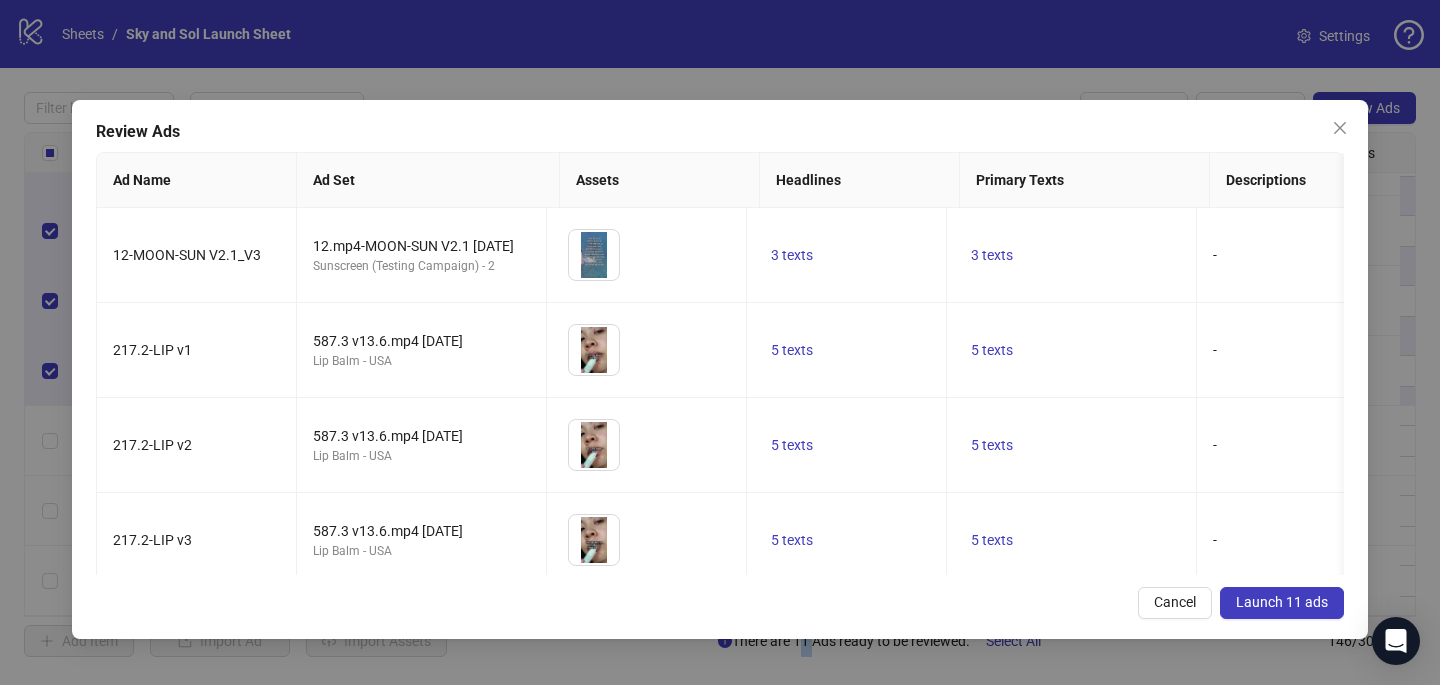 click on "Launch 11 ads" at bounding box center [1282, 602] 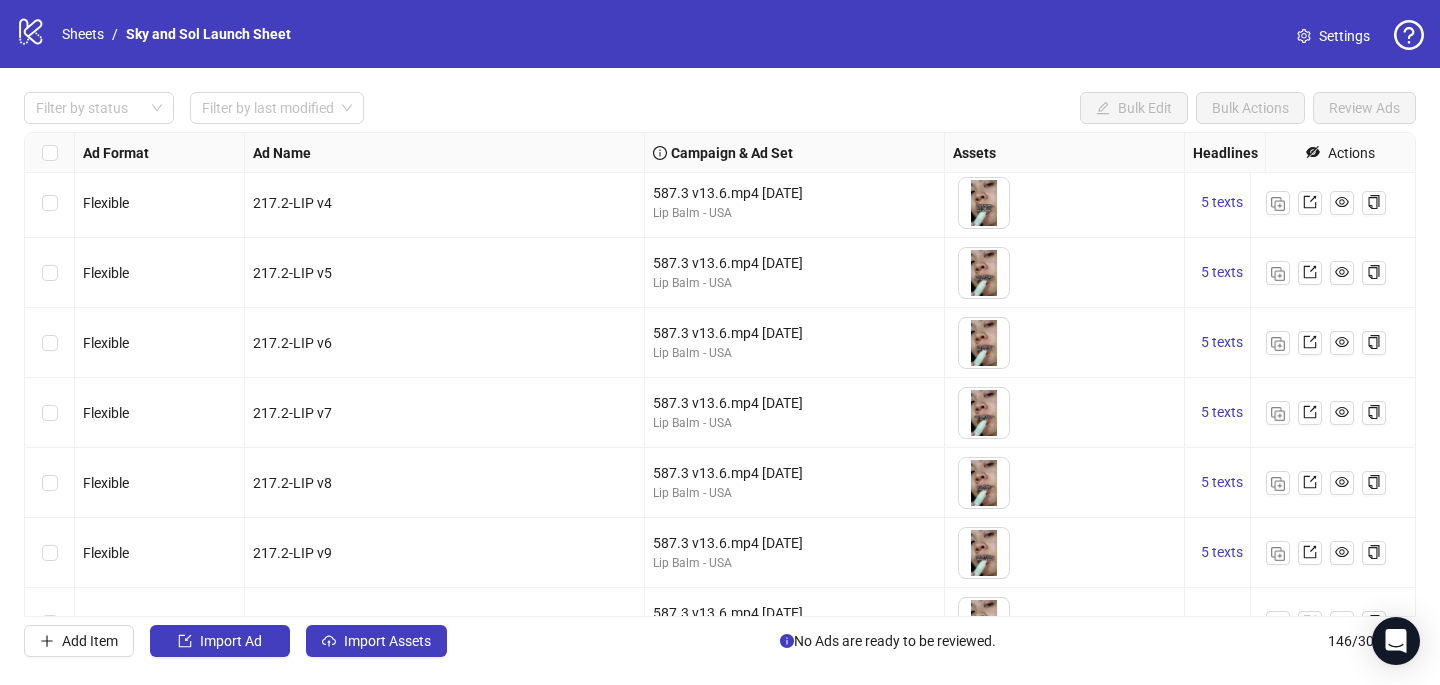 scroll, scrollTop: 9792, scrollLeft: 0, axis: vertical 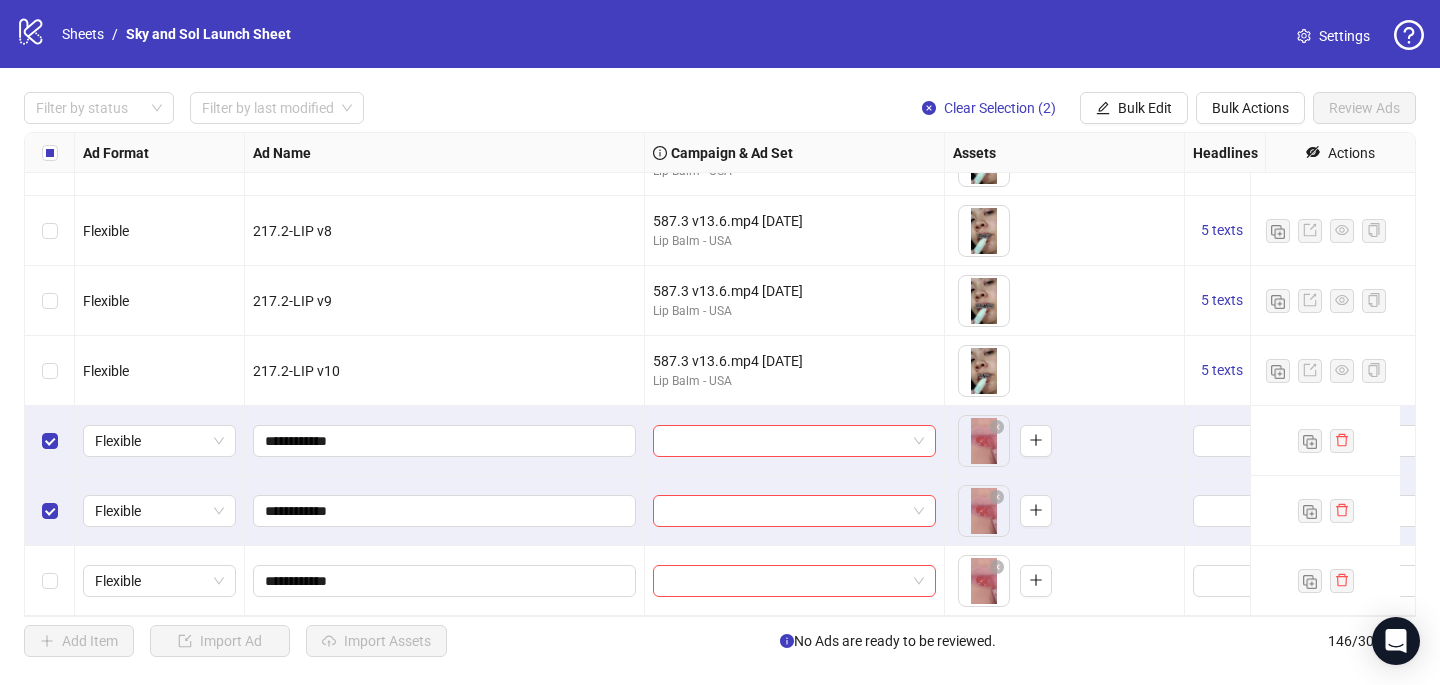 drag, startPoint x: 47, startPoint y: 577, endPoint x: 70, endPoint y: 560, distance: 28.600698 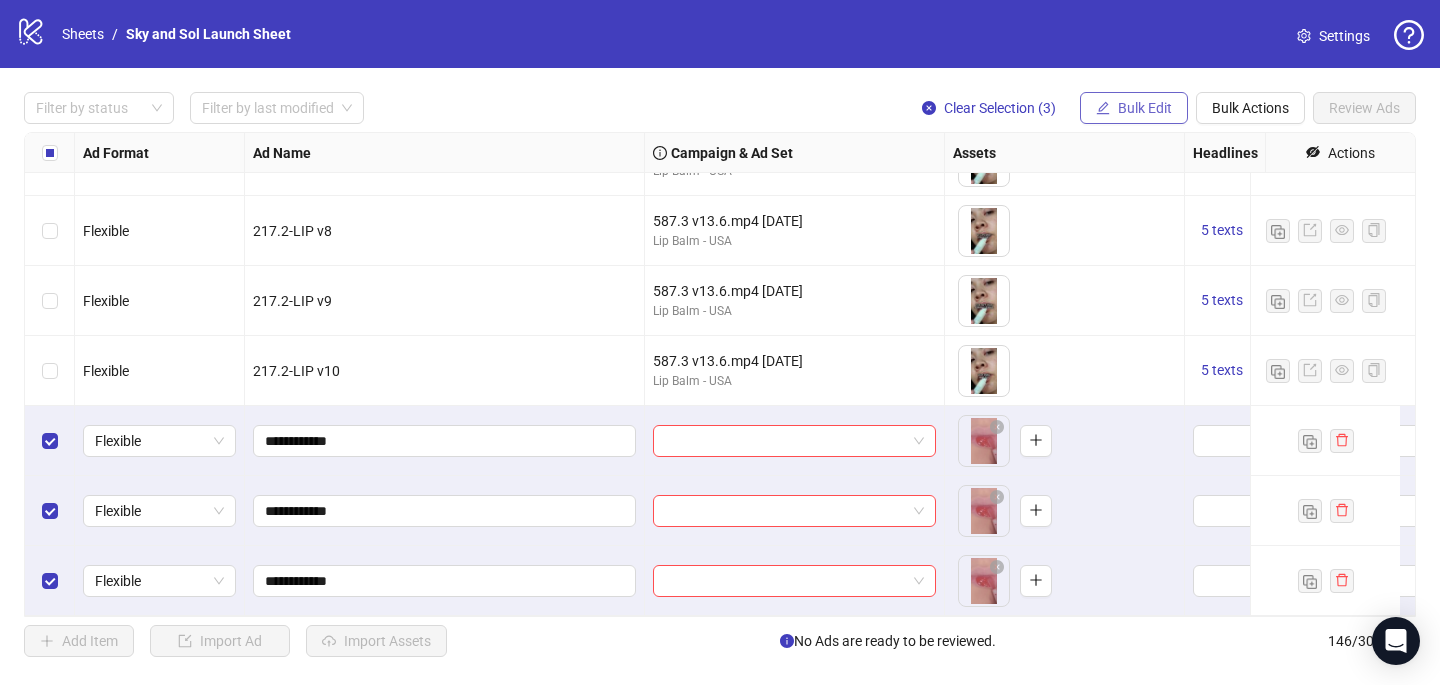 click on "Bulk Edit" at bounding box center (1145, 108) 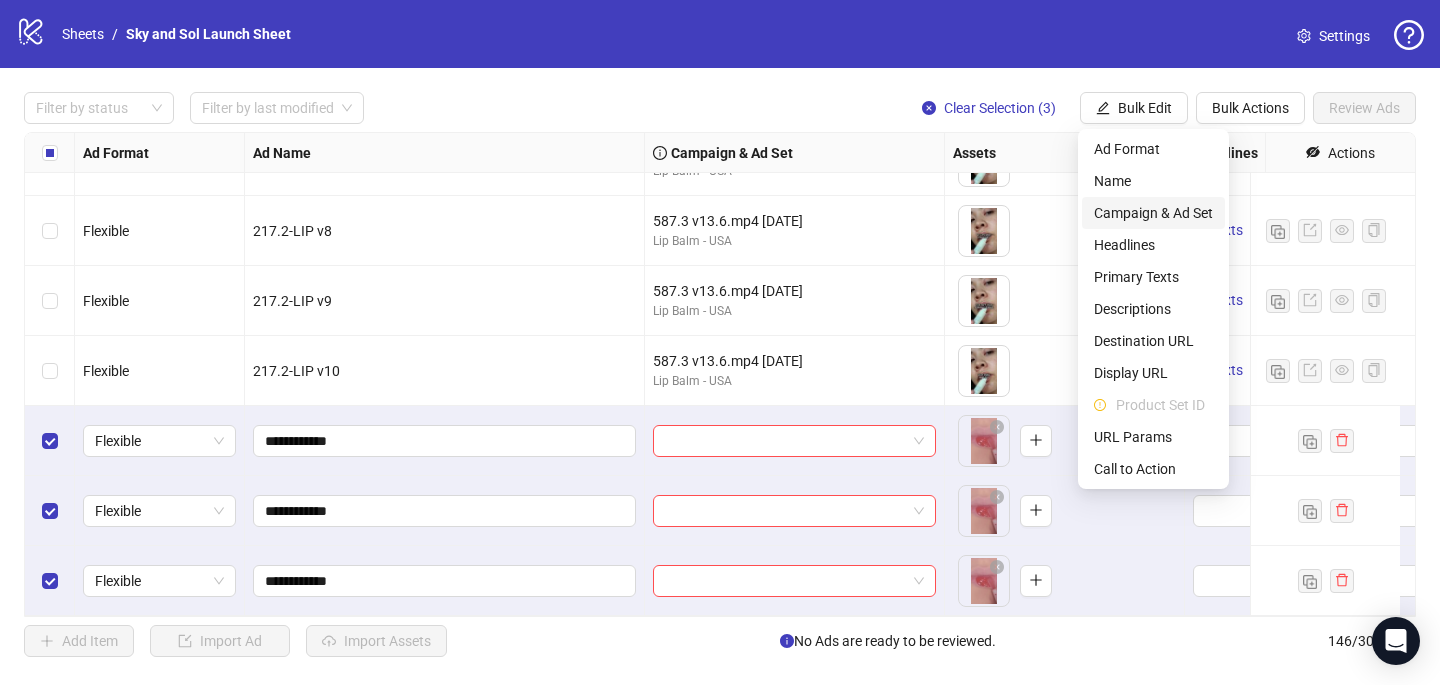 click on "Campaign & Ad Set" at bounding box center (1153, 213) 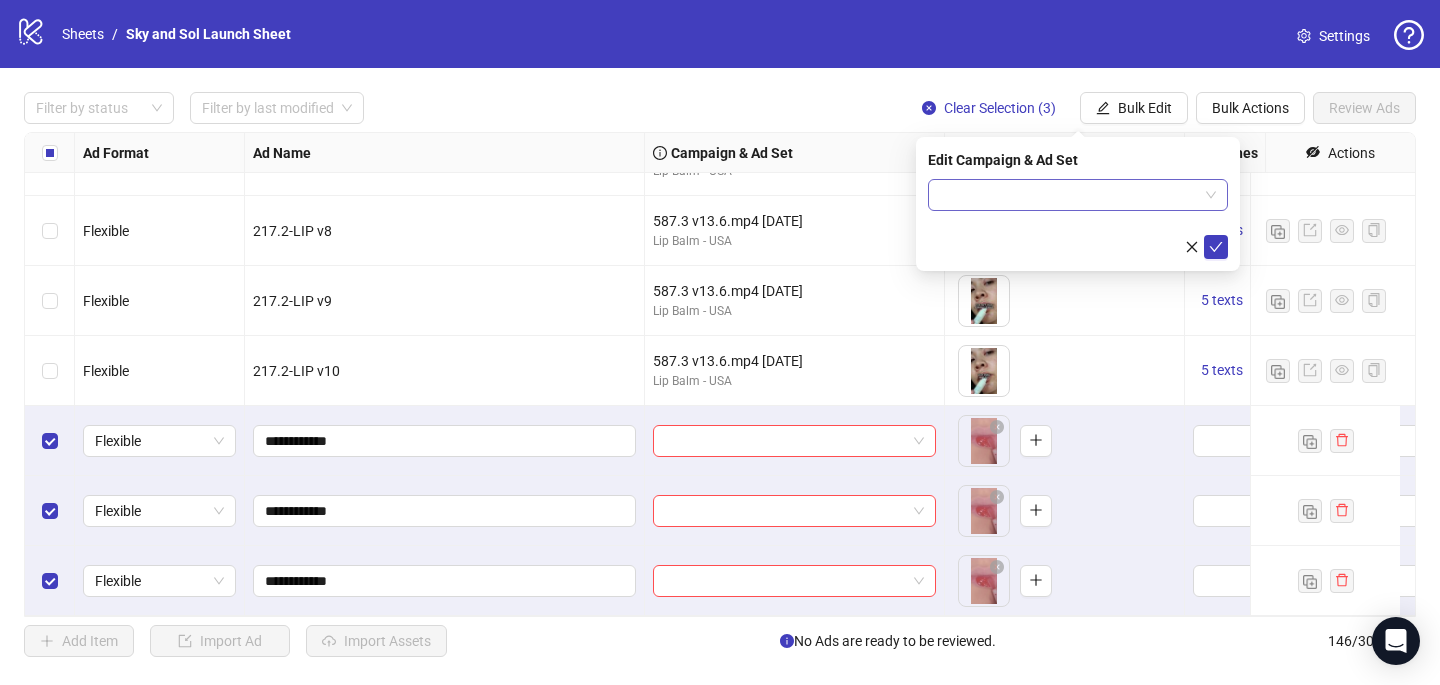 click at bounding box center [1069, 195] 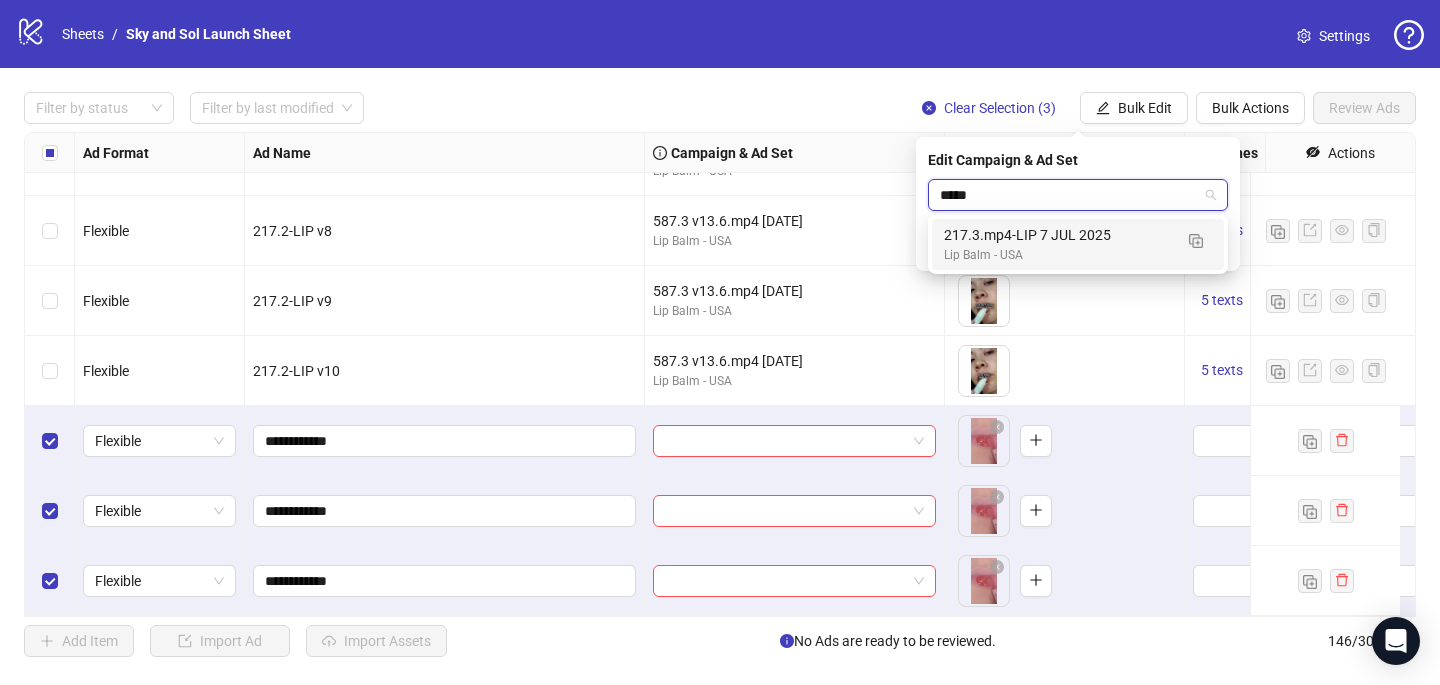 click on "217.3.mp4-LIP 7 JUL 2025" at bounding box center (1058, 235) 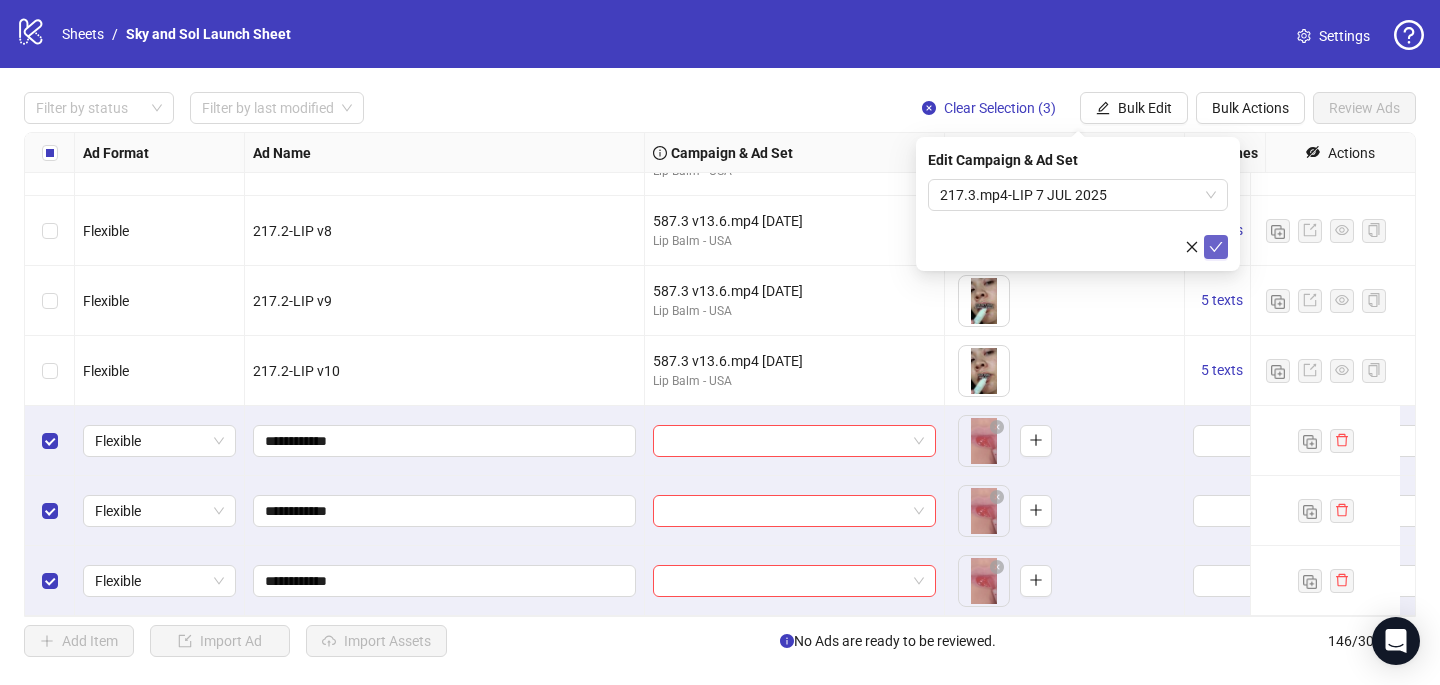 click at bounding box center [1216, 247] 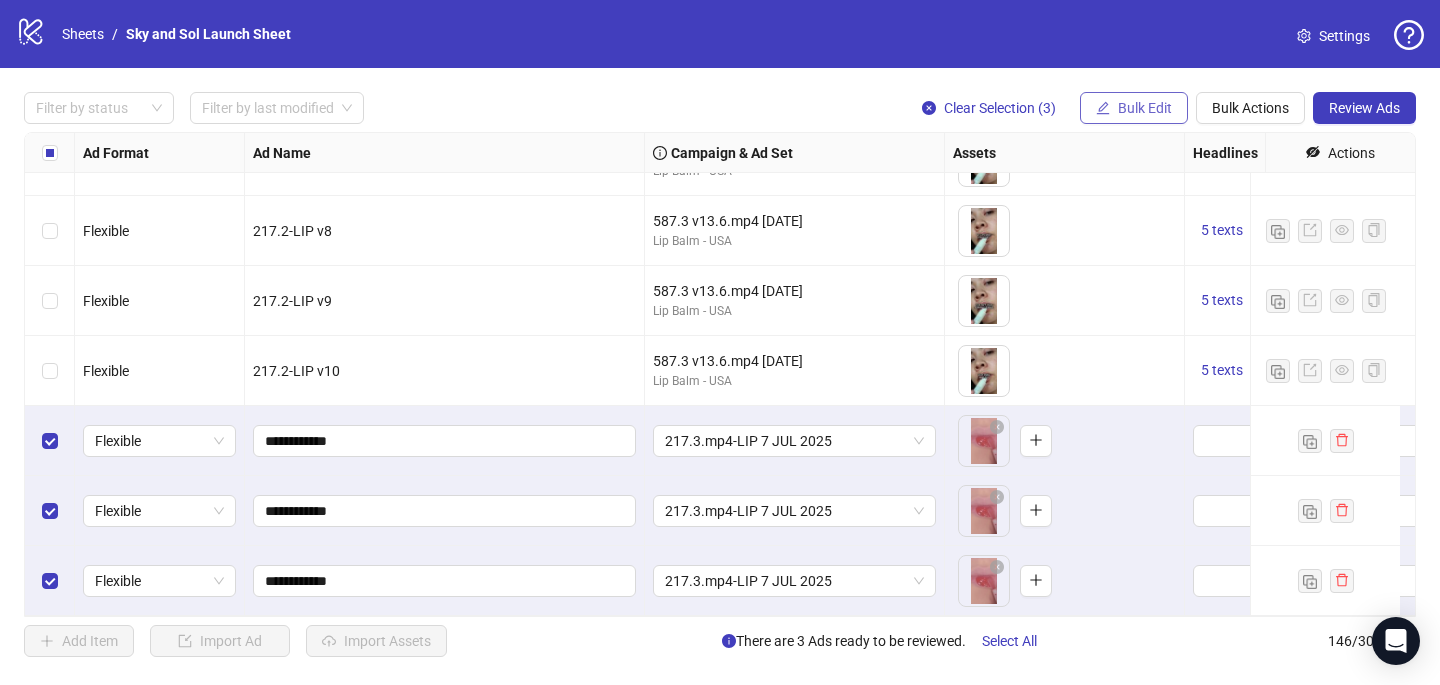 click on "Bulk Edit" at bounding box center (1145, 108) 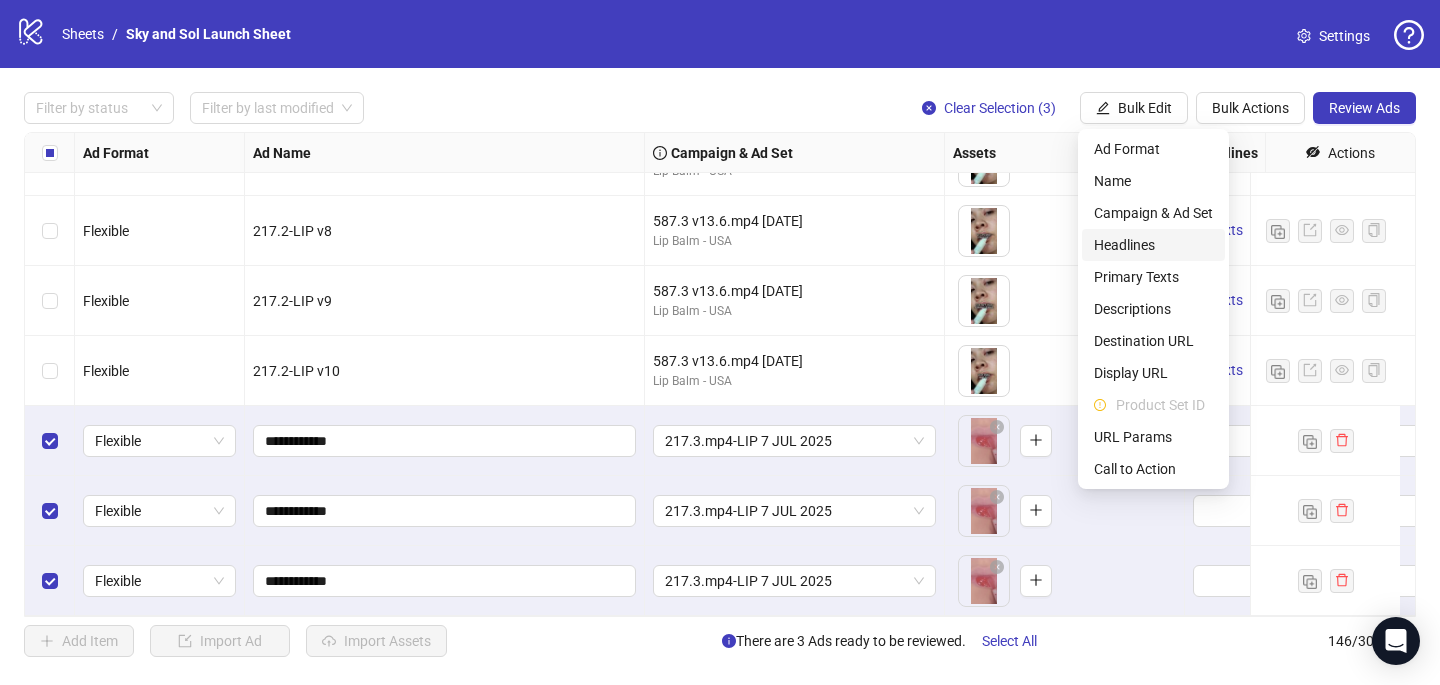 click on "Headlines" at bounding box center [1153, 245] 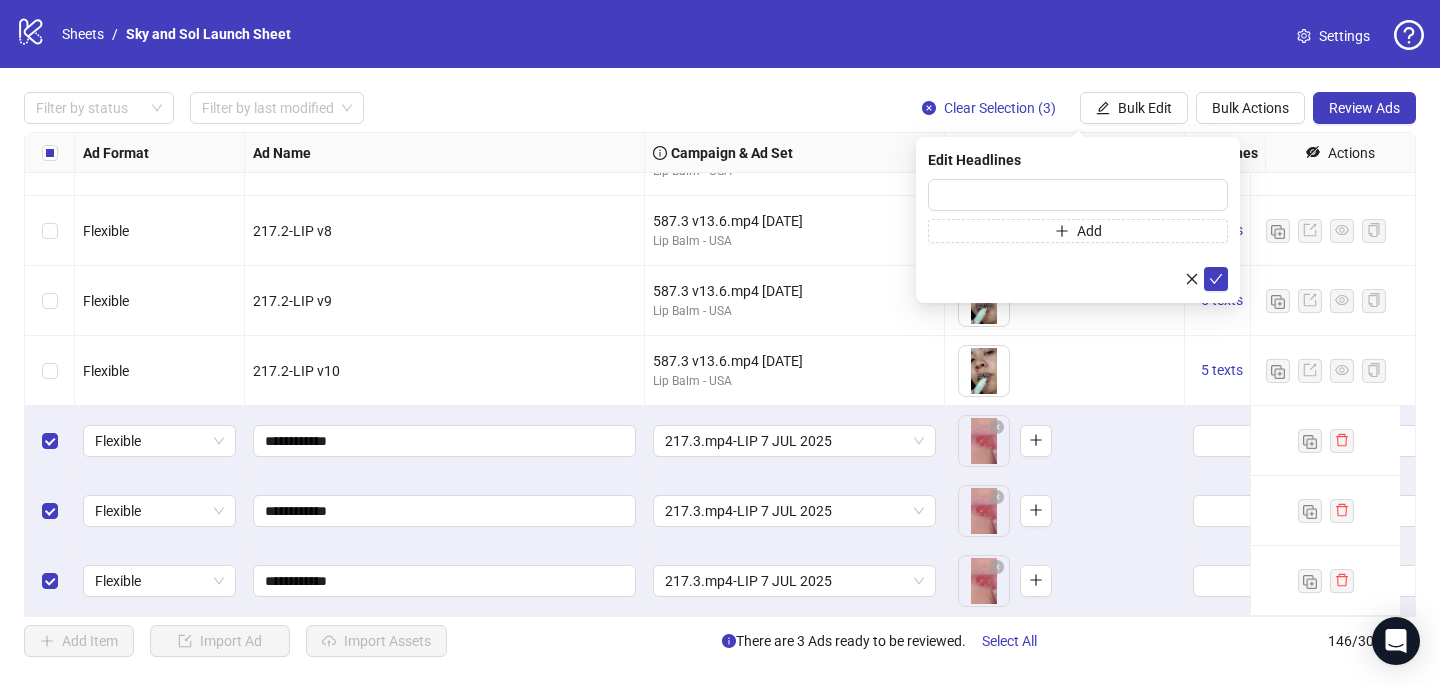 click on "Edit Headlines Add" at bounding box center (1078, 220) 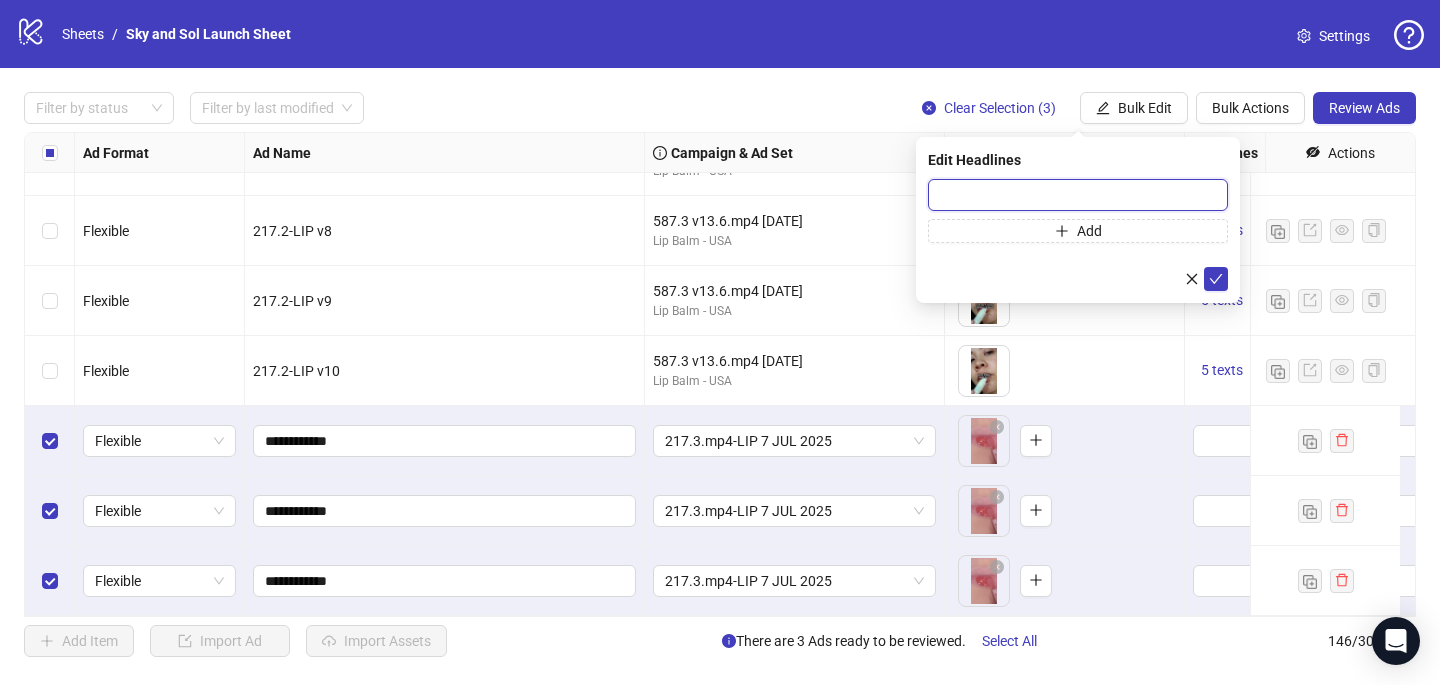 click at bounding box center (1078, 195) 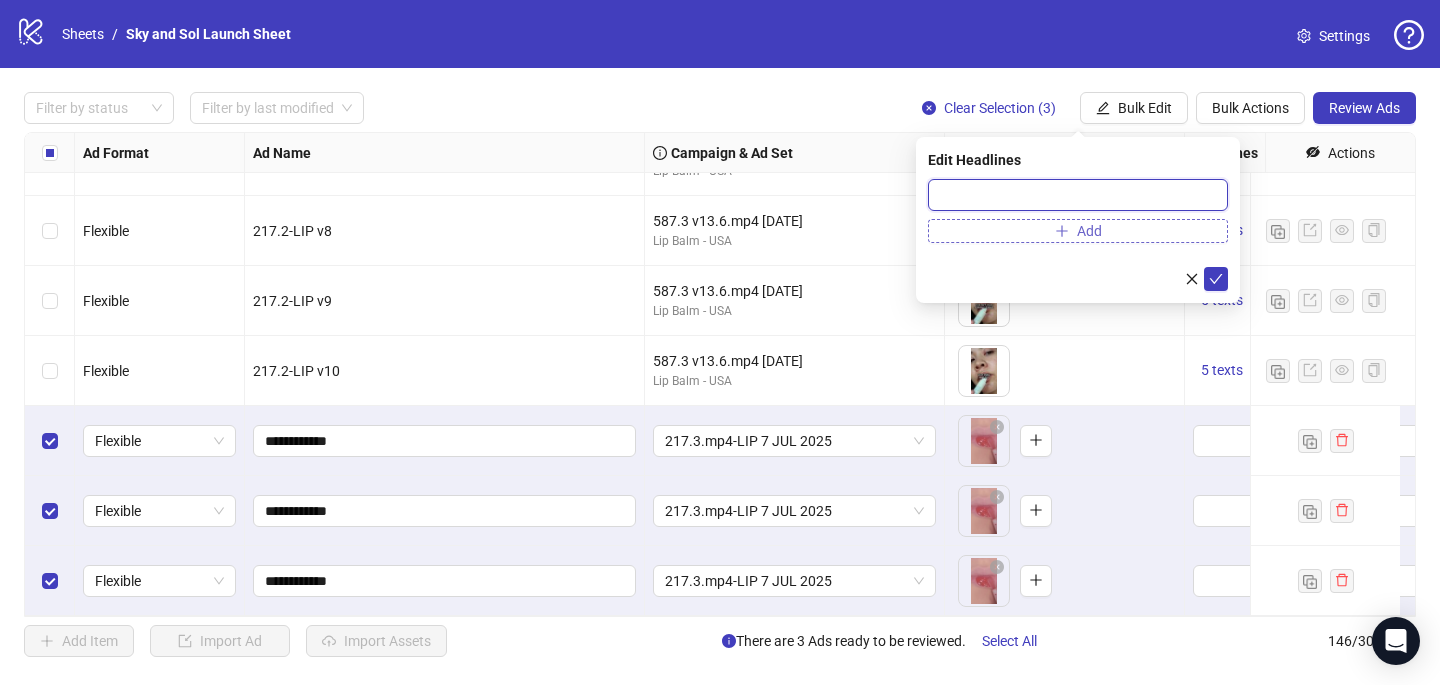 paste on "**********" 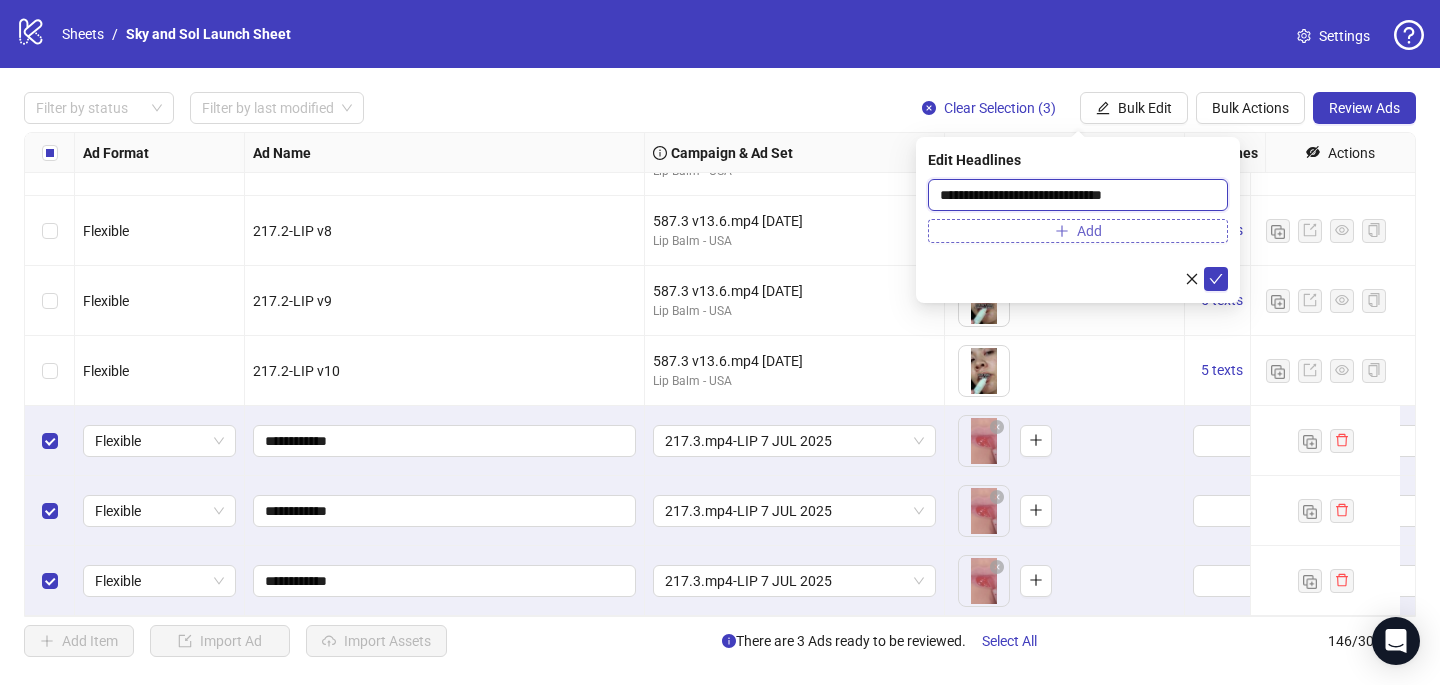 type on "**********" 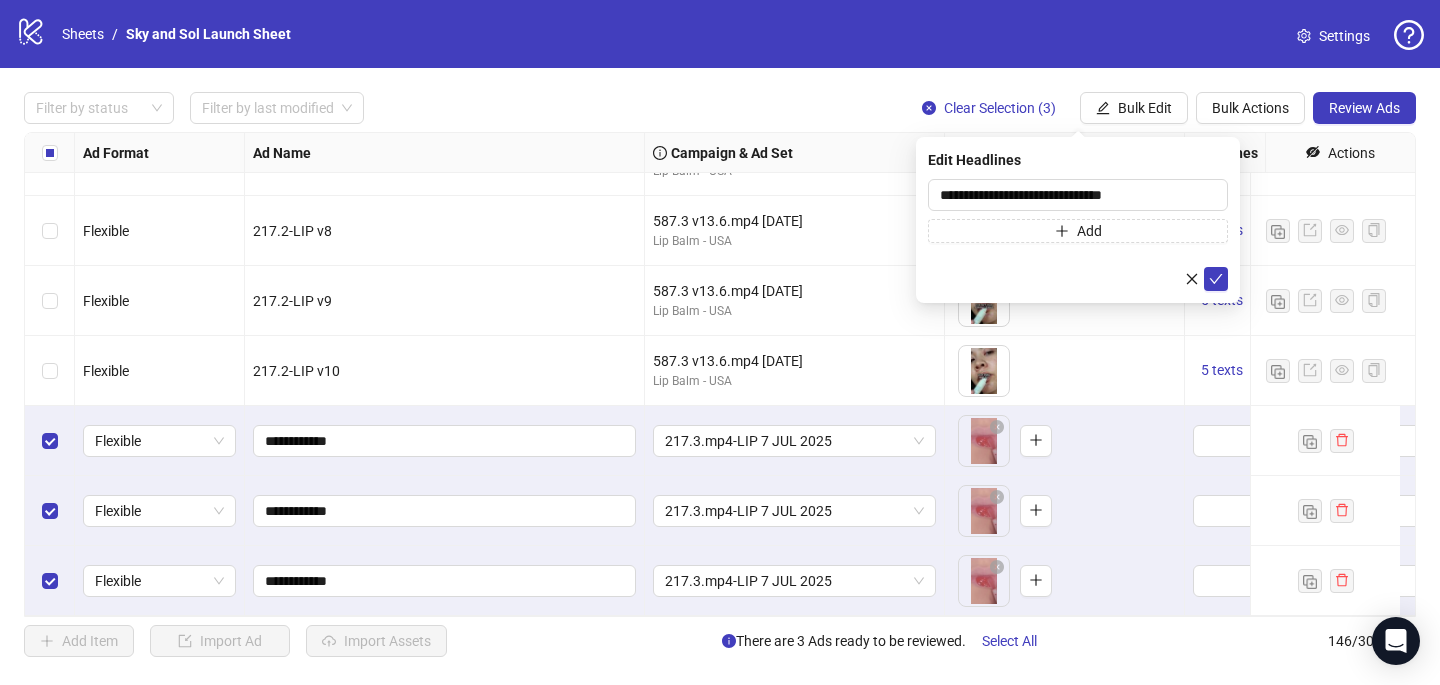 drag, startPoint x: 1004, startPoint y: 229, endPoint x: 997, endPoint y: 212, distance: 18.384777 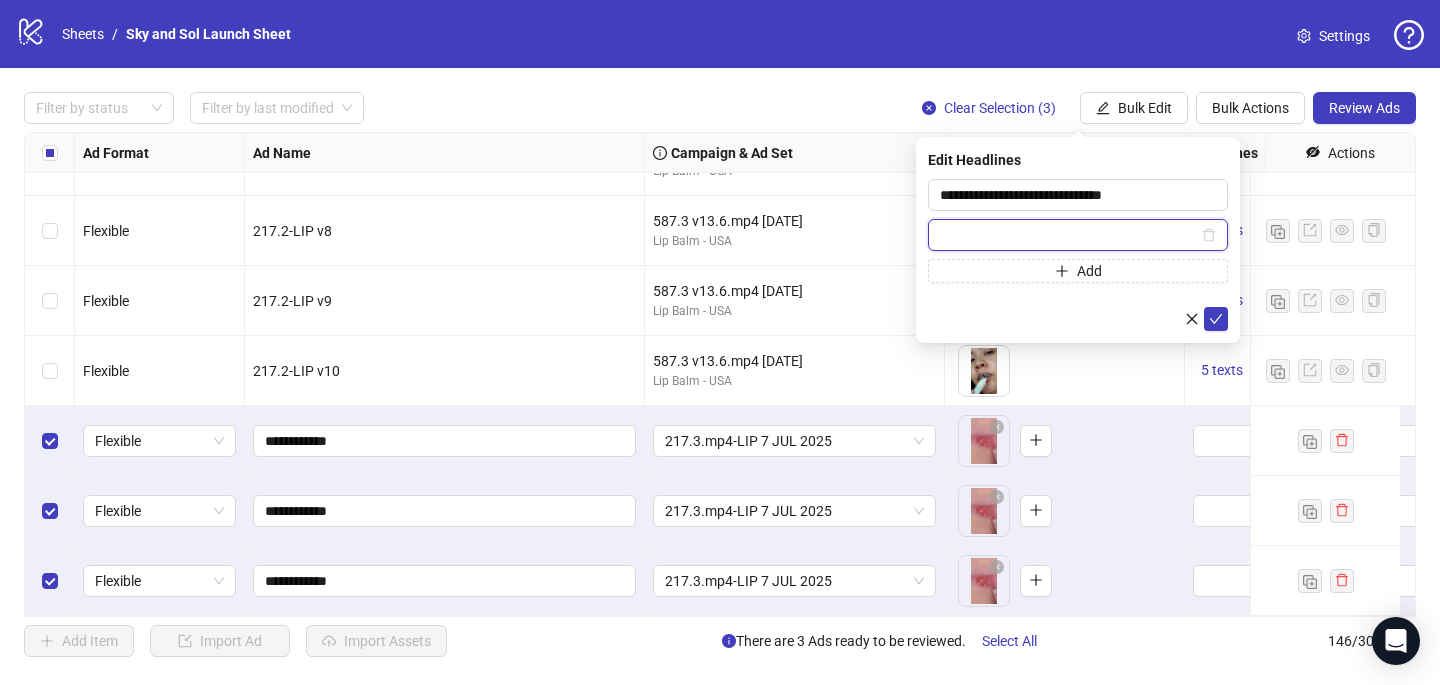 paste on "**********" 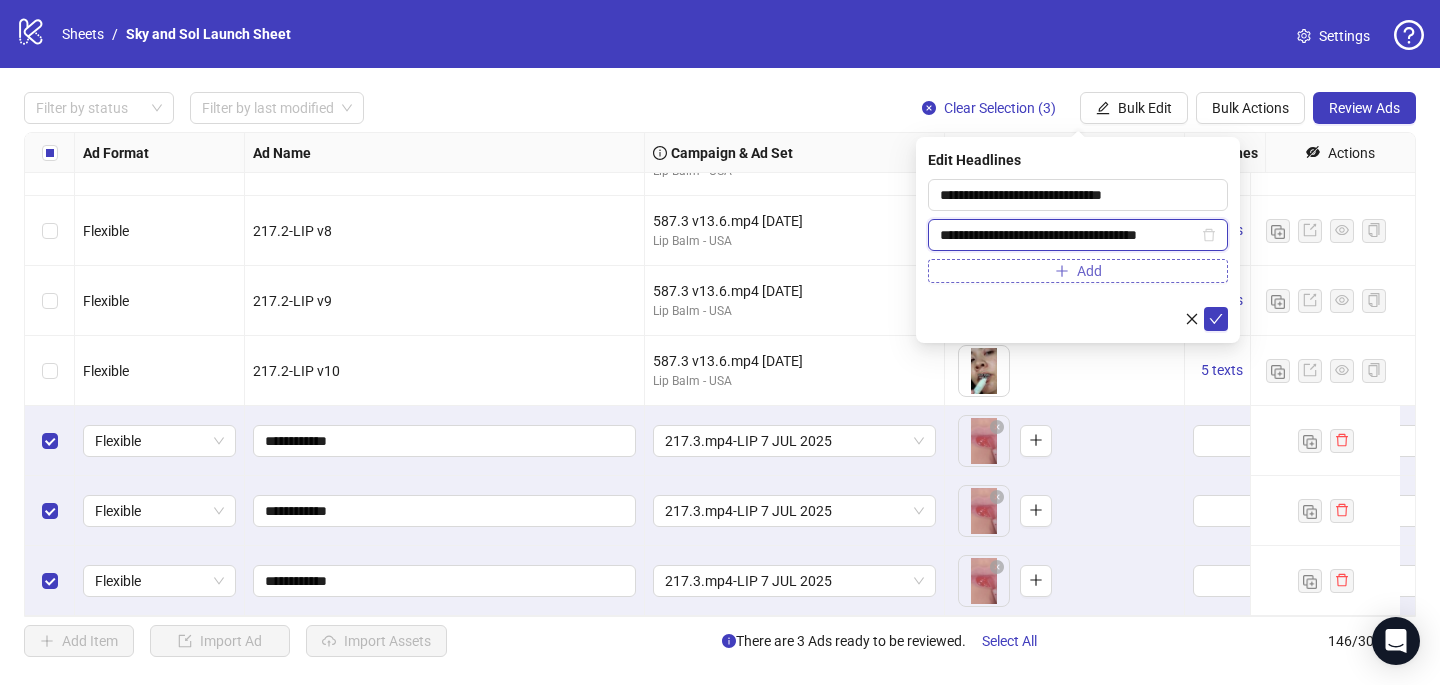 type on "**********" 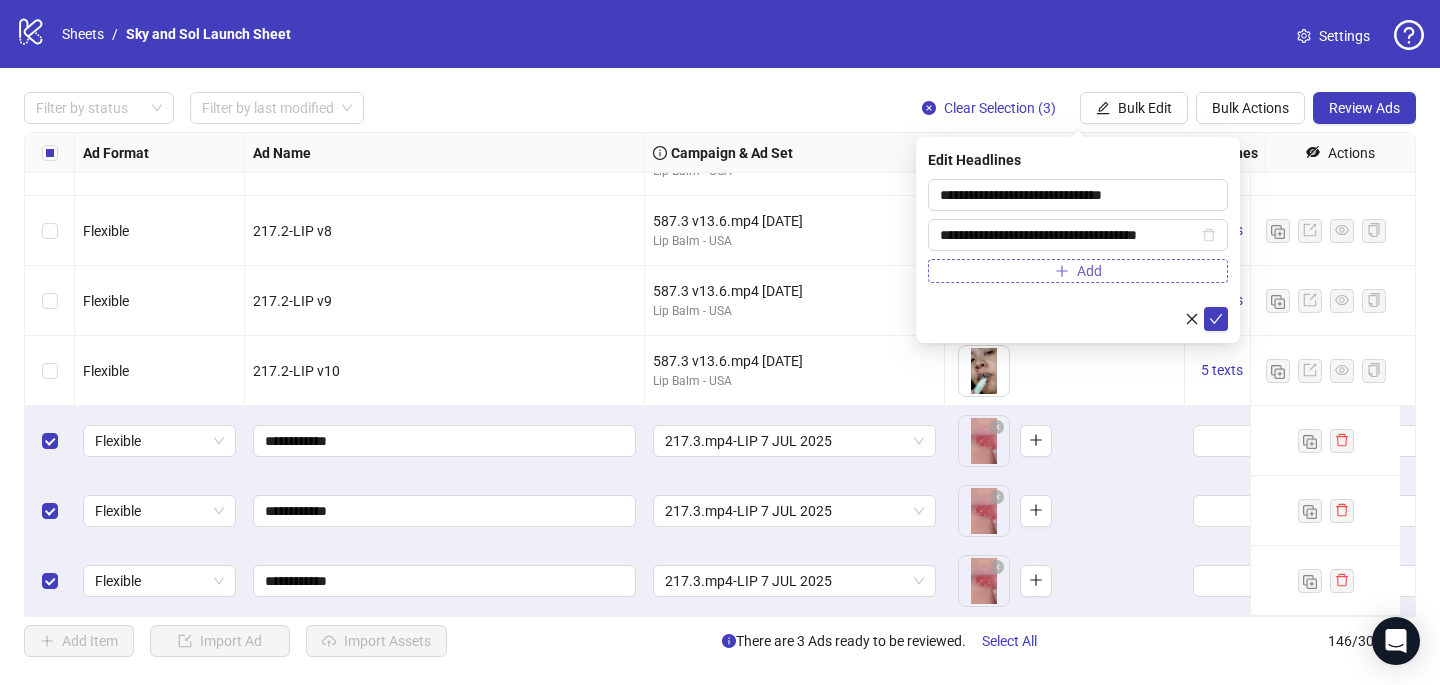 click on "Add" at bounding box center (1078, 271) 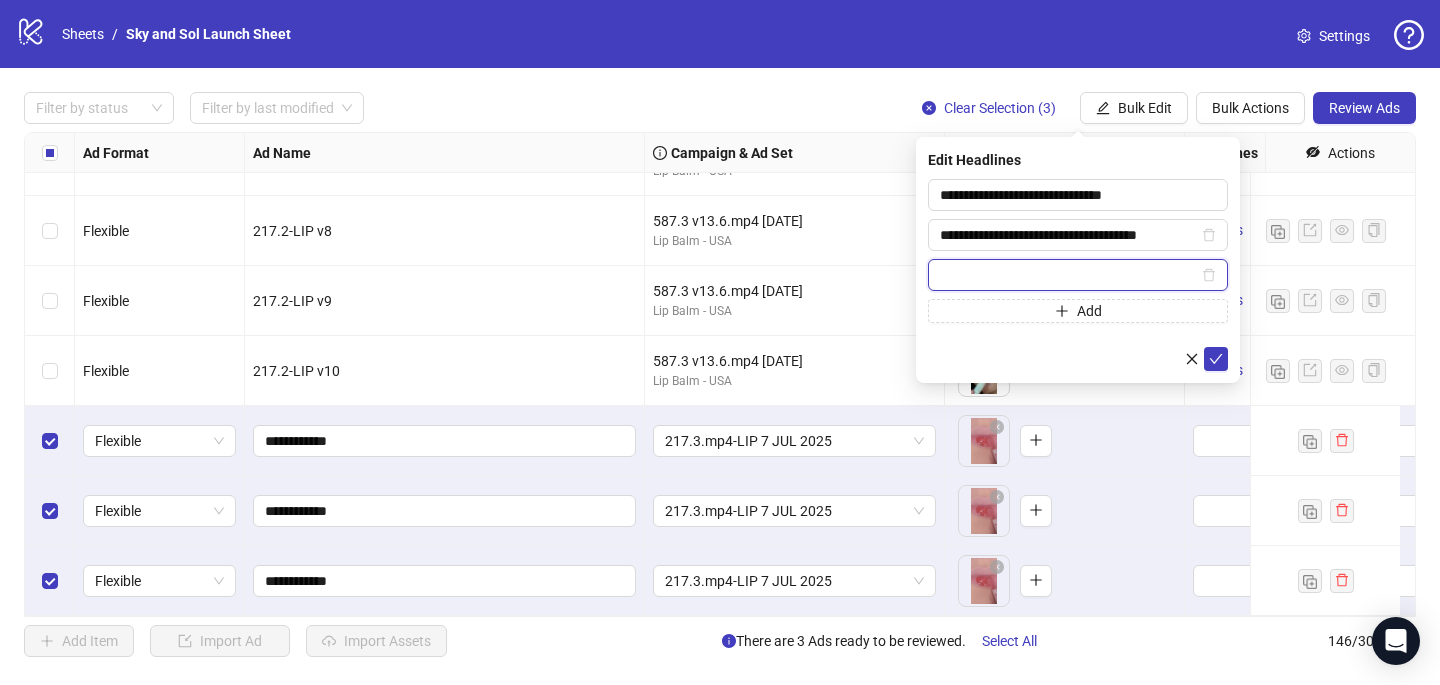 paste on "**********" 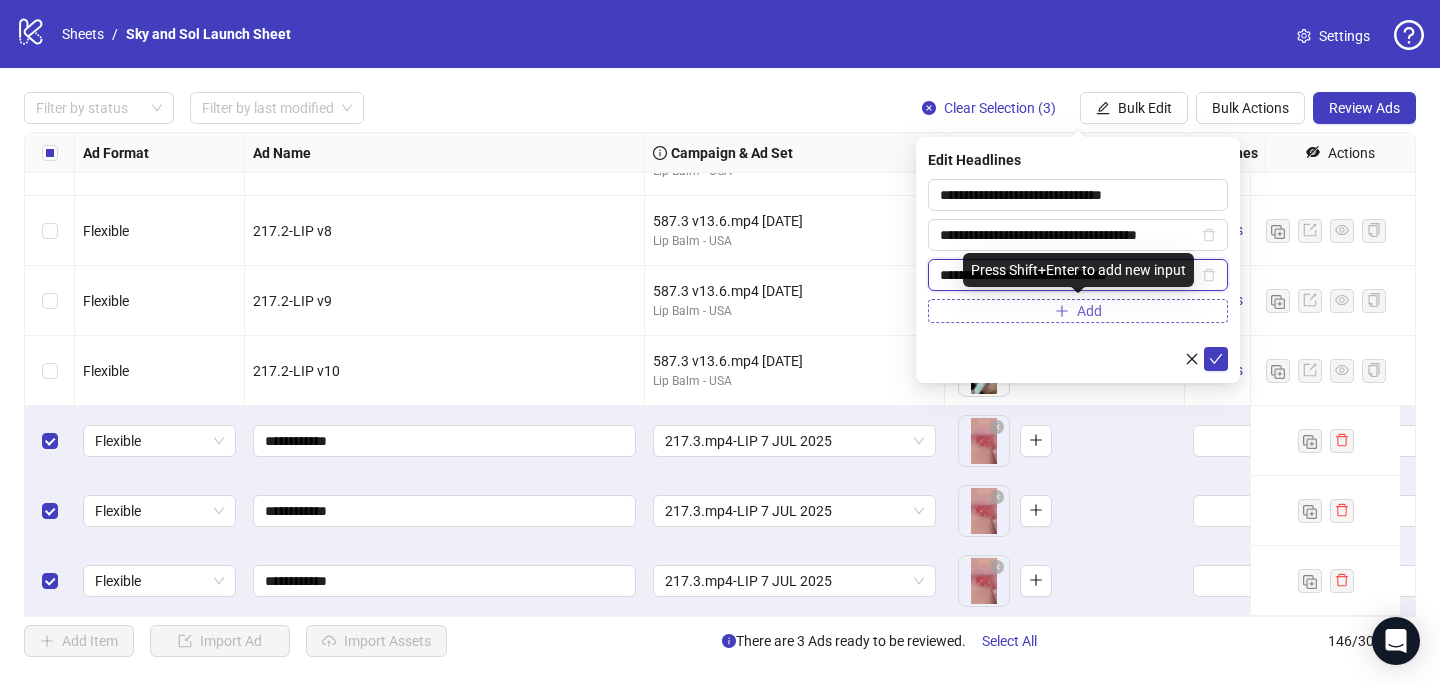 type on "**********" 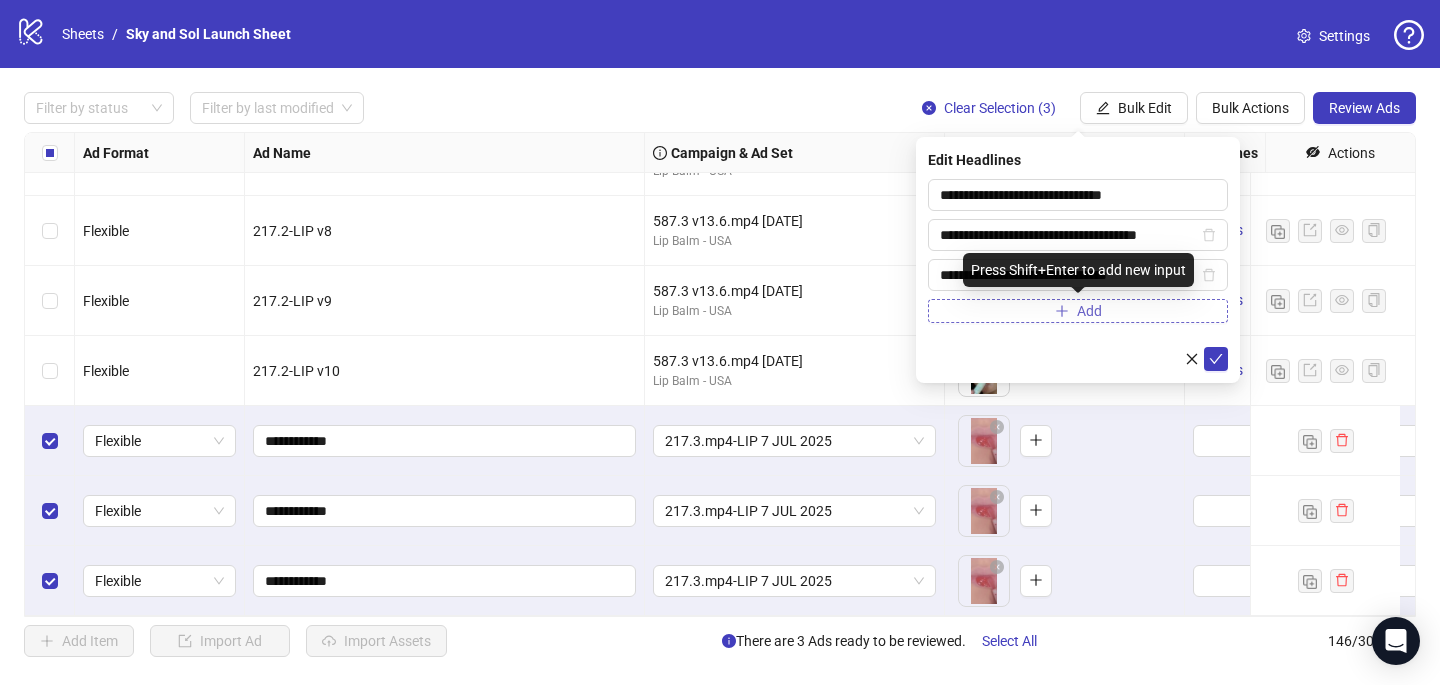 click on "Add" at bounding box center [1078, 311] 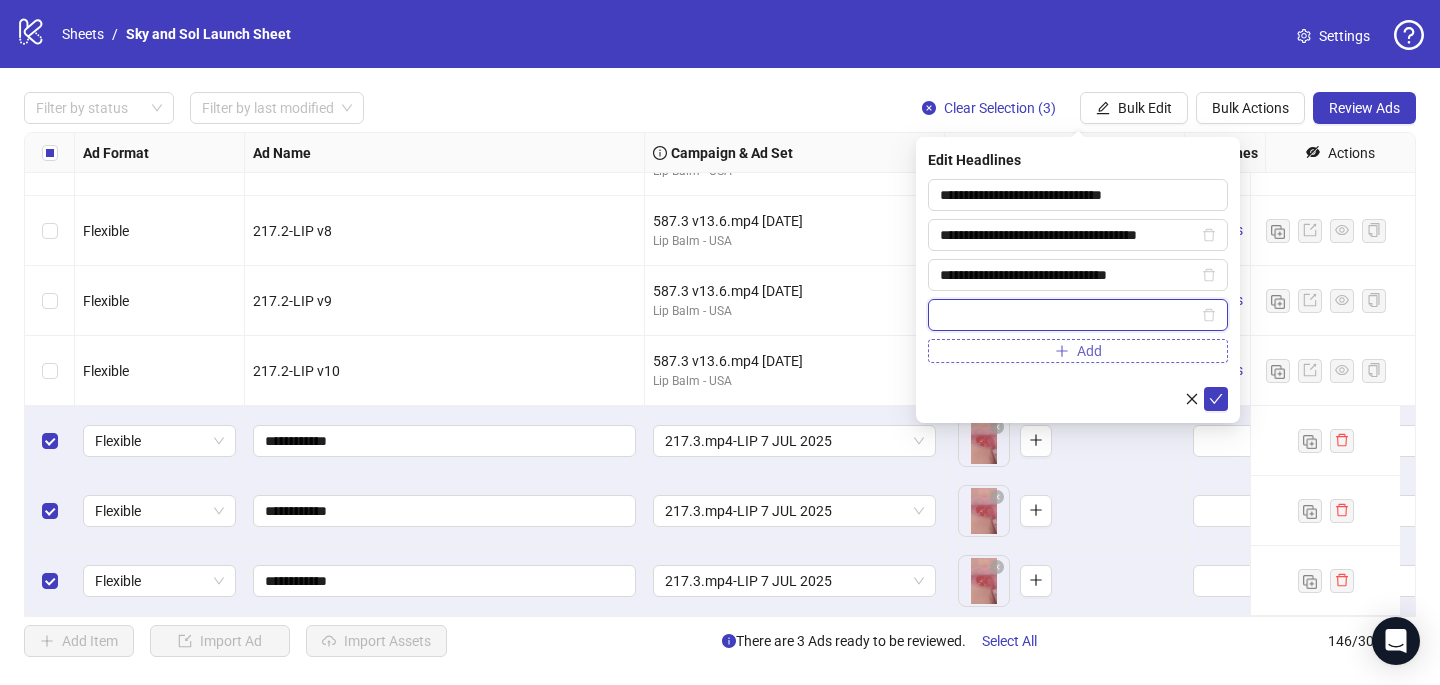paste on "**********" 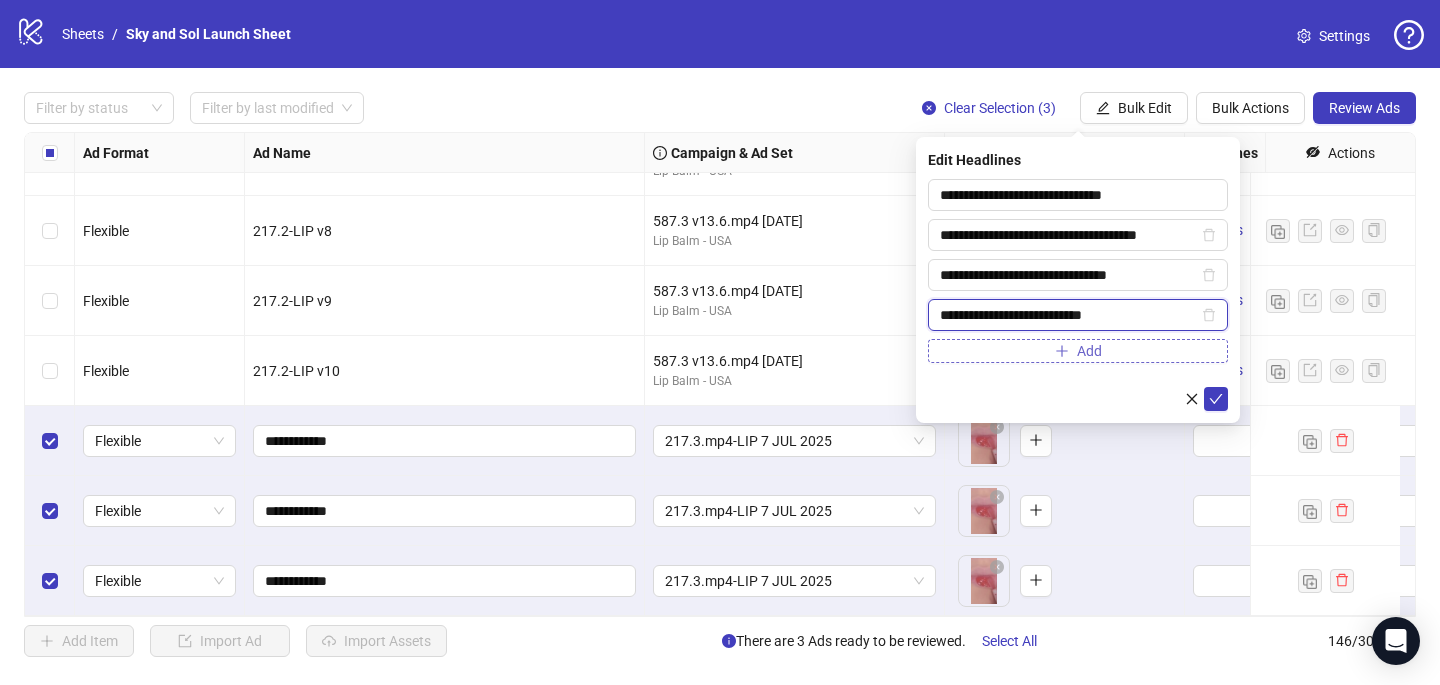 type on "**********" 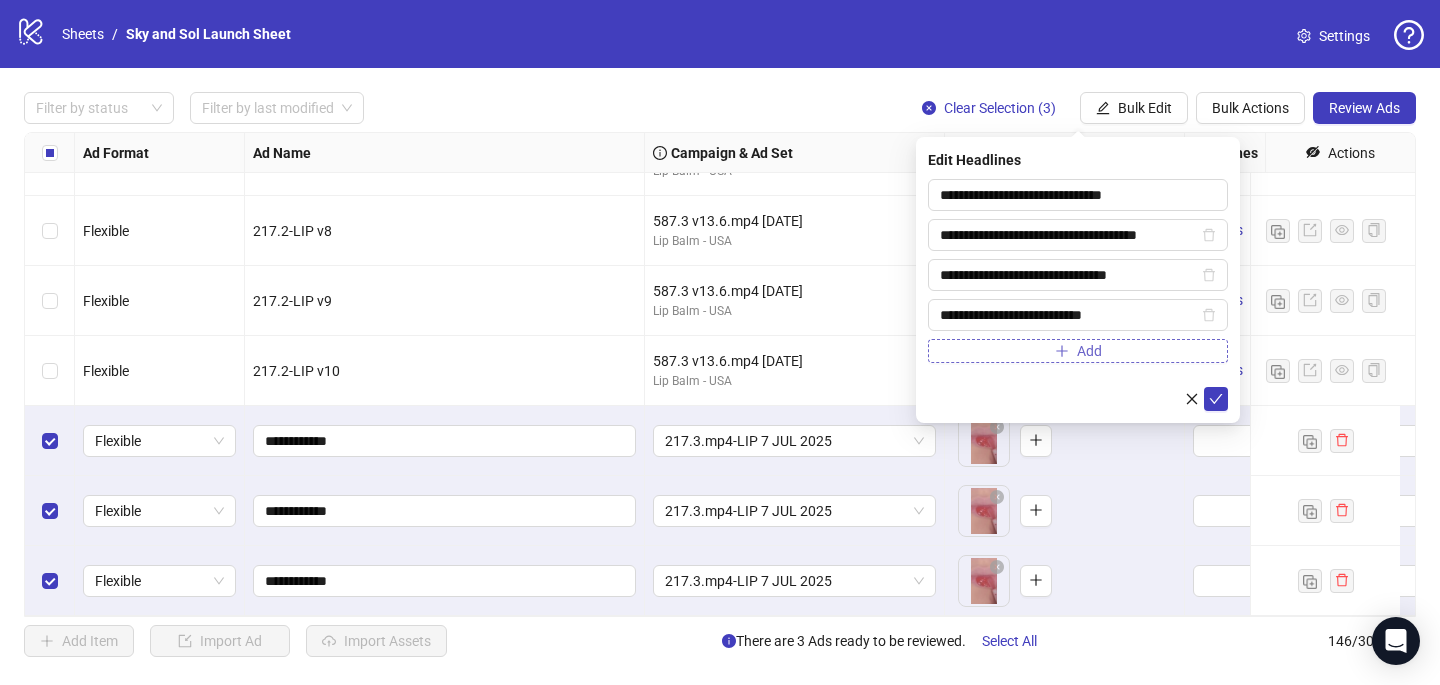 click on "Add" at bounding box center (1078, 351) 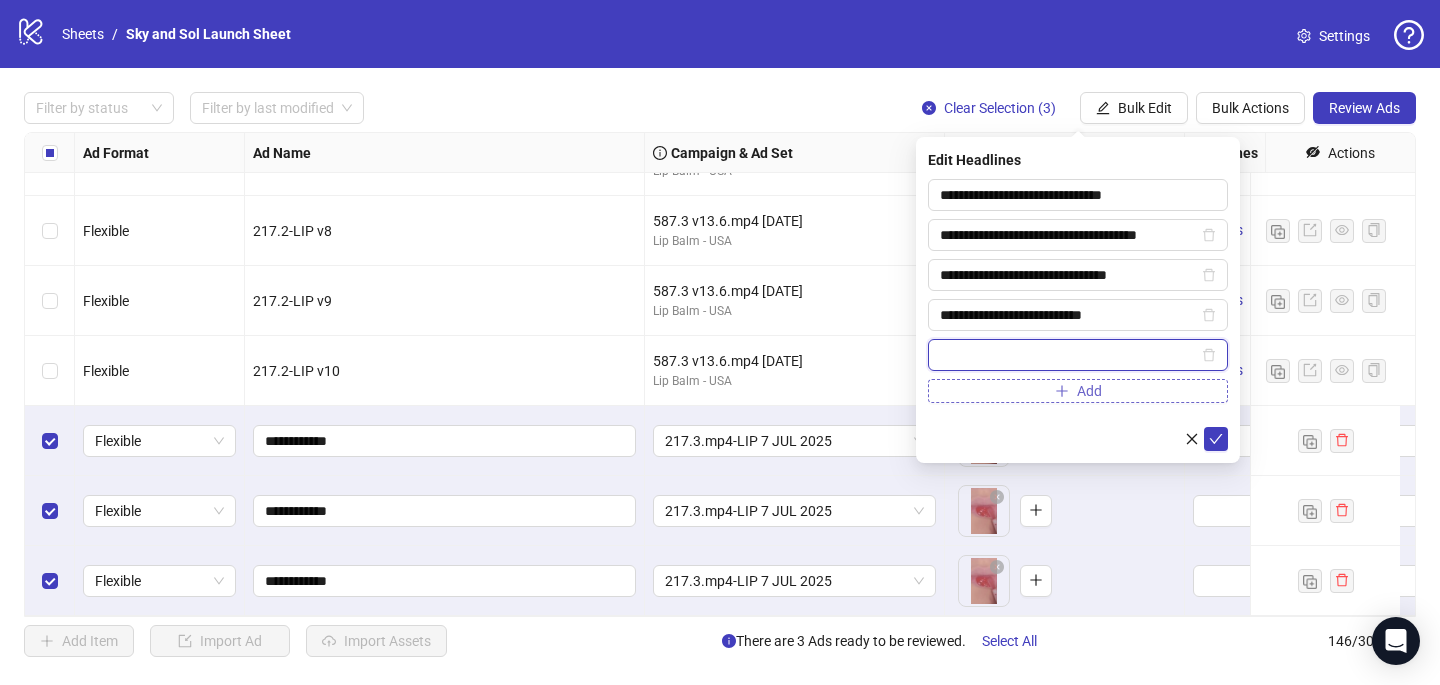paste on "**********" 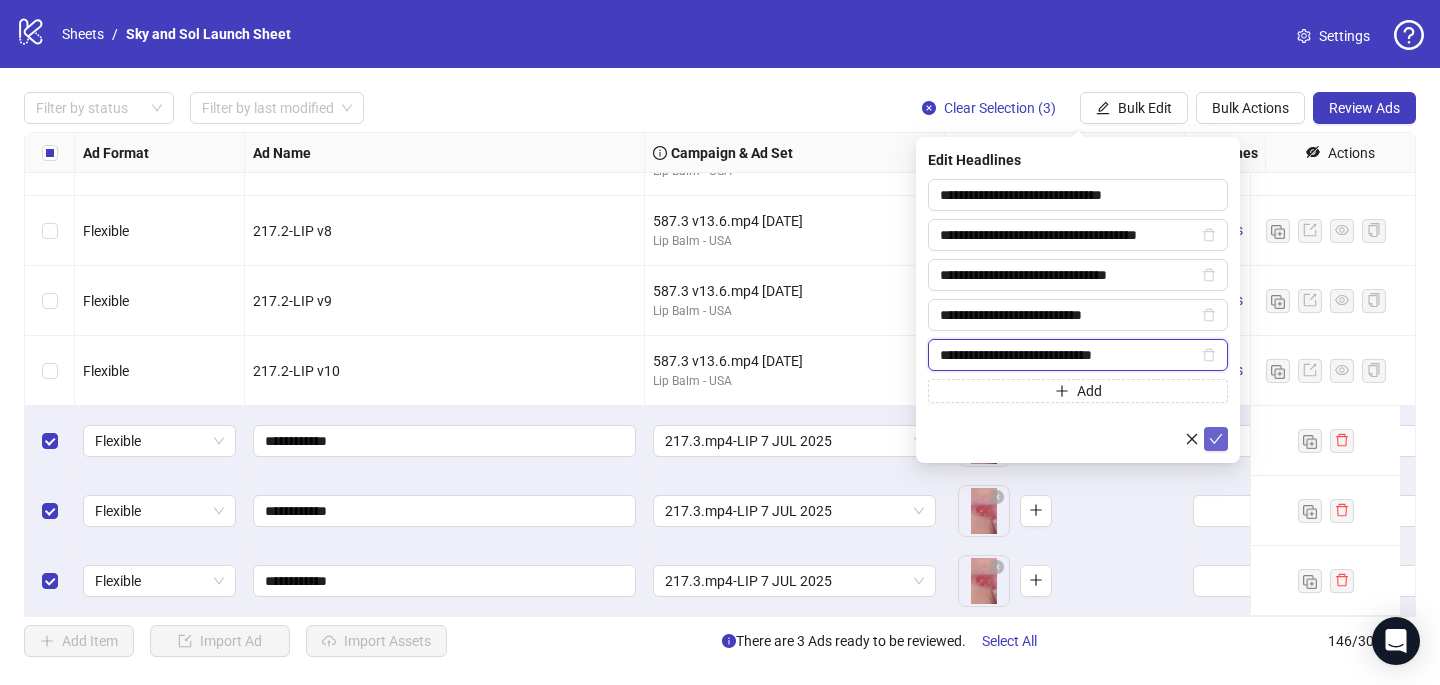 type on "**********" 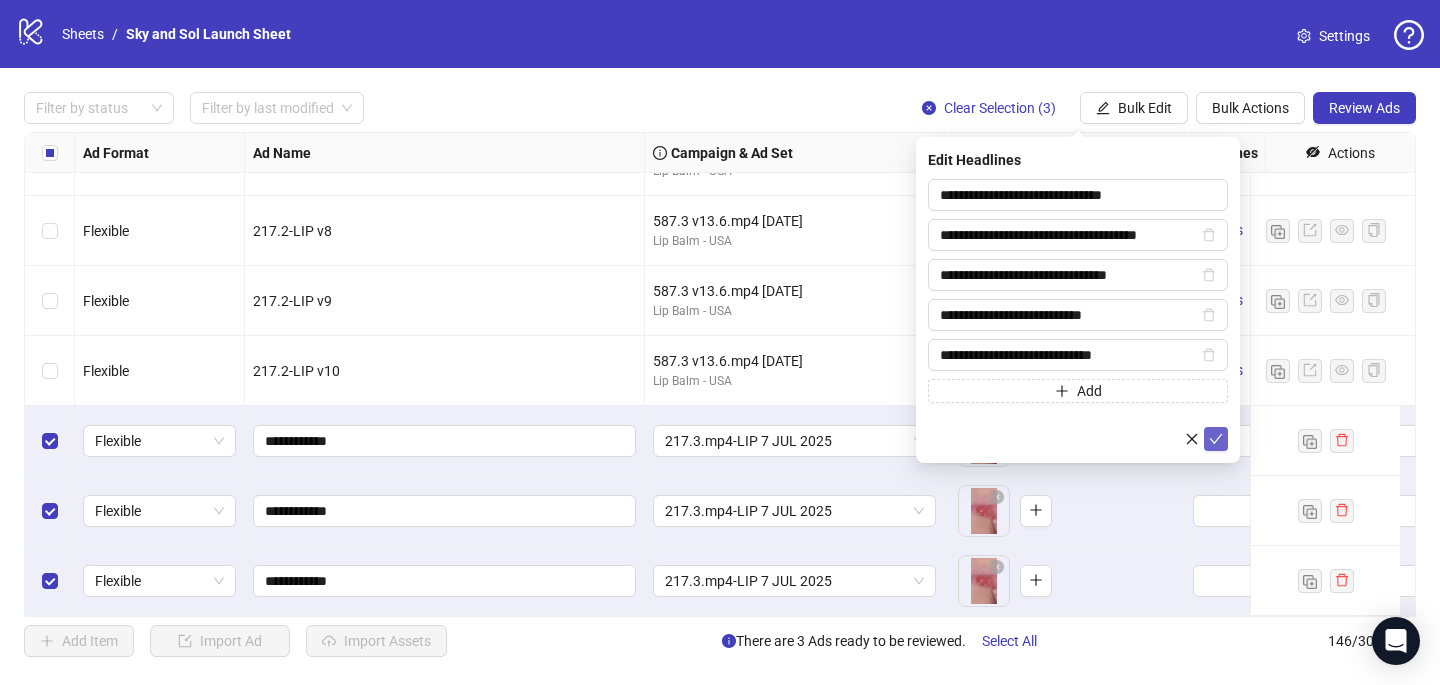 click at bounding box center (1216, 439) 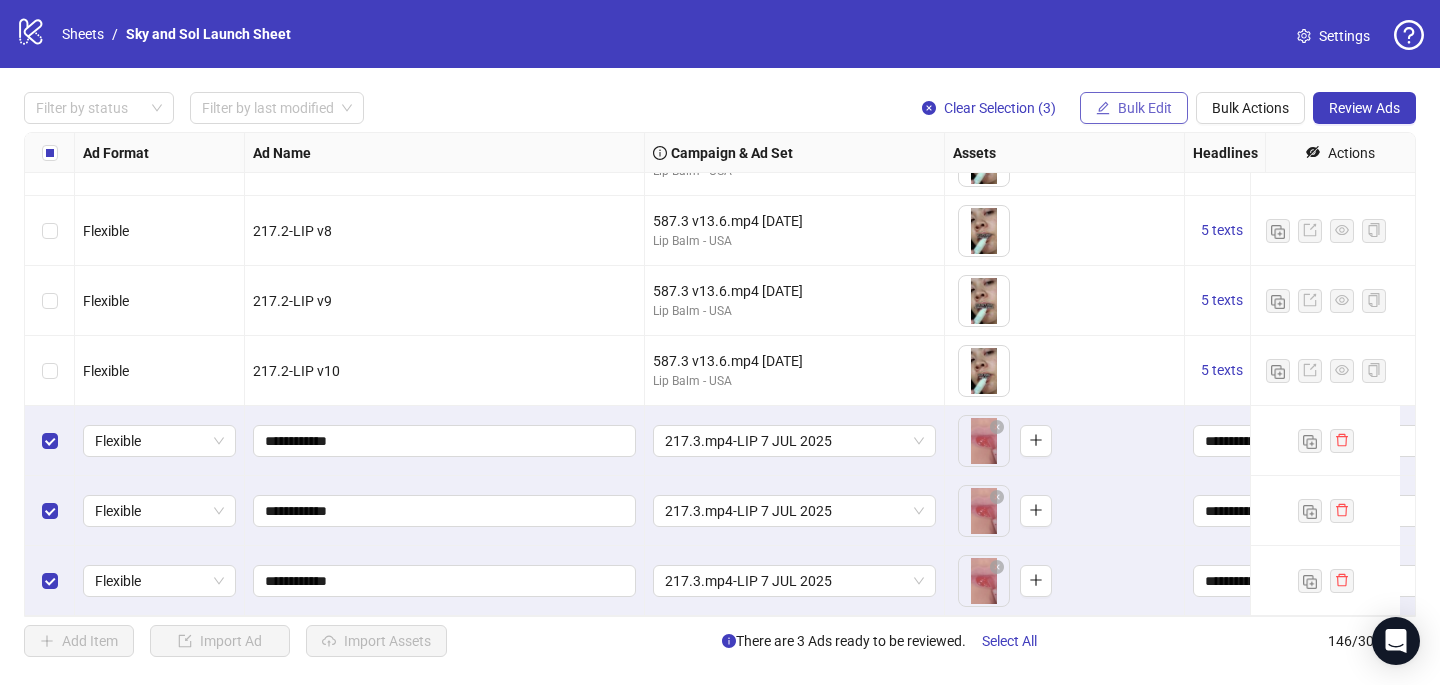 click on "Bulk Edit" at bounding box center (1145, 108) 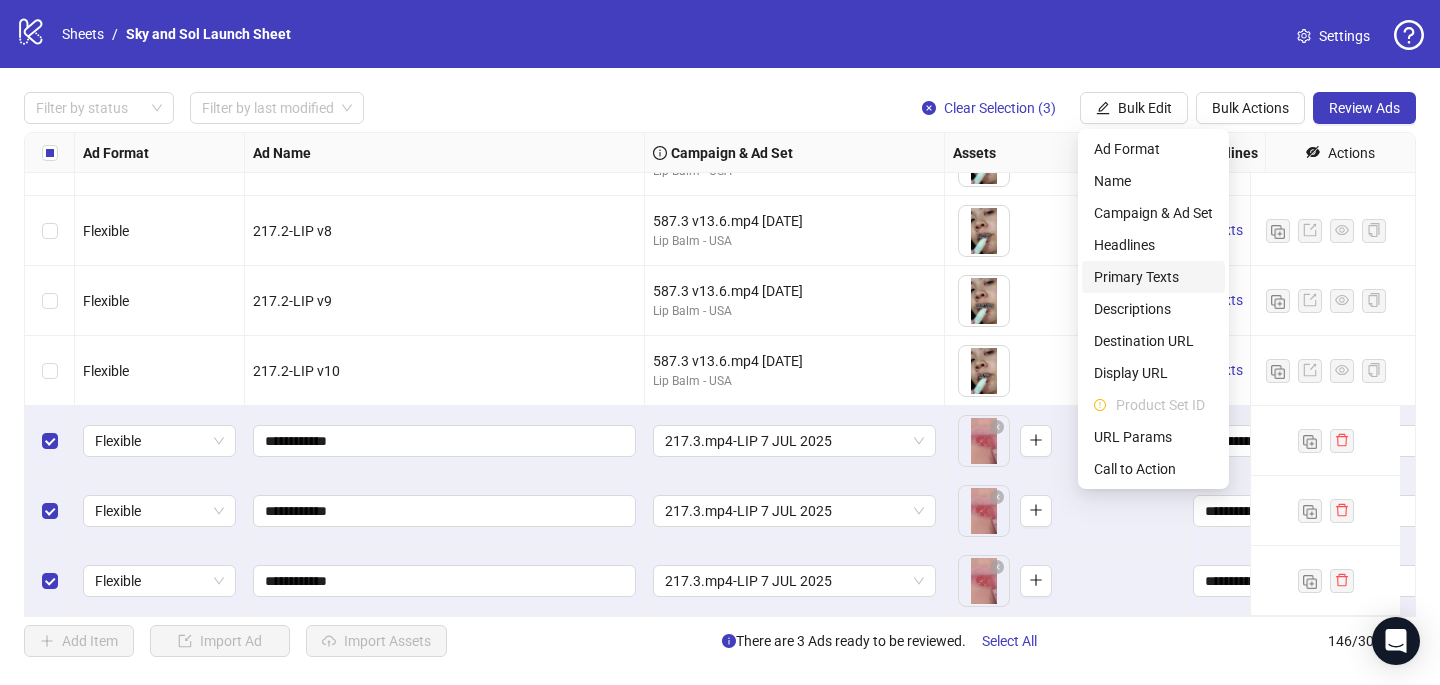 click on "Primary Texts" at bounding box center (1153, 277) 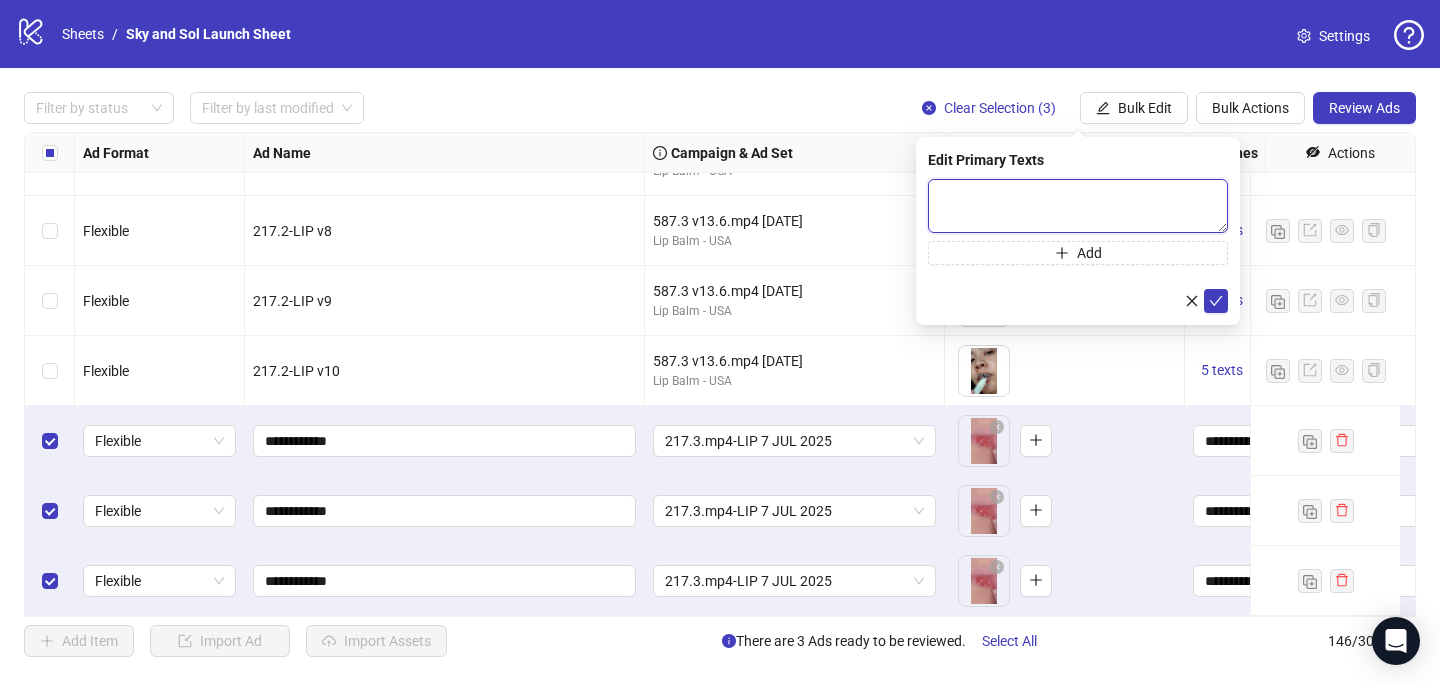 click at bounding box center (1078, 206) 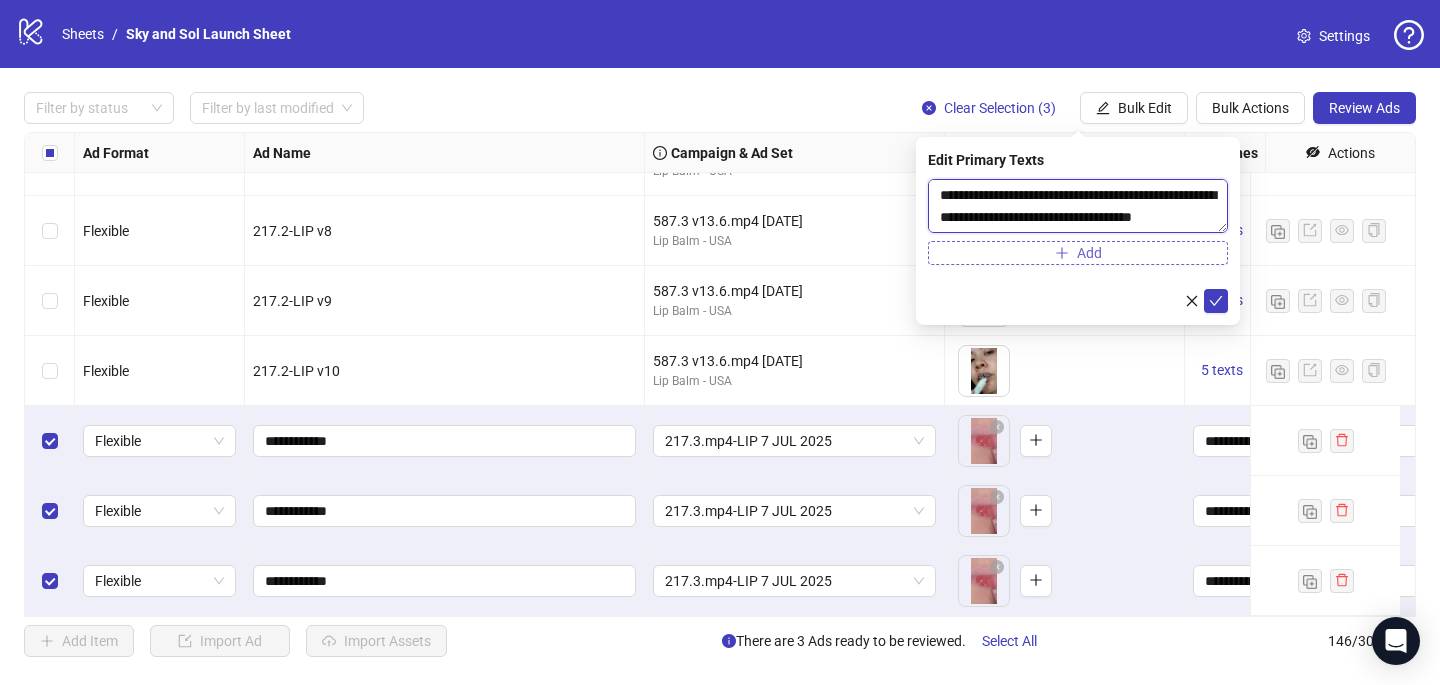 scroll, scrollTop: 330, scrollLeft: 0, axis: vertical 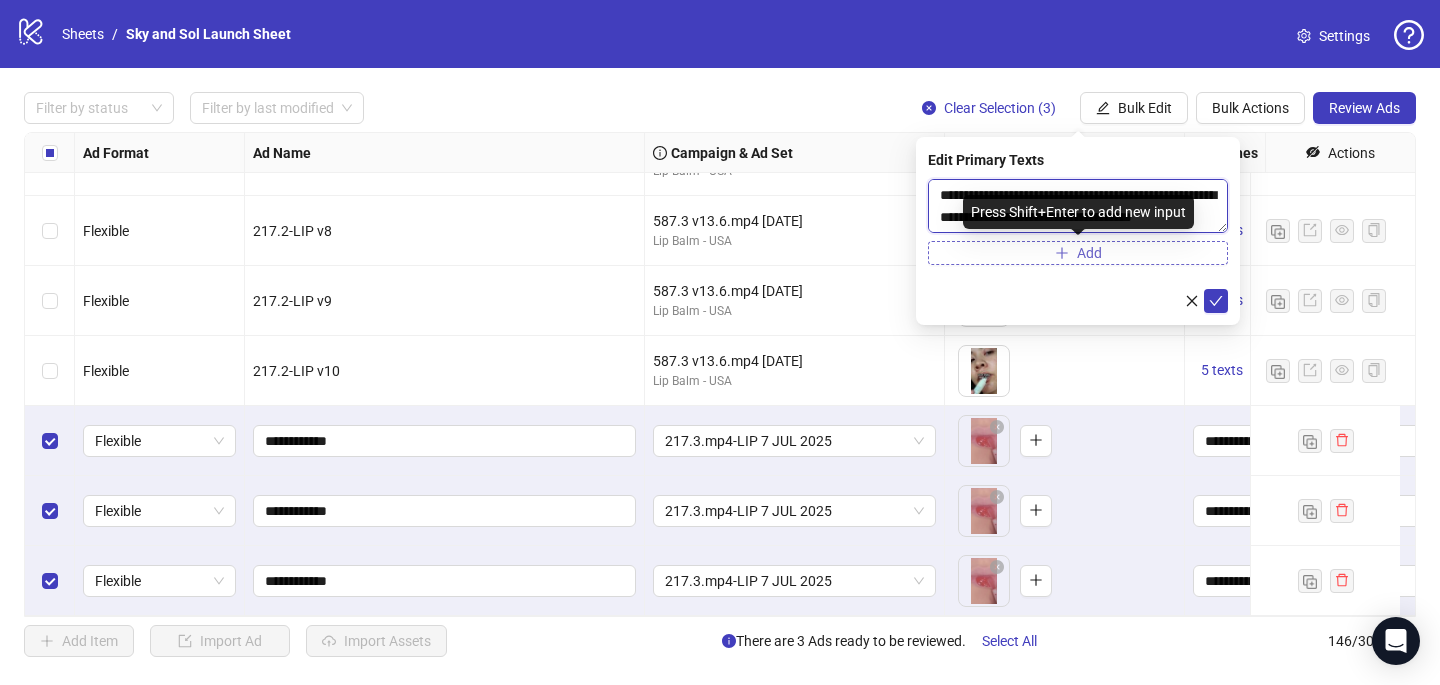 type on "**********" 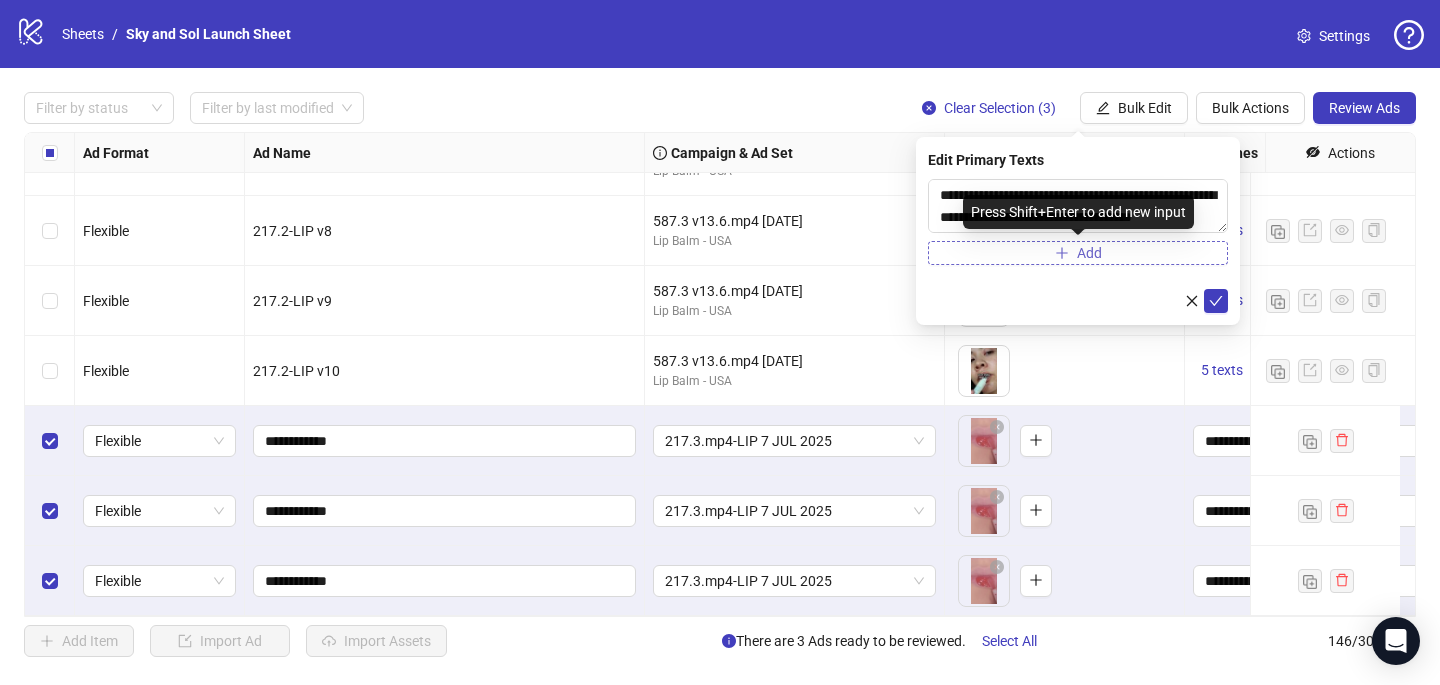 click on "Add" at bounding box center [1078, 253] 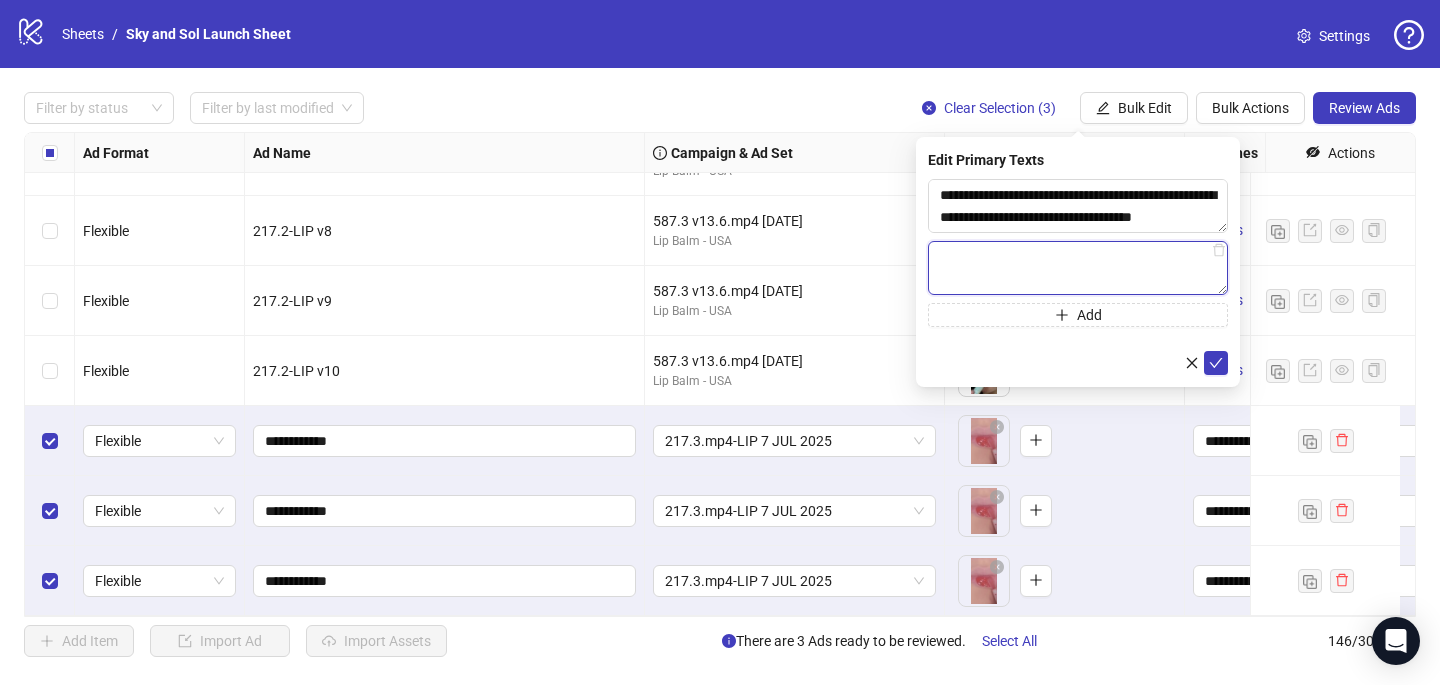paste on "**********" 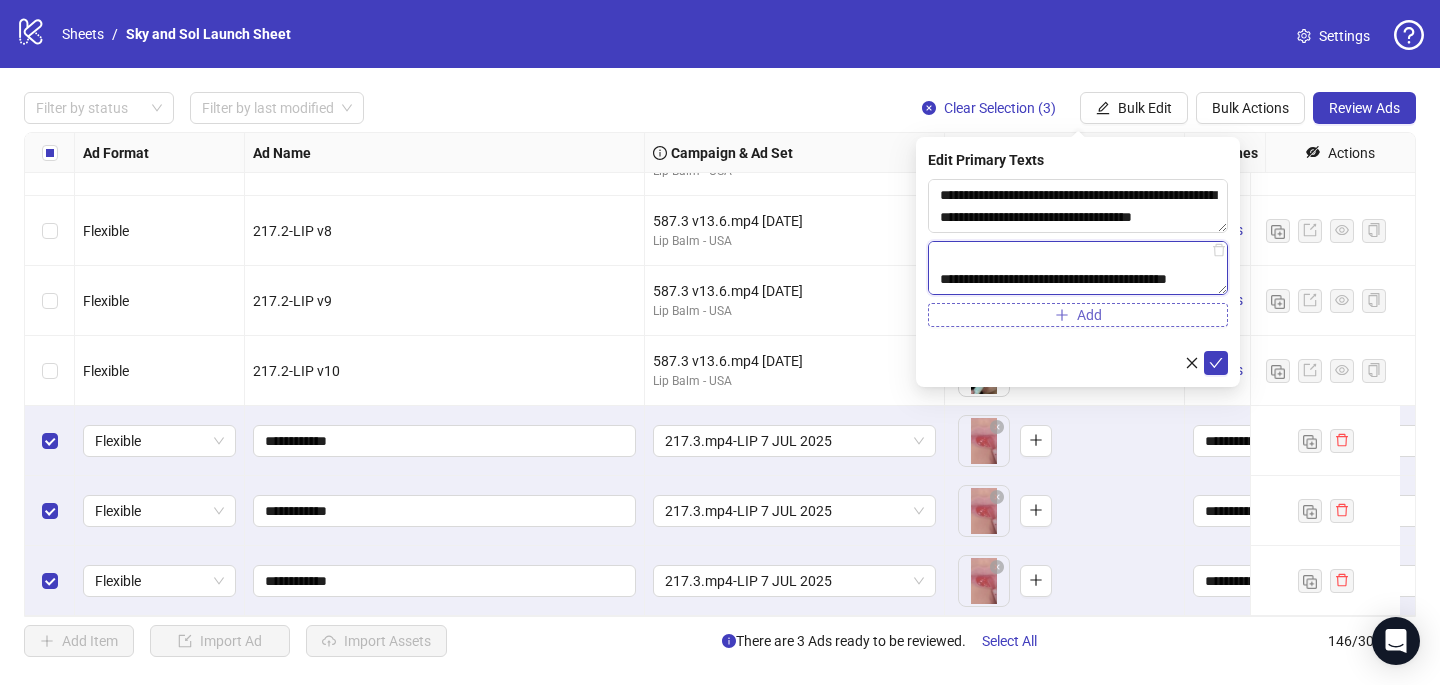 scroll, scrollTop: 418, scrollLeft: 0, axis: vertical 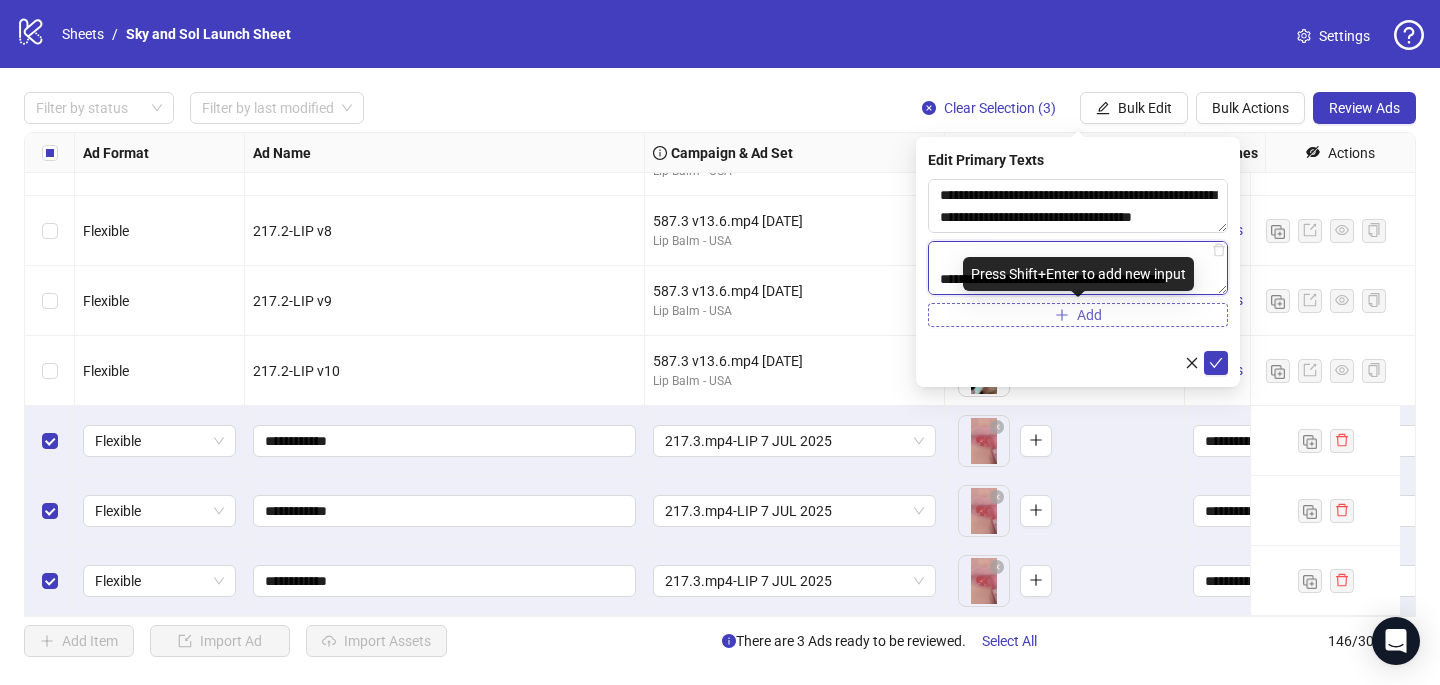 type on "**********" 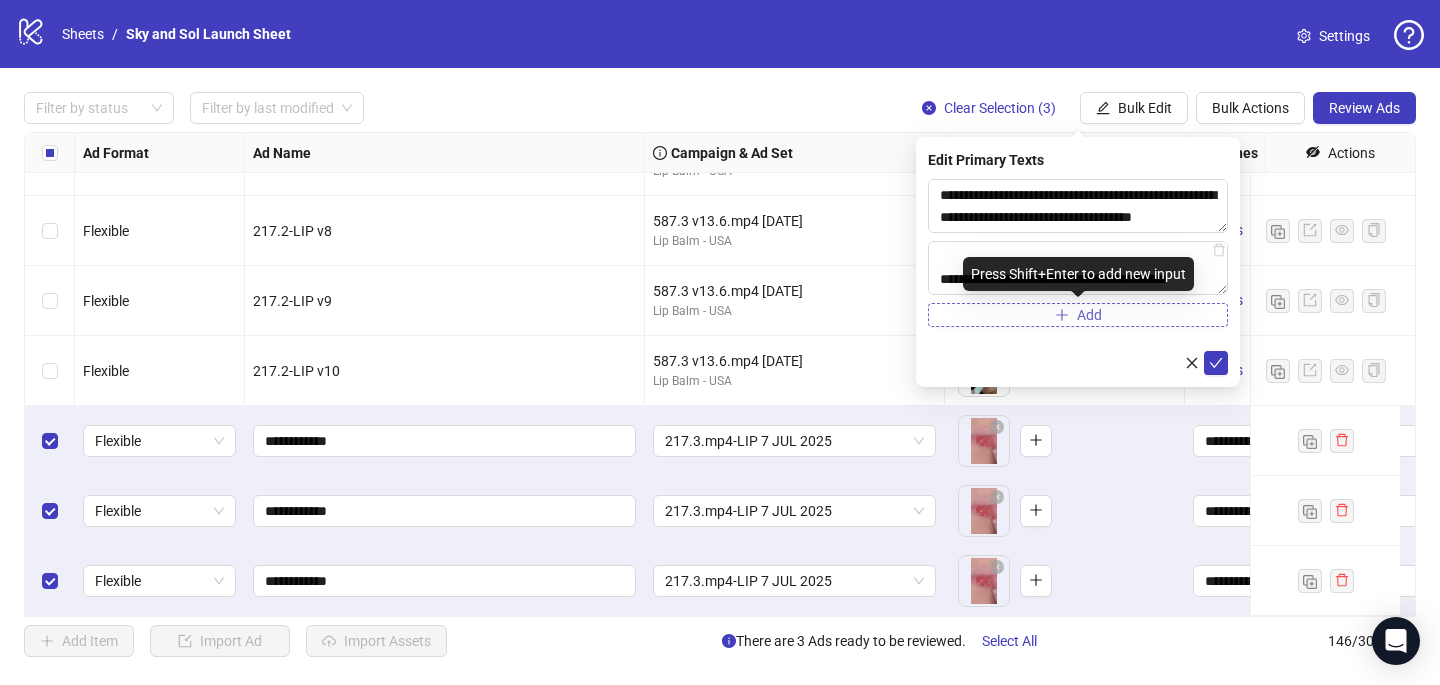 click on "Add" at bounding box center [1078, 315] 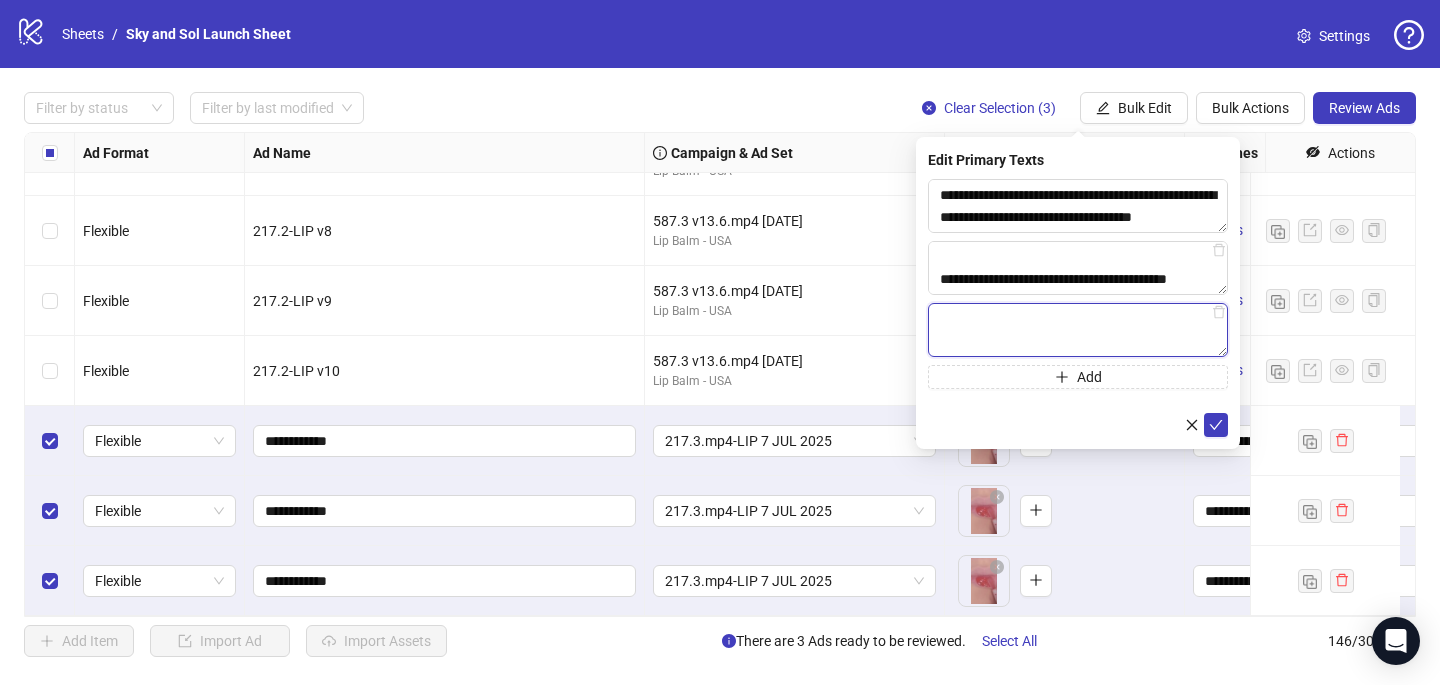 paste on "**********" 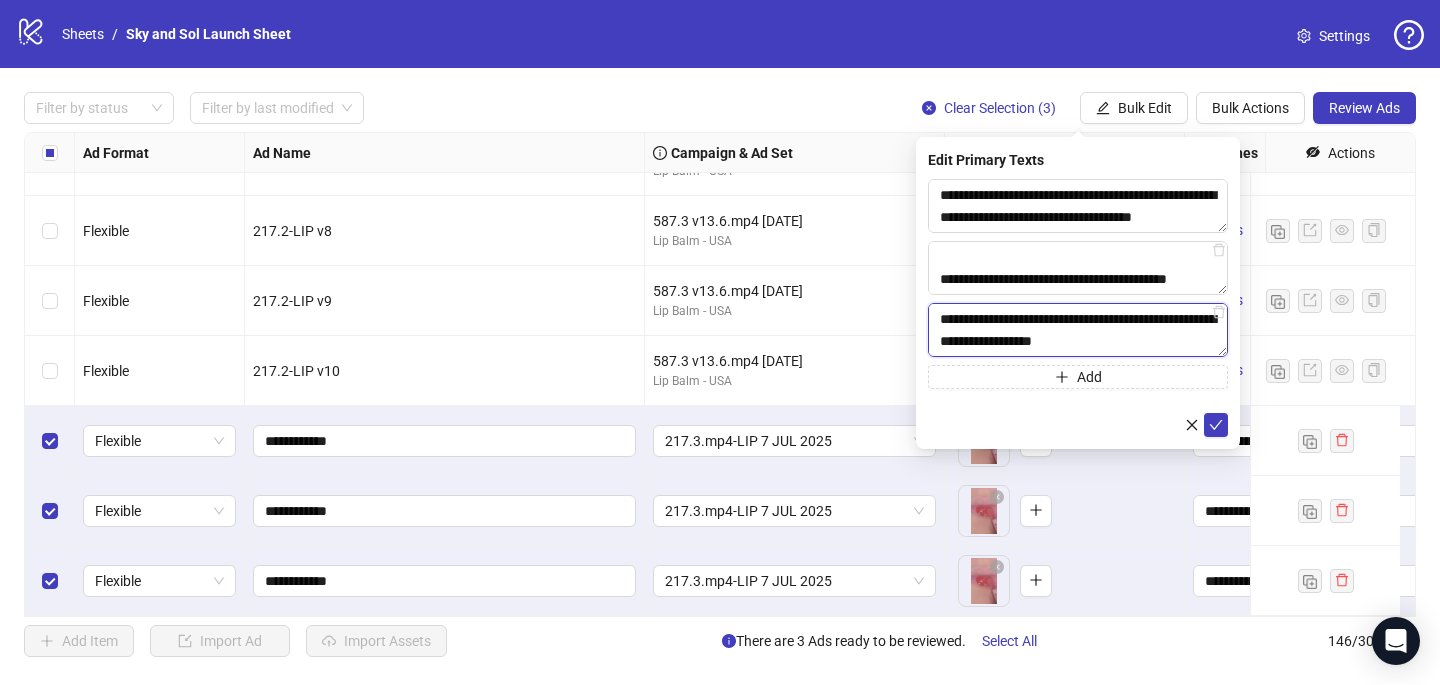 scroll, scrollTop: 59, scrollLeft: 0, axis: vertical 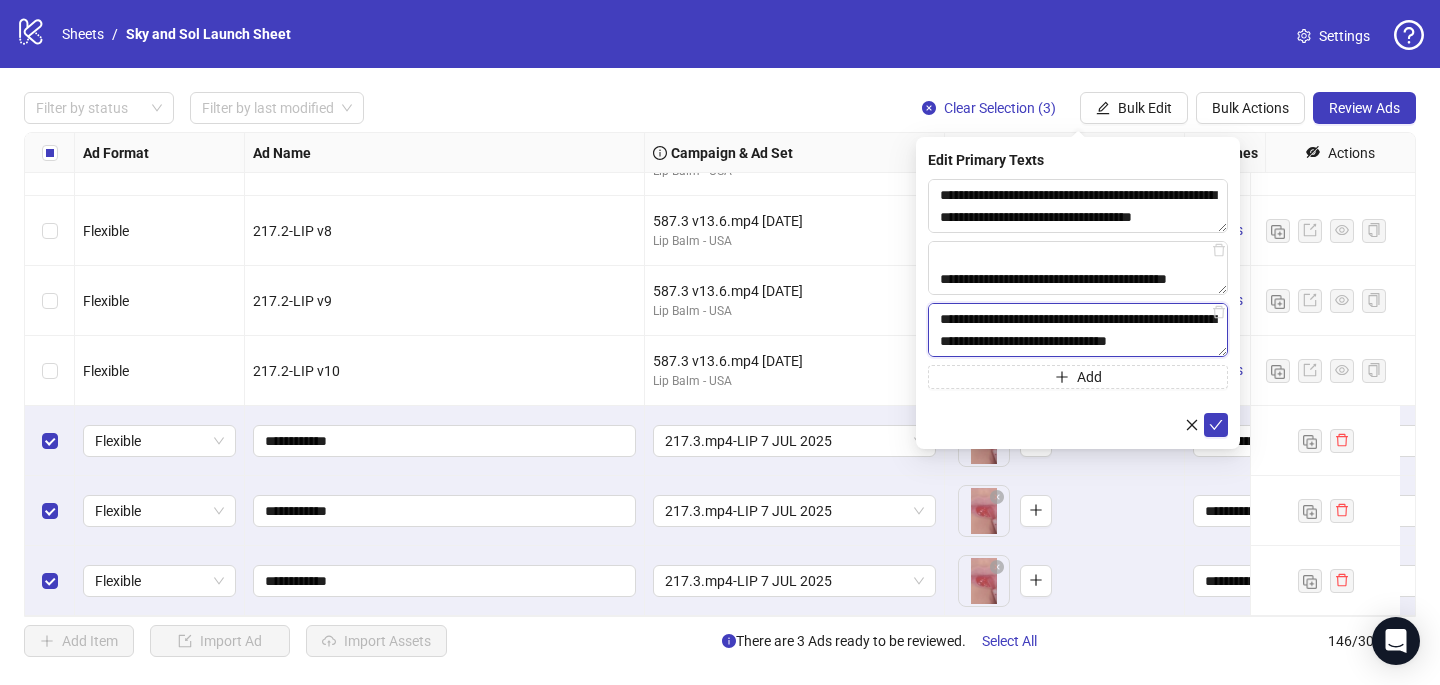 drag, startPoint x: 1022, startPoint y: 347, endPoint x: 921, endPoint y: 329, distance: 102.59142 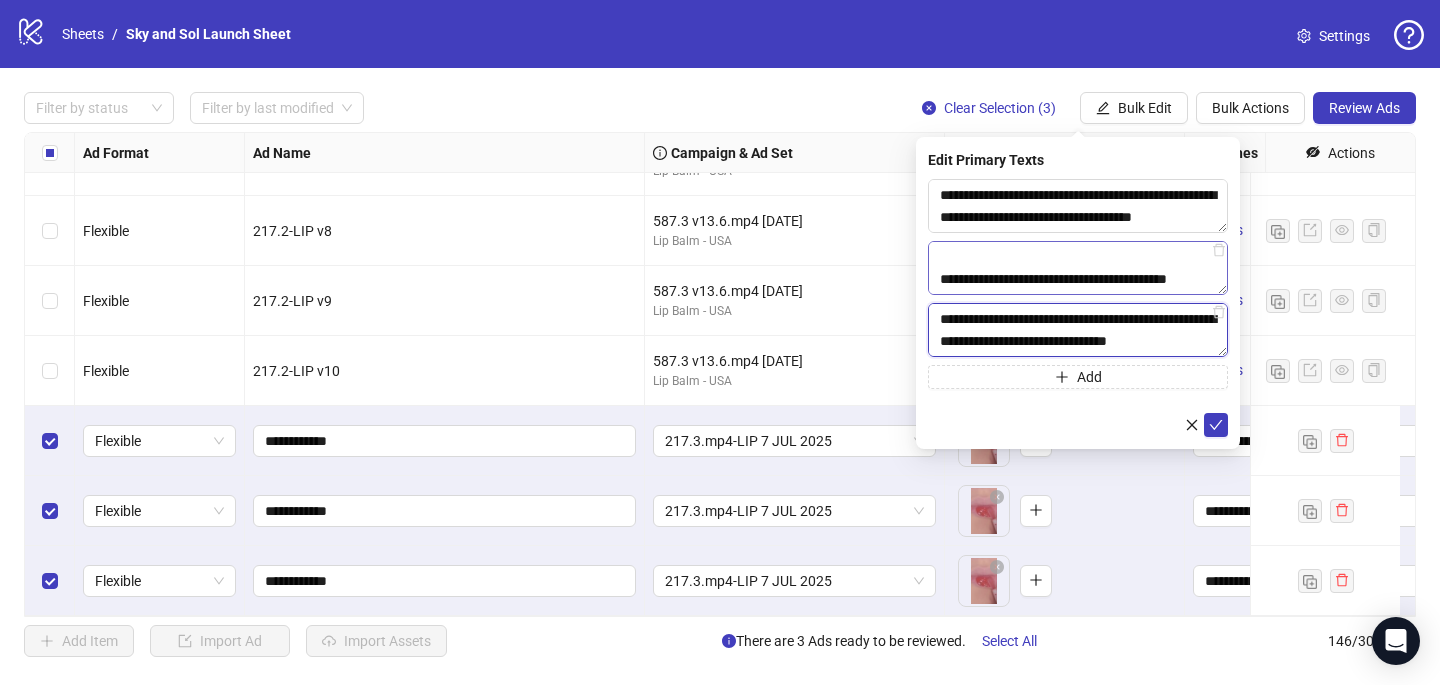 type on "**********" 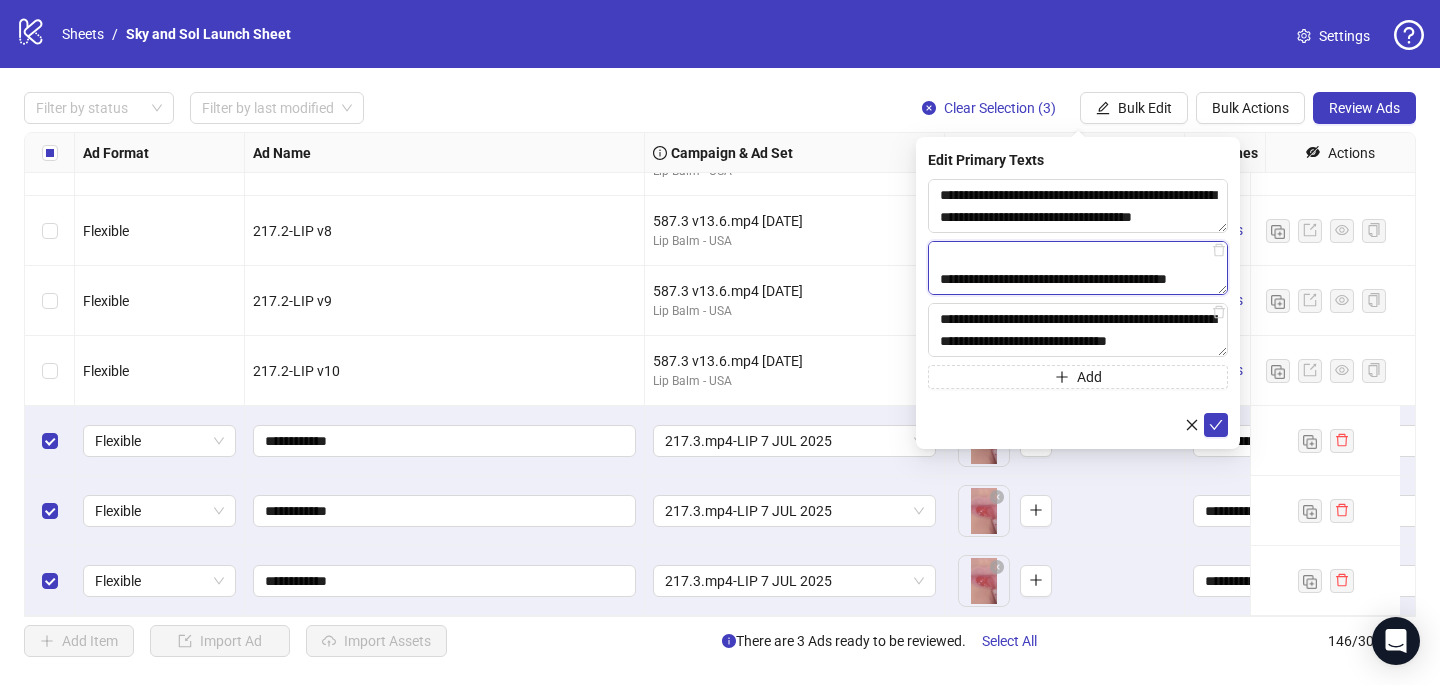 drag, startPoint x: 996, startPoint y: 286, endPoint x: 936, endPoint y: 264, distance: 63.90618 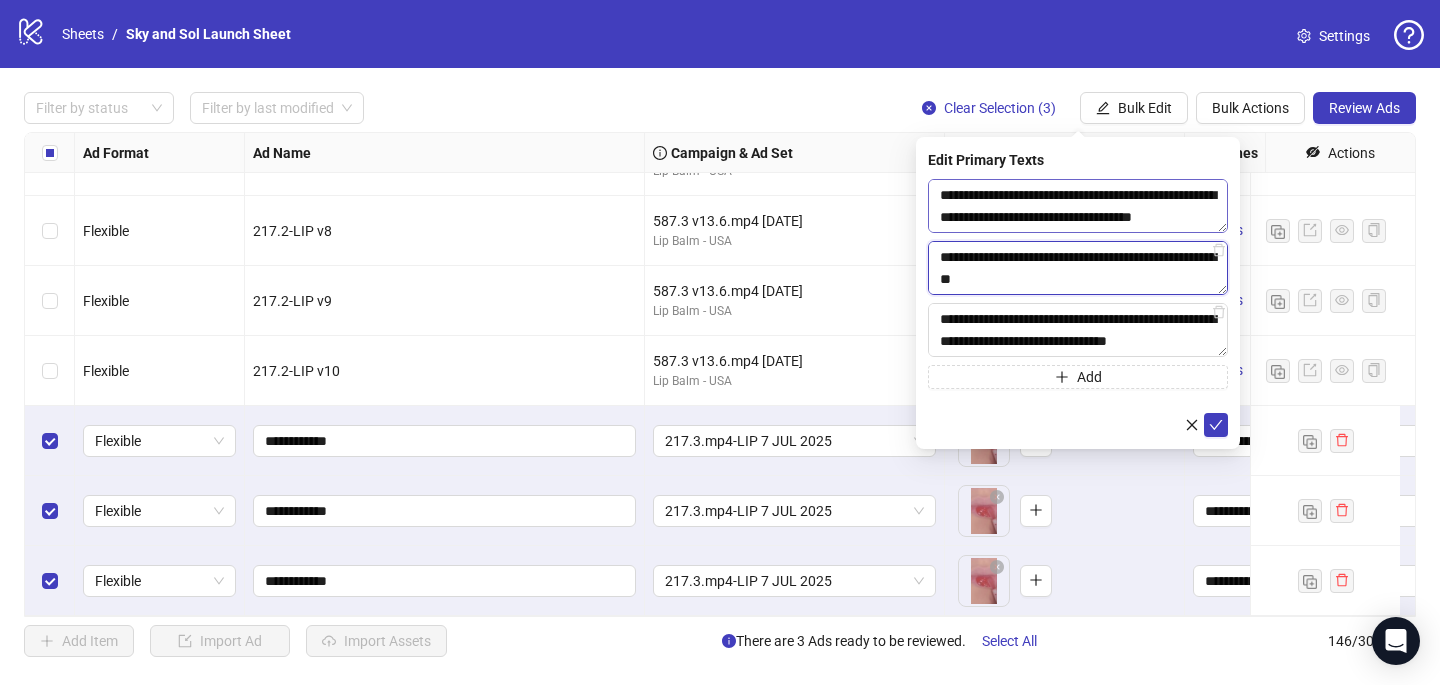 type on "**********" 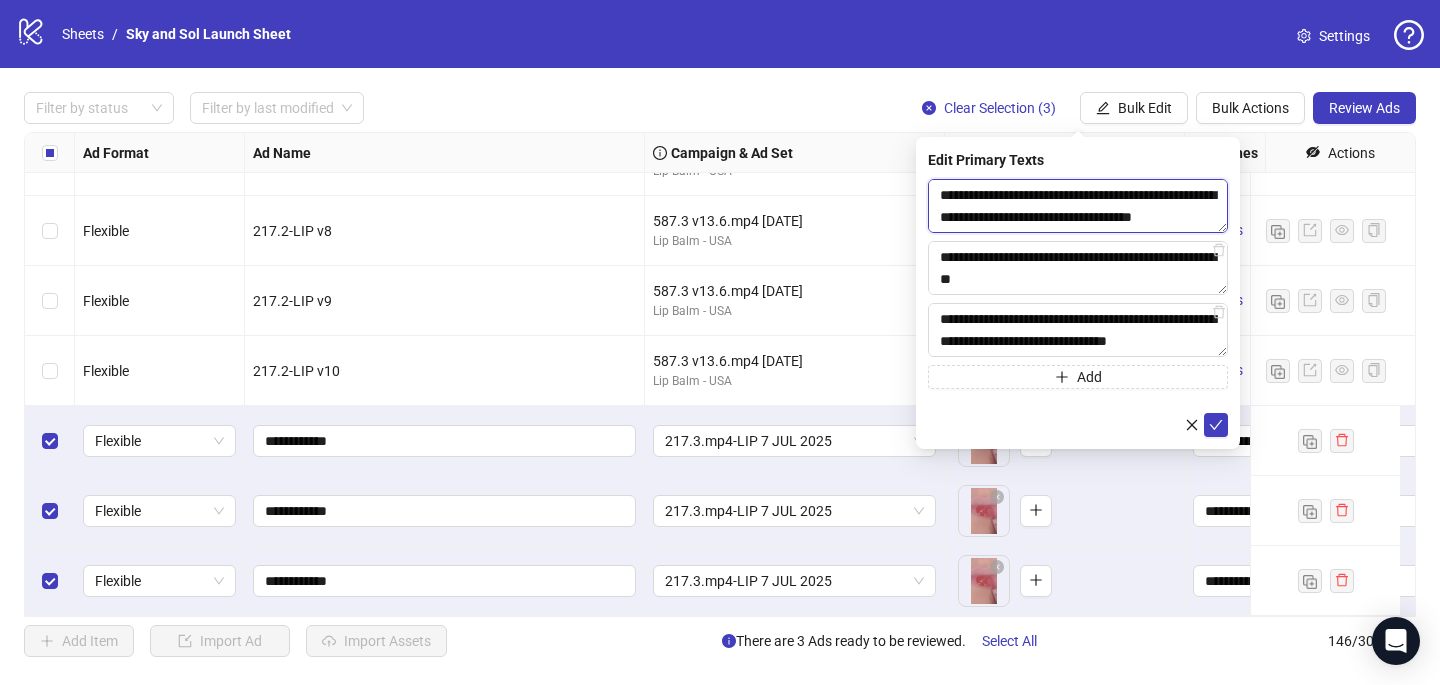 drag, startPoint x: 982, startPoint y: 218, endPoint x: 924, endPoint y: 197, distance: 61.68468 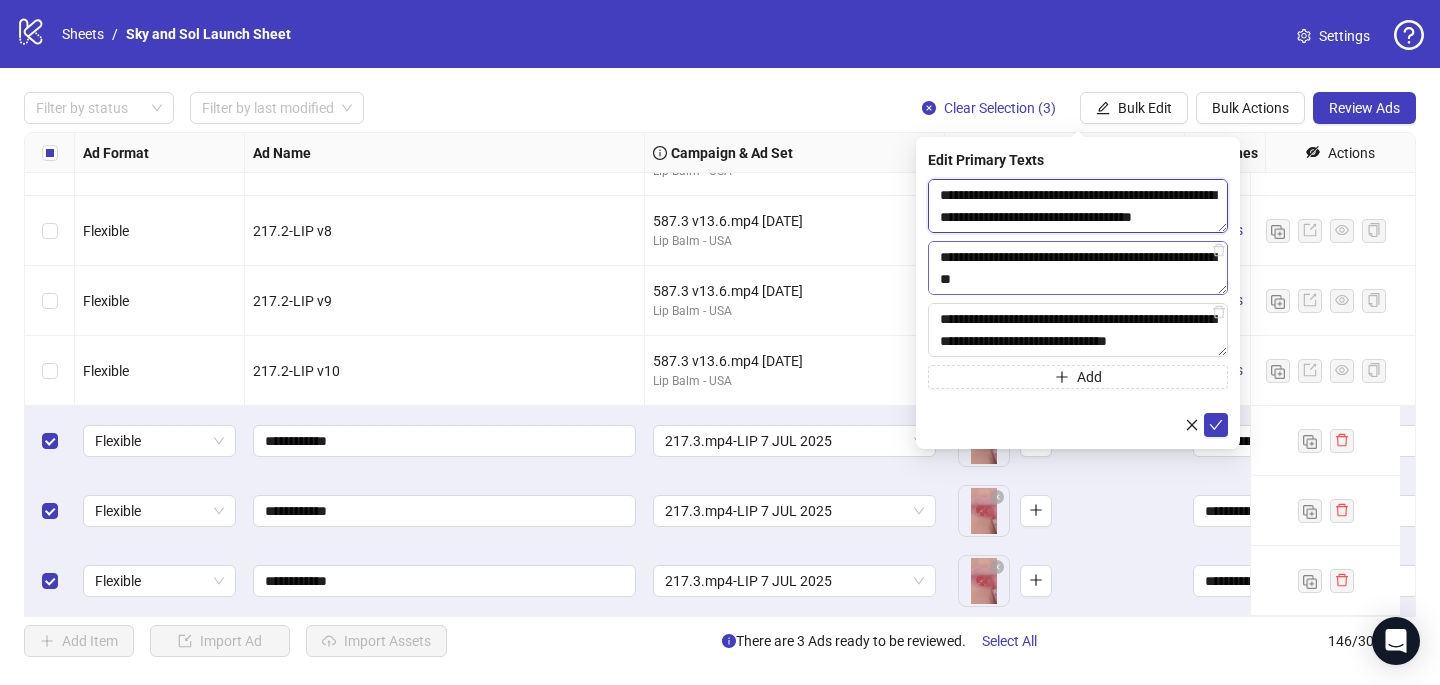paste on "**********" 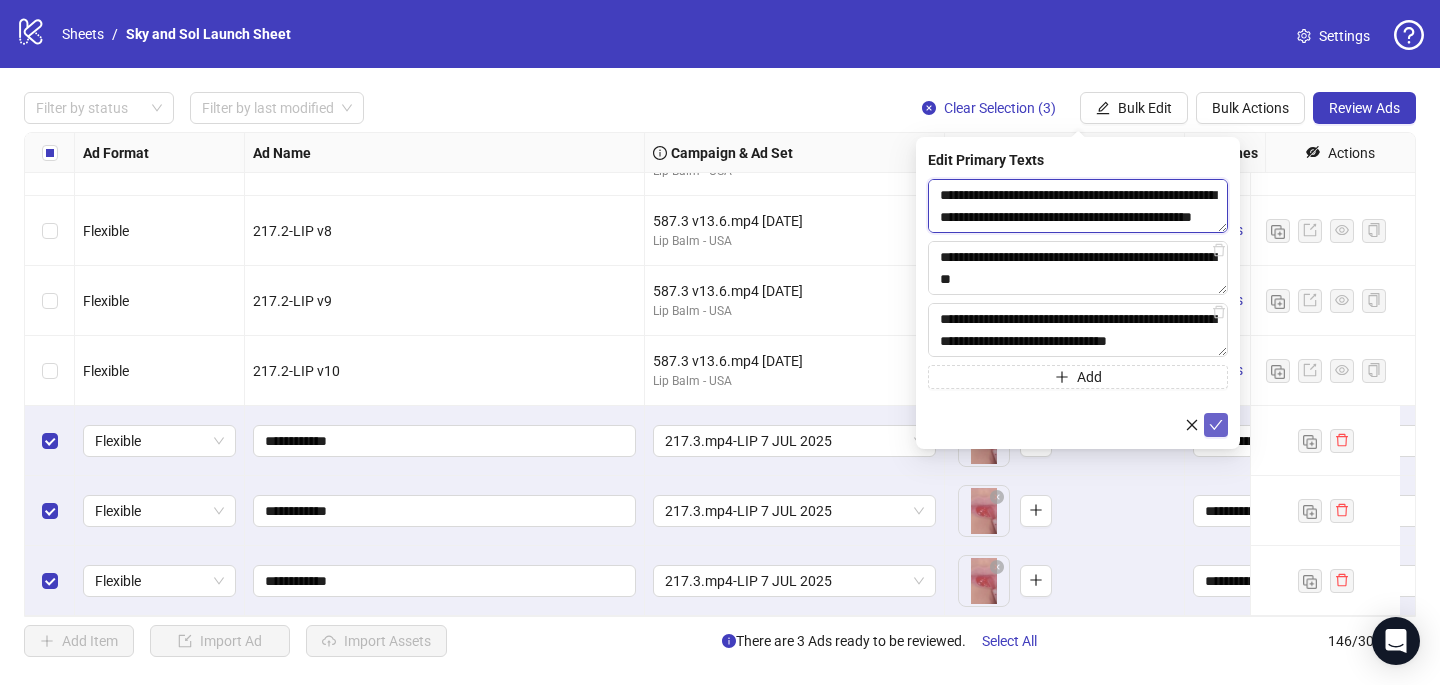 type on "**********" 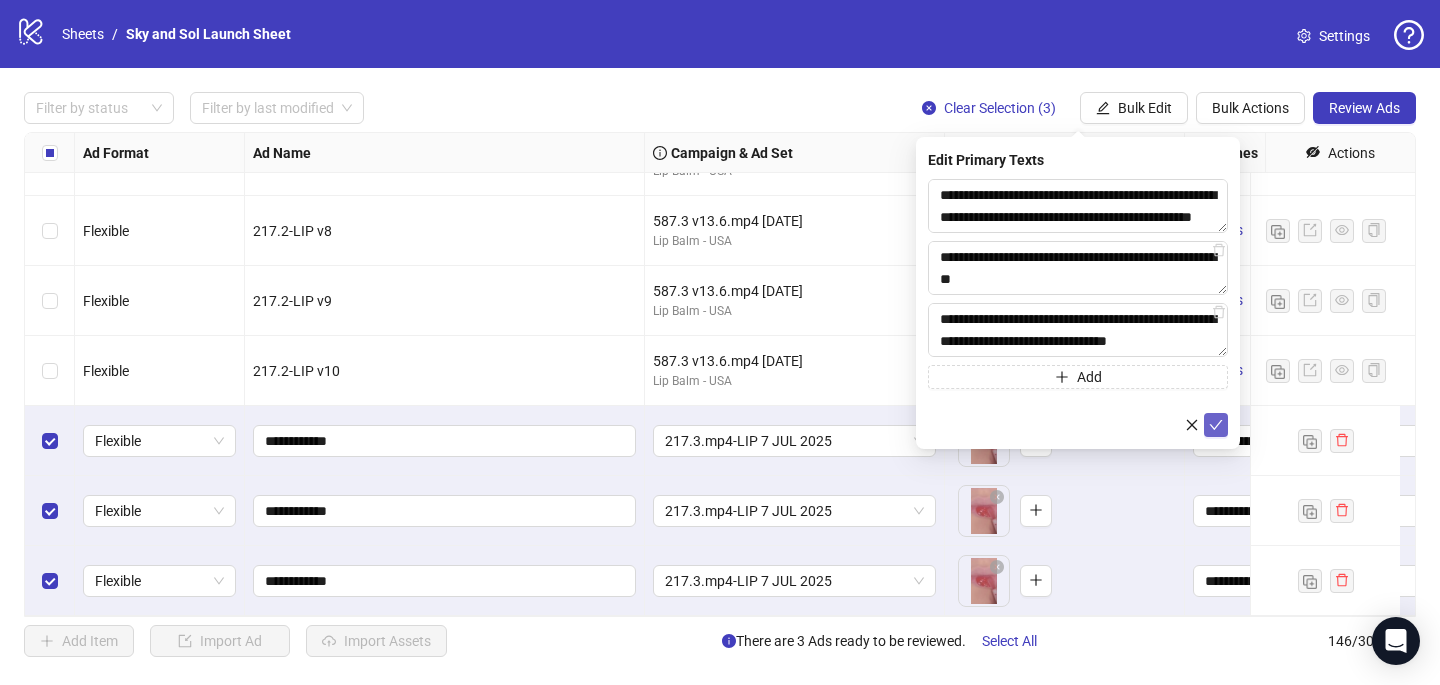 click at bounding box center (1216, 425) 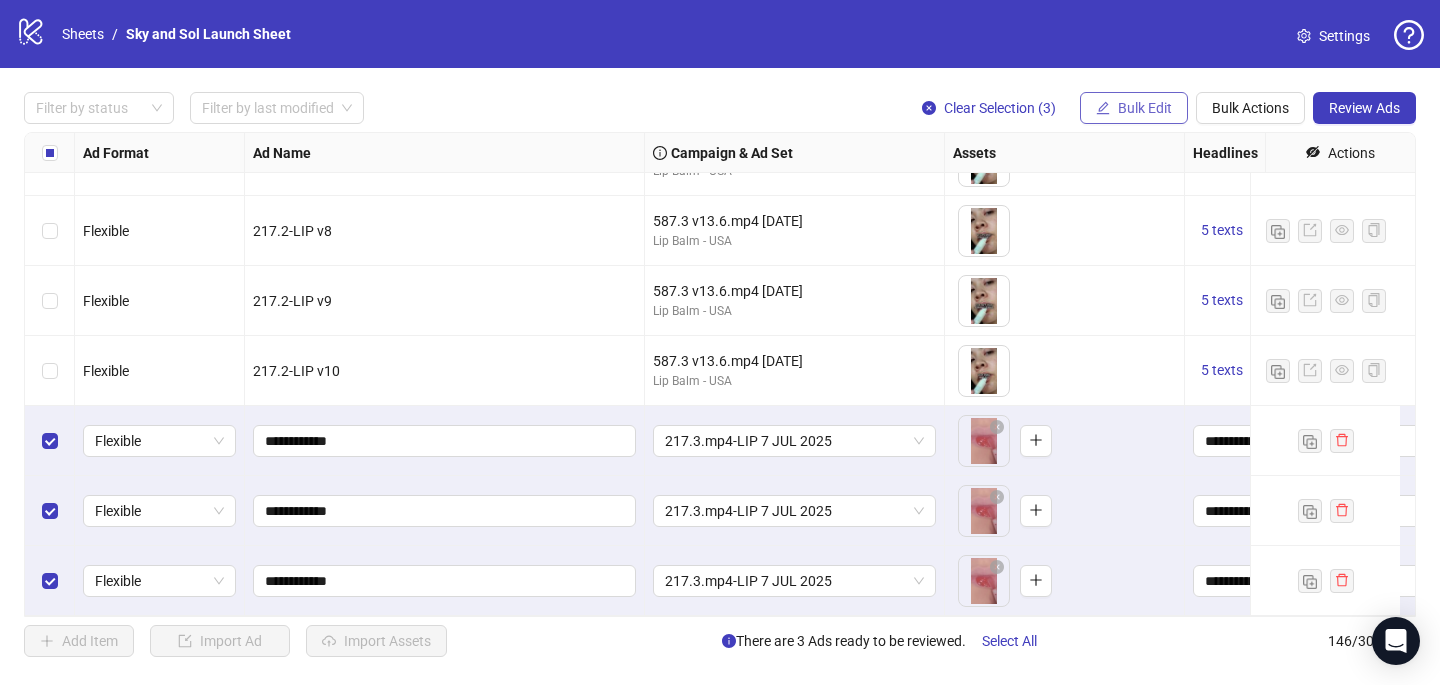click on "Bulk Edit" at bounding box center (1145, 108) 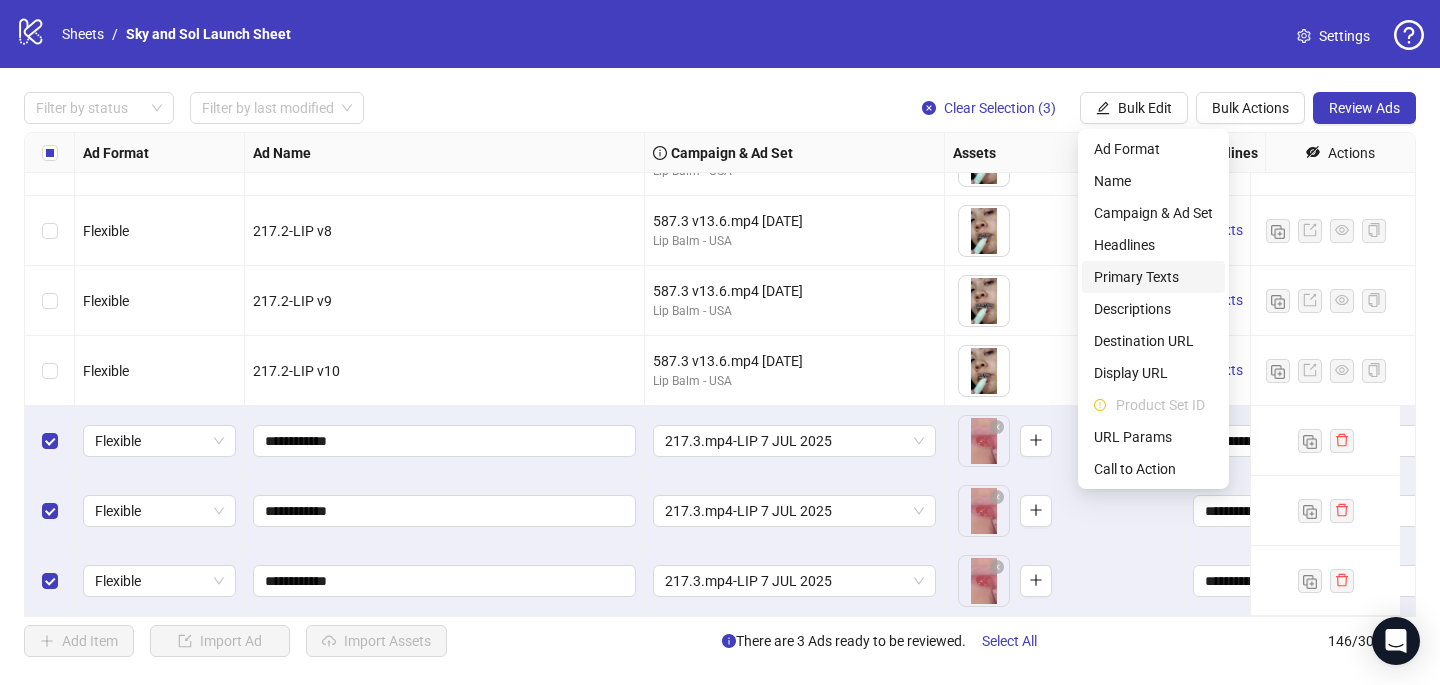 click on "Primary Texts" at bounding box center [1153, 277] 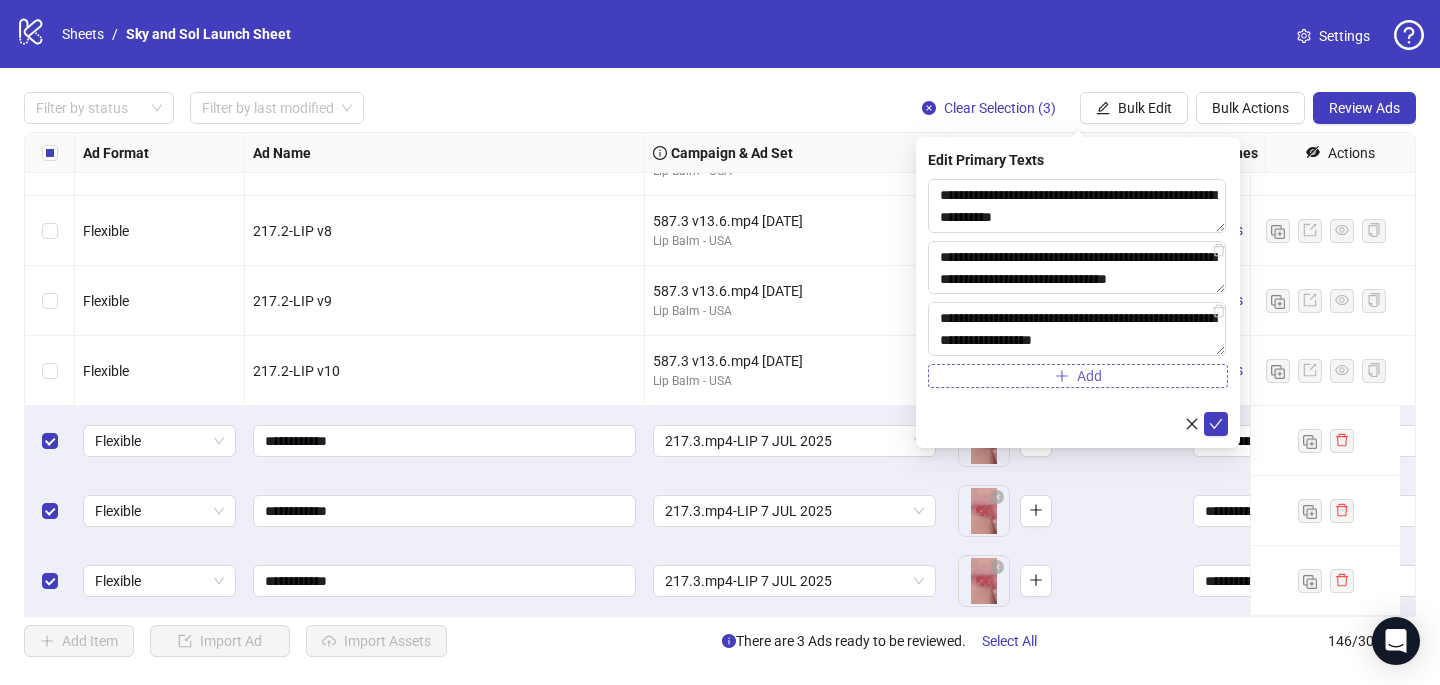 click on "Add" at bounding box center (1078, 376) 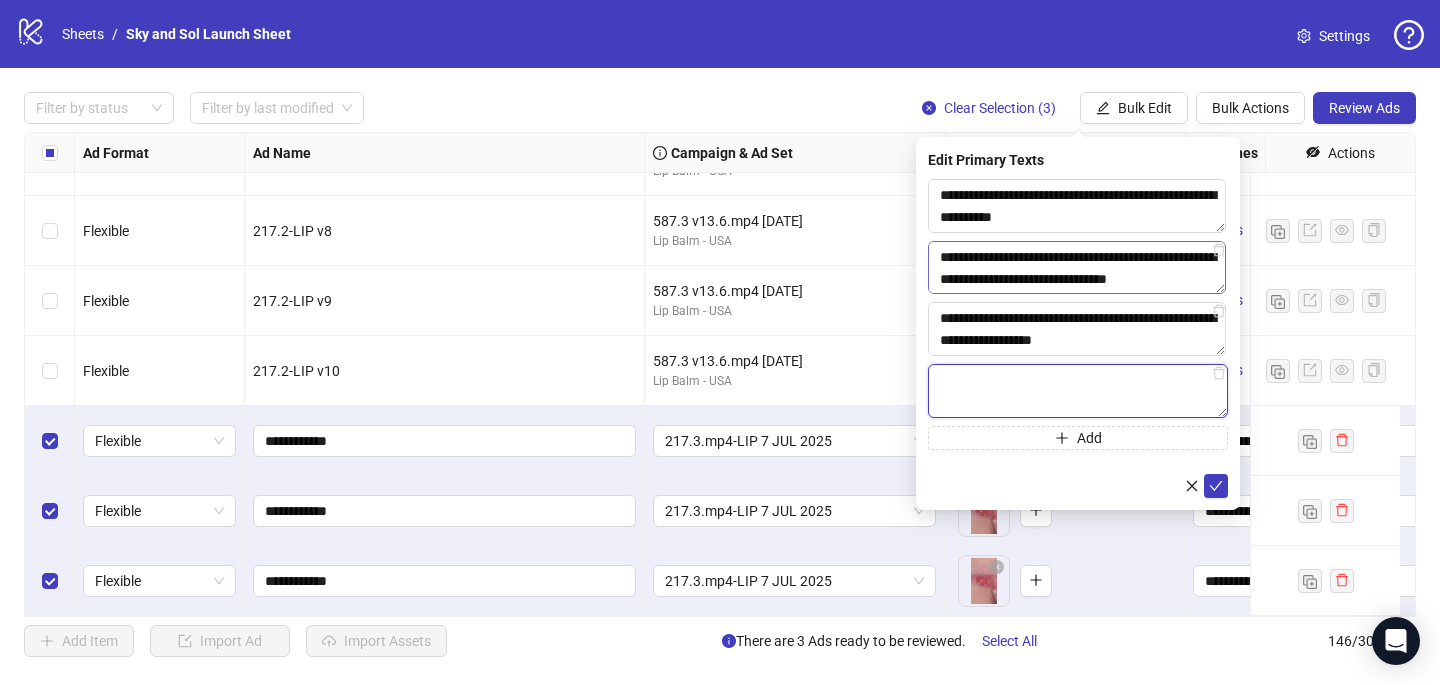 paste on "**********" 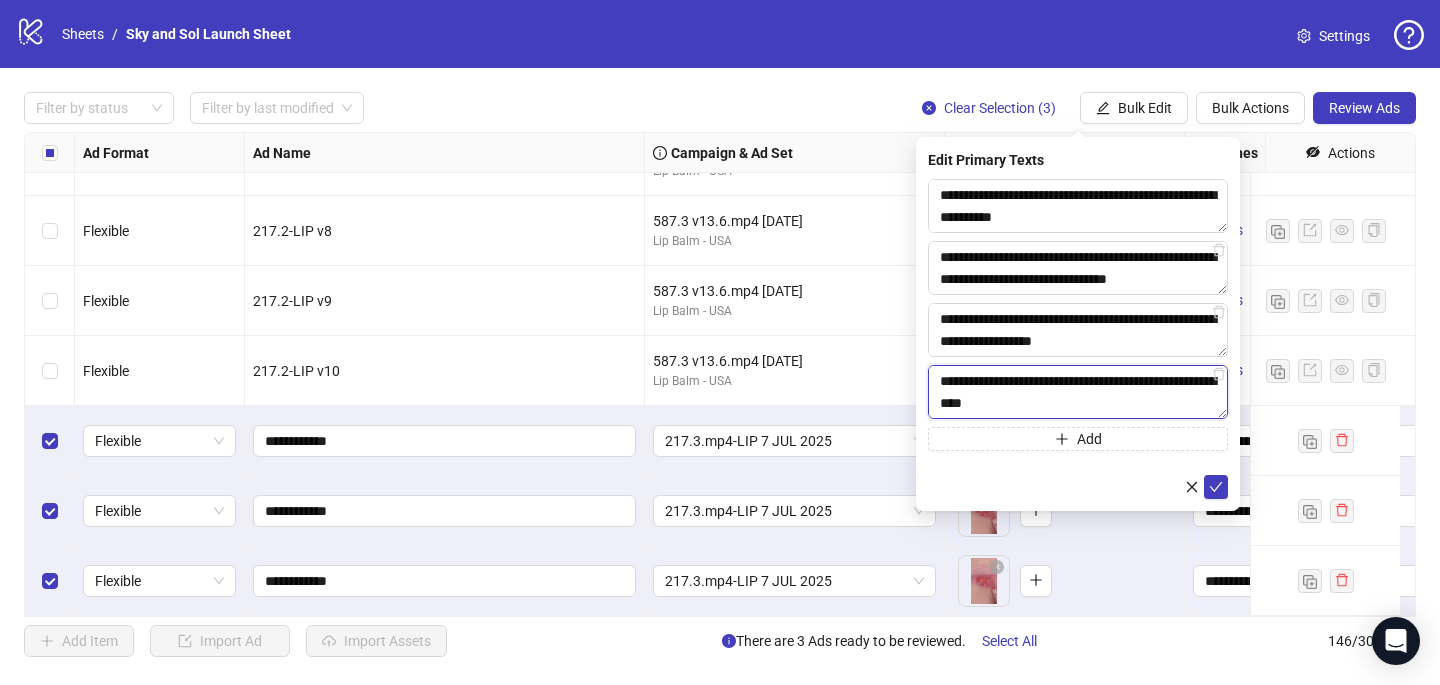scroll, scrollTop: 286, scrollLeft: 0, axis: vertical 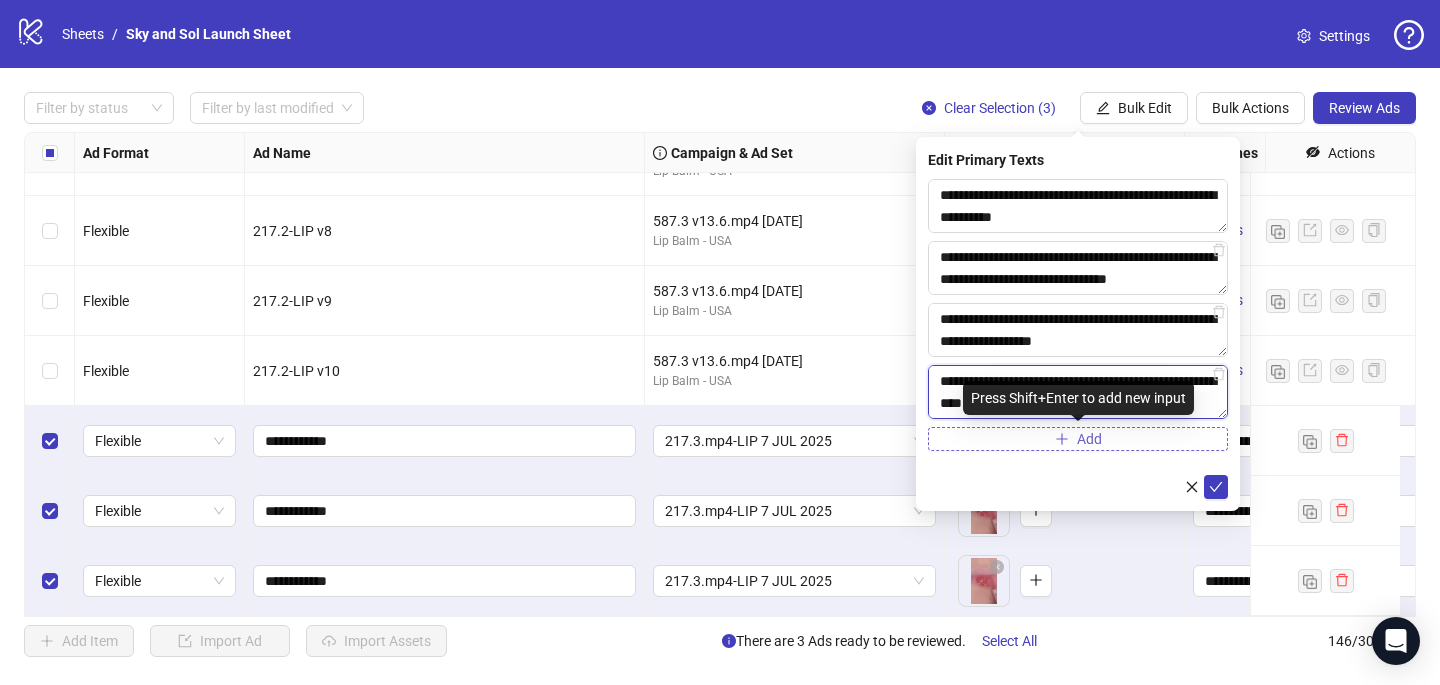 type on "**********" 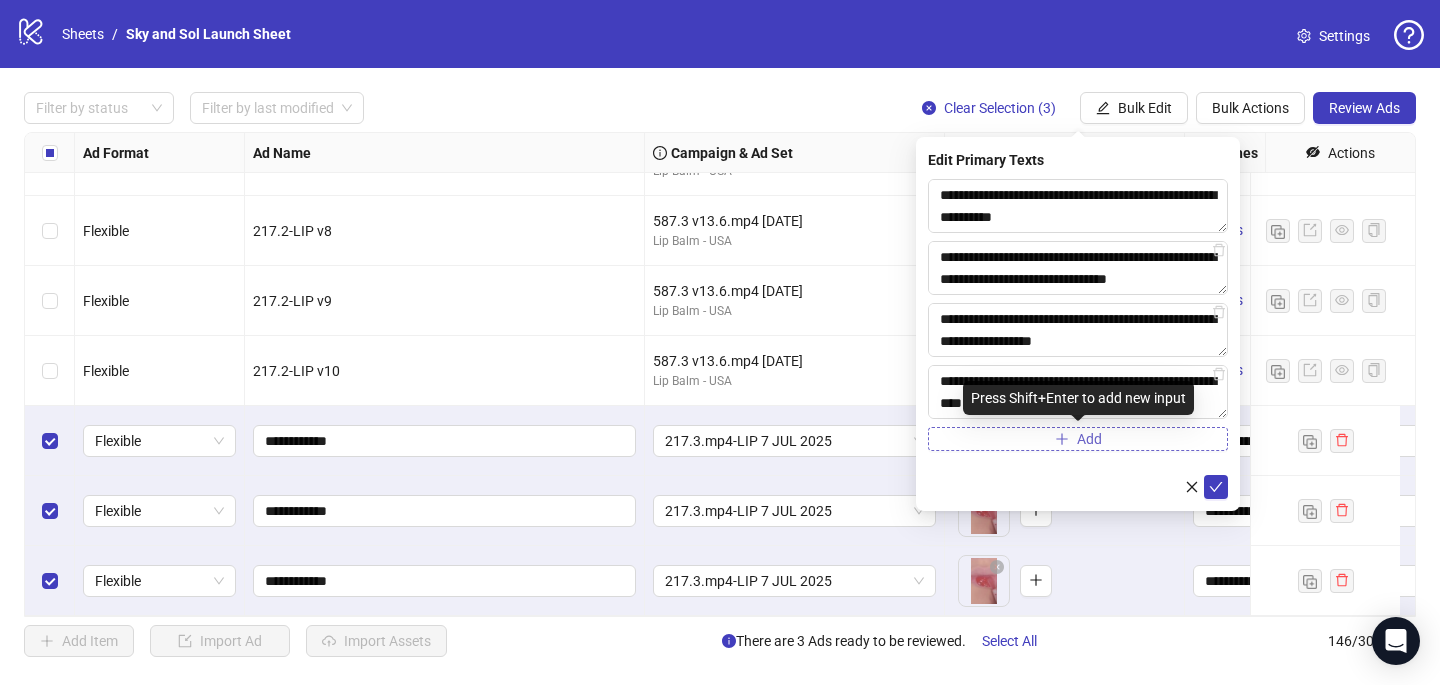 click on "Add" at bounding box center [1089, 439] 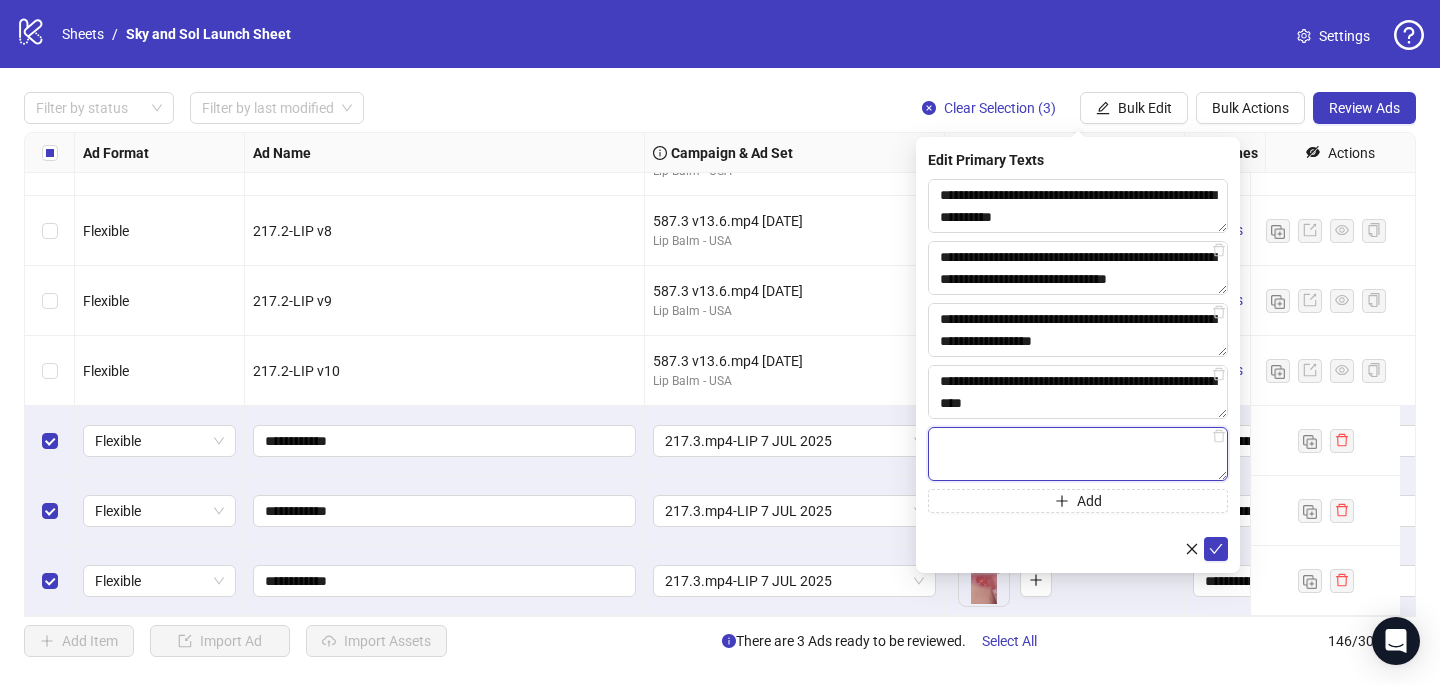 paste on "**********" 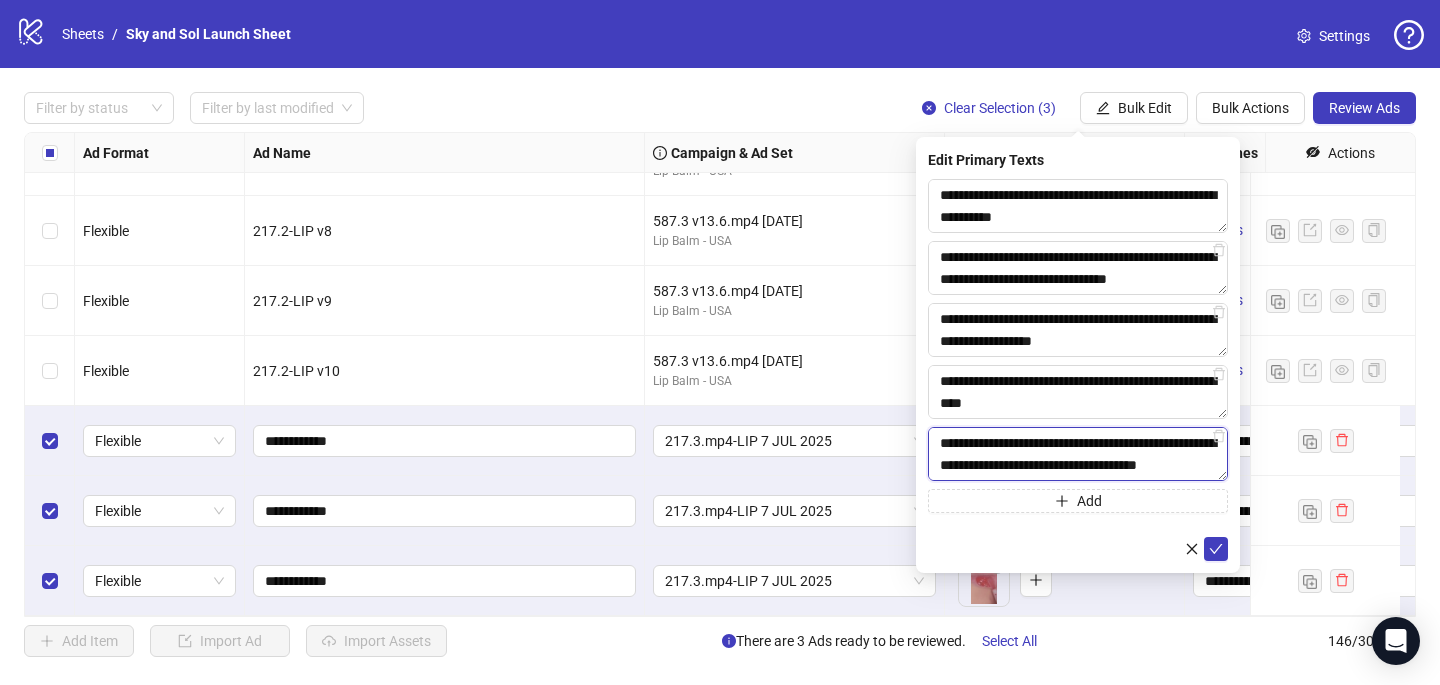 scroll, scrollTop: 638, scrollLeft: 0, axis: vertical 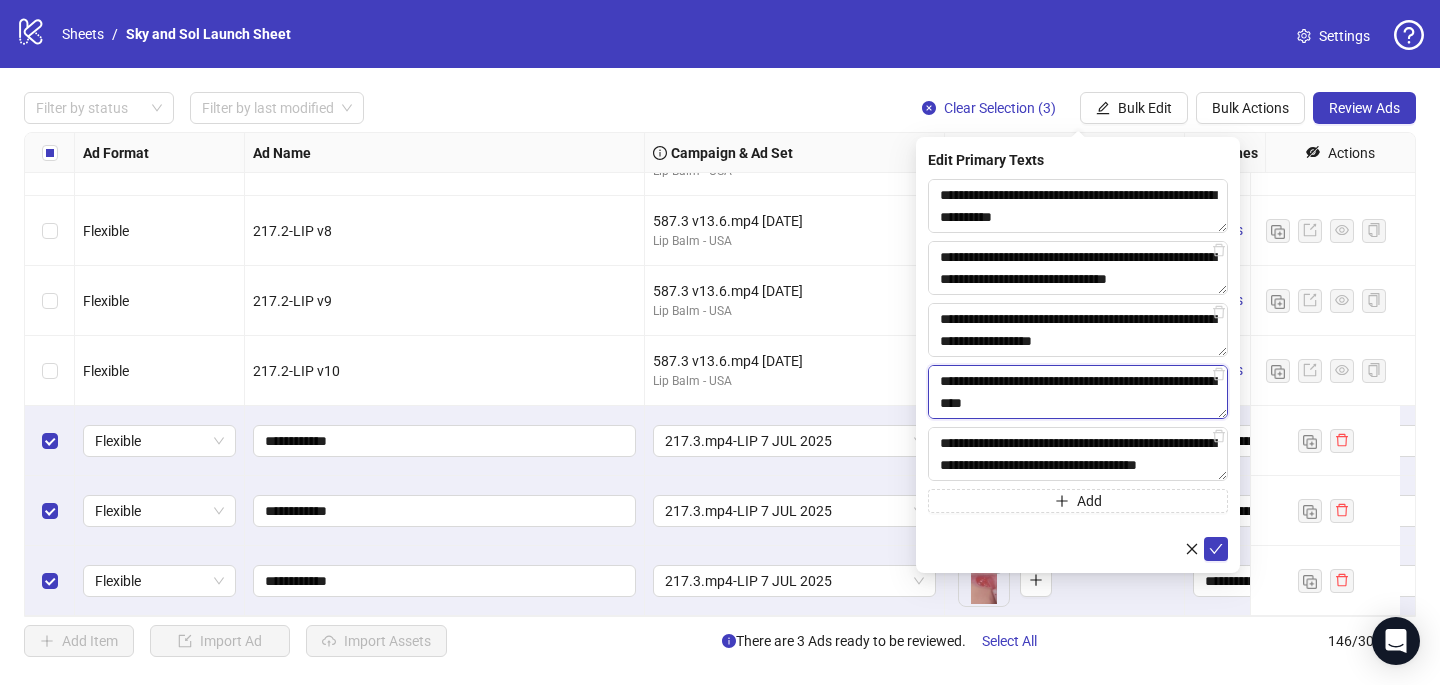 drag, startPoint x: 1056, startPoint y: 408, endPoint x: 942, endPoint y: 390, distance: 115.41231 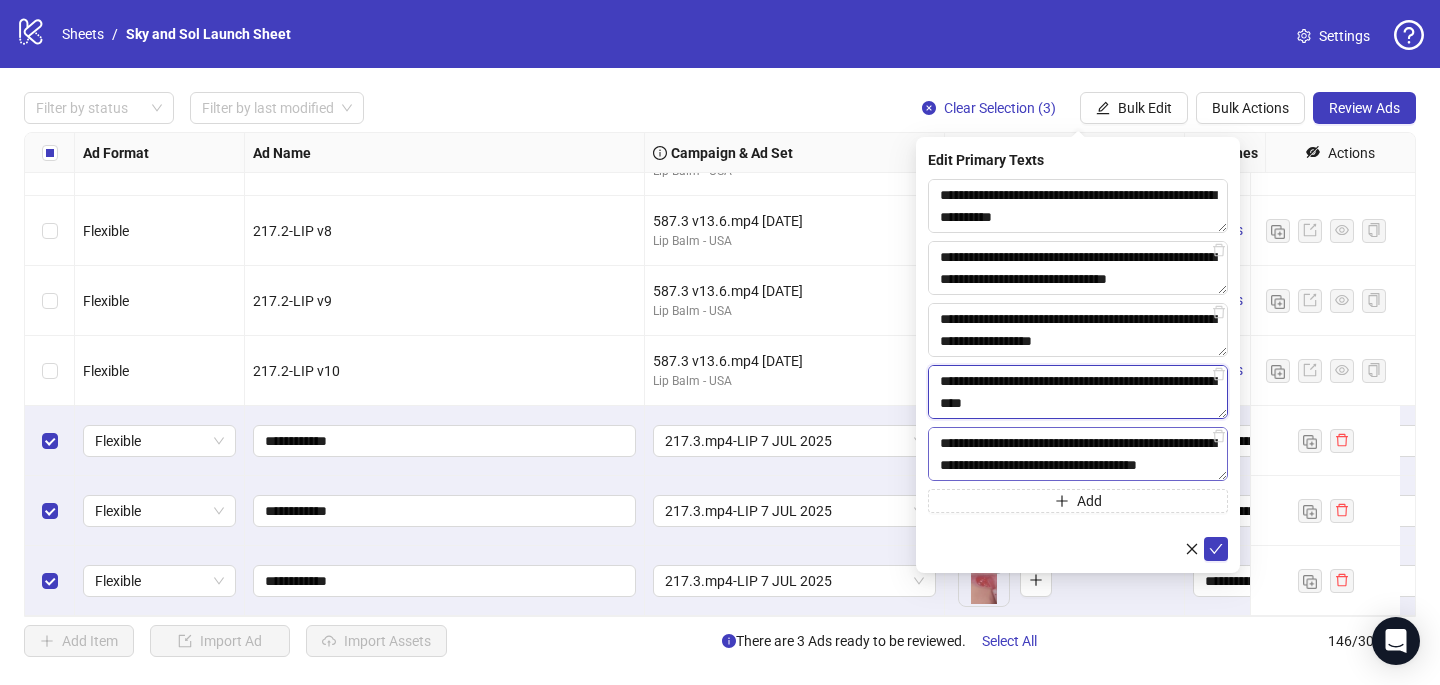 scroll, scrollTop: 286, scrollLeft: 0, axis: vertical 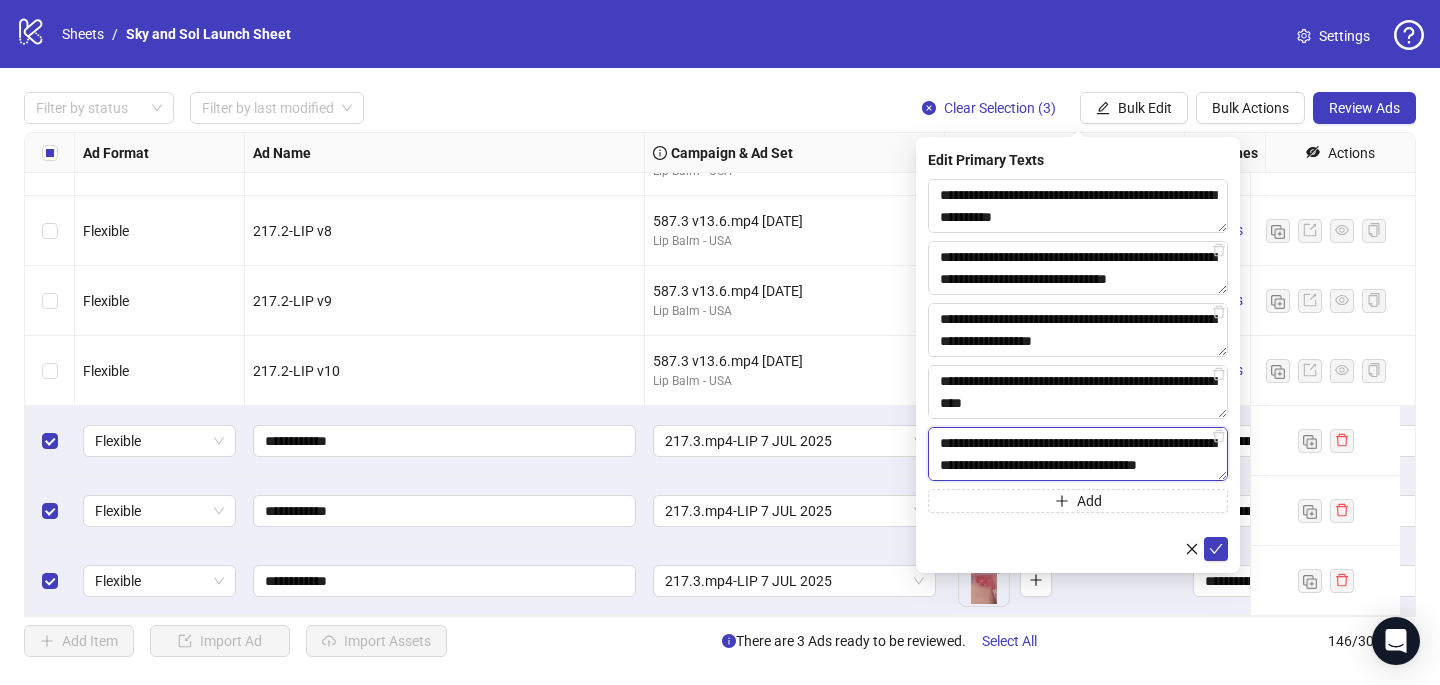 drag, startPoint x: 1007, startPoint y: 464, endPoint x: 929, endPoint y: 440, distance: 81.608826 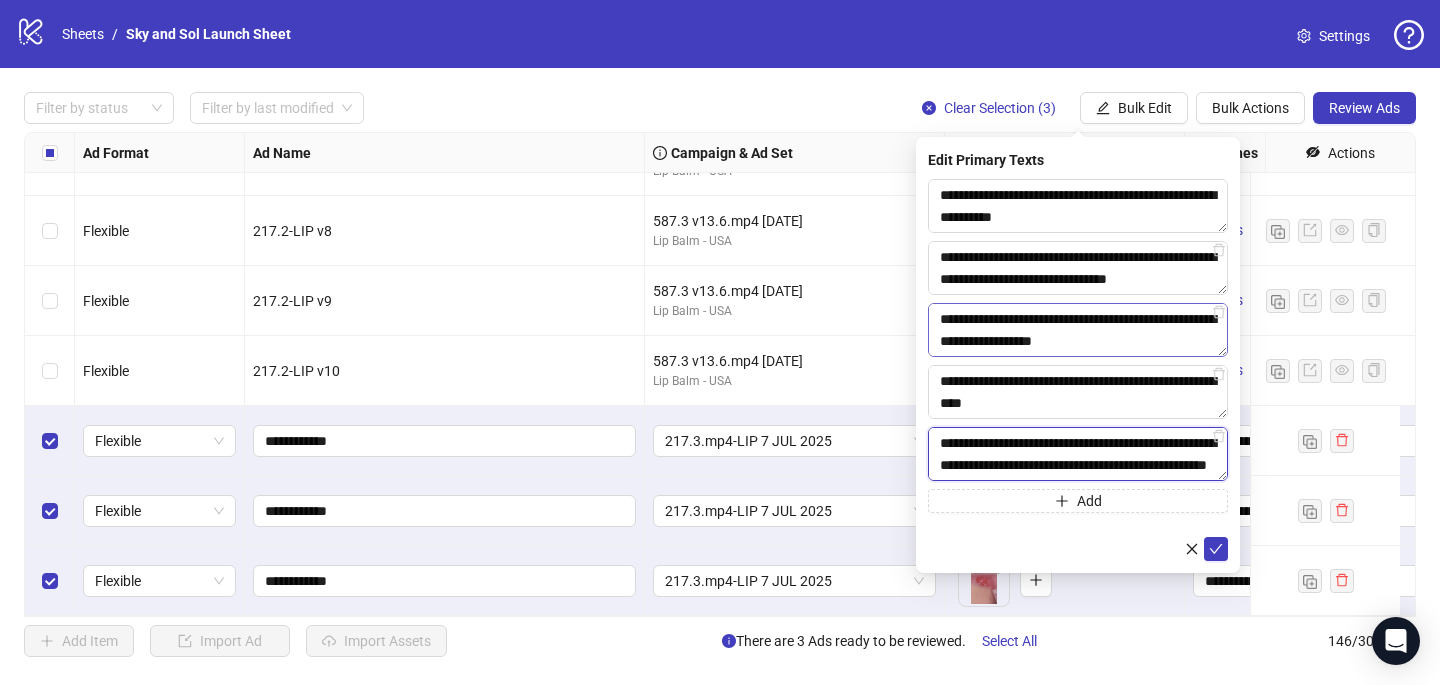 type on "**********" 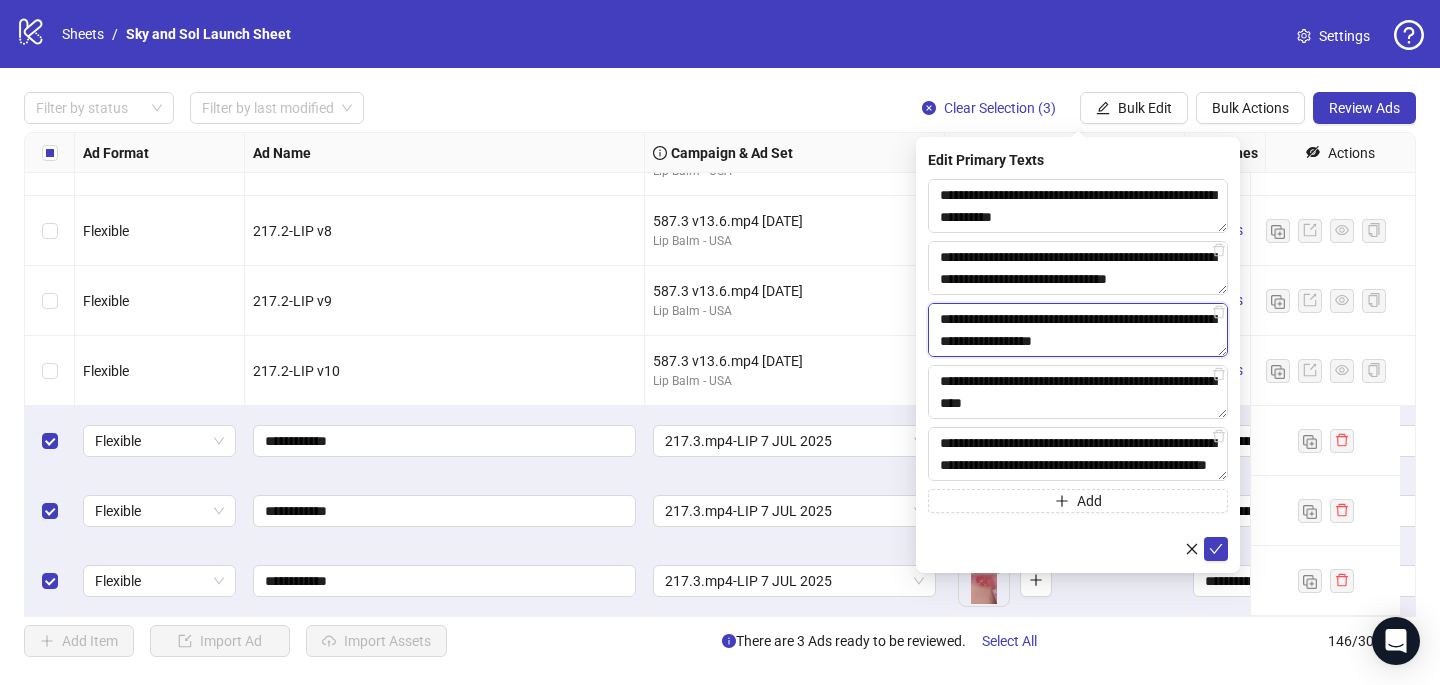 click on "**********" at bounding box center (1078, 206) 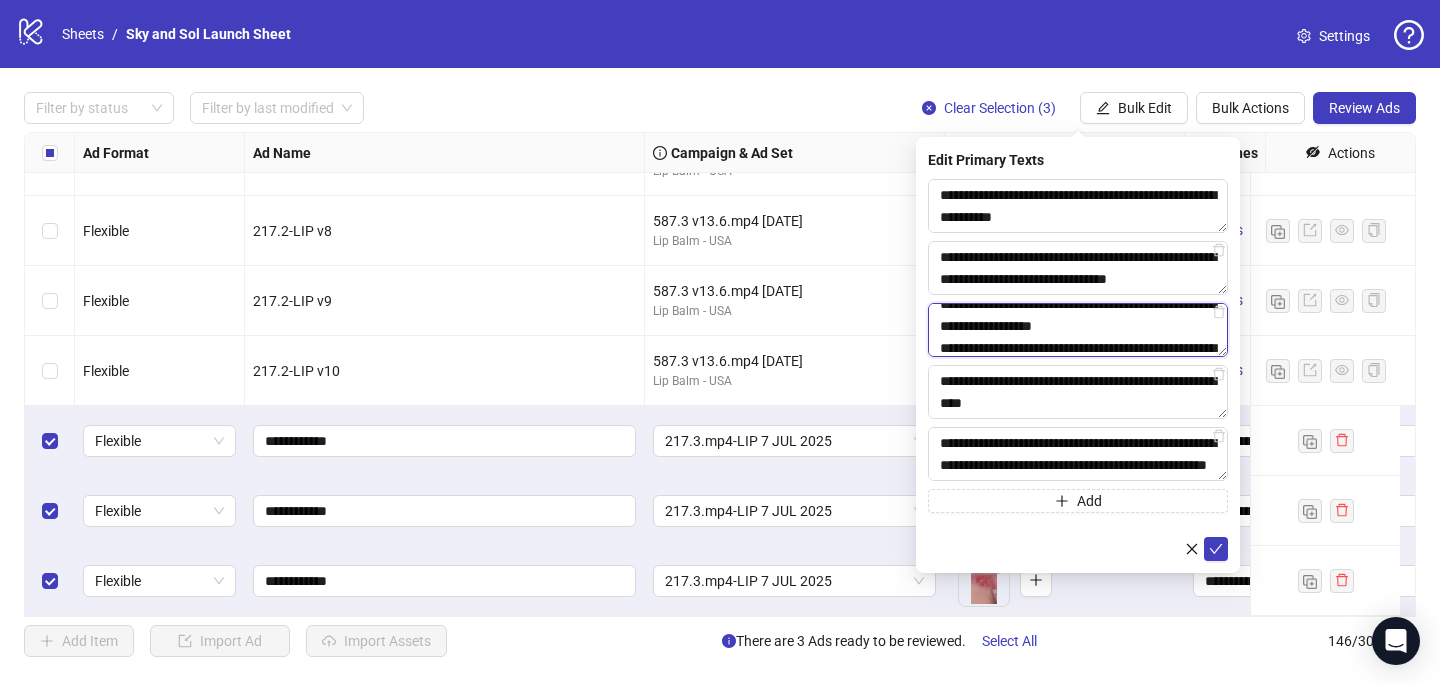 click on "**********" at bounding box center (1078, 206) 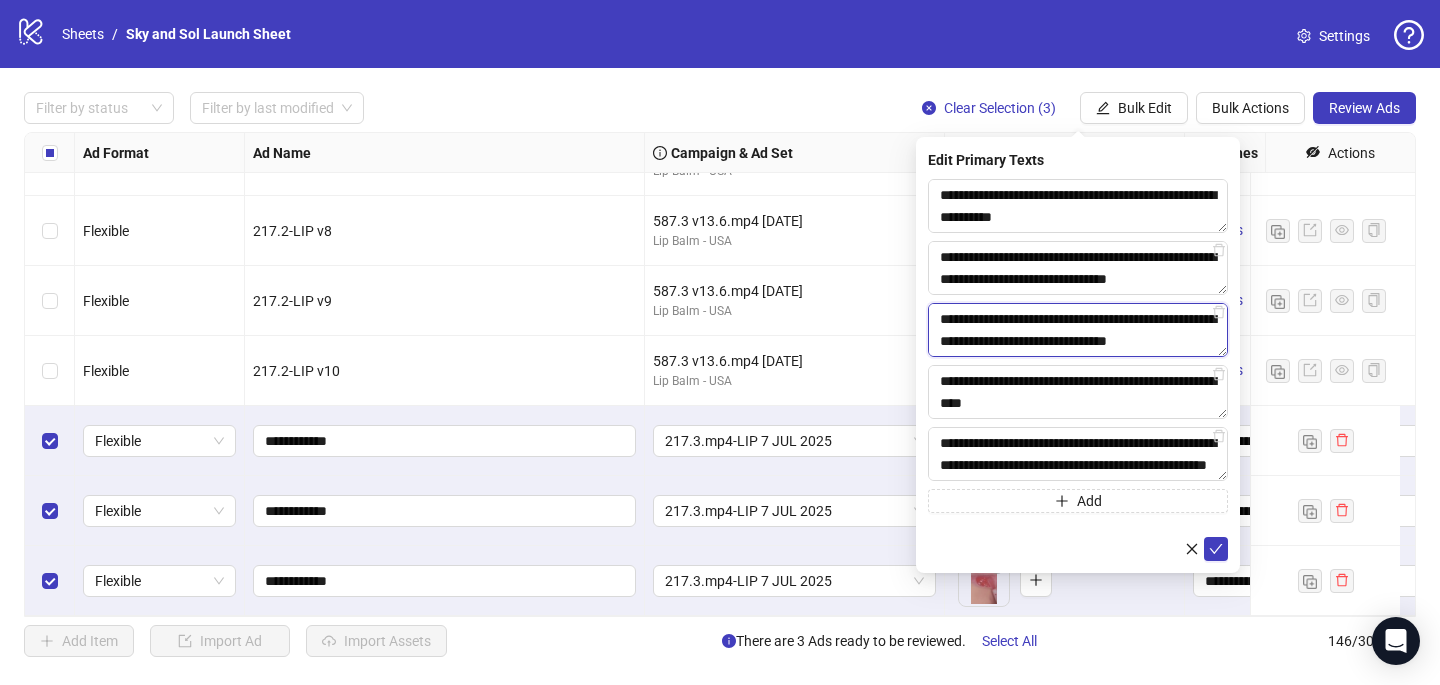 scroll, scrollTop: 66, scrollLeft: 0, axis: vertical 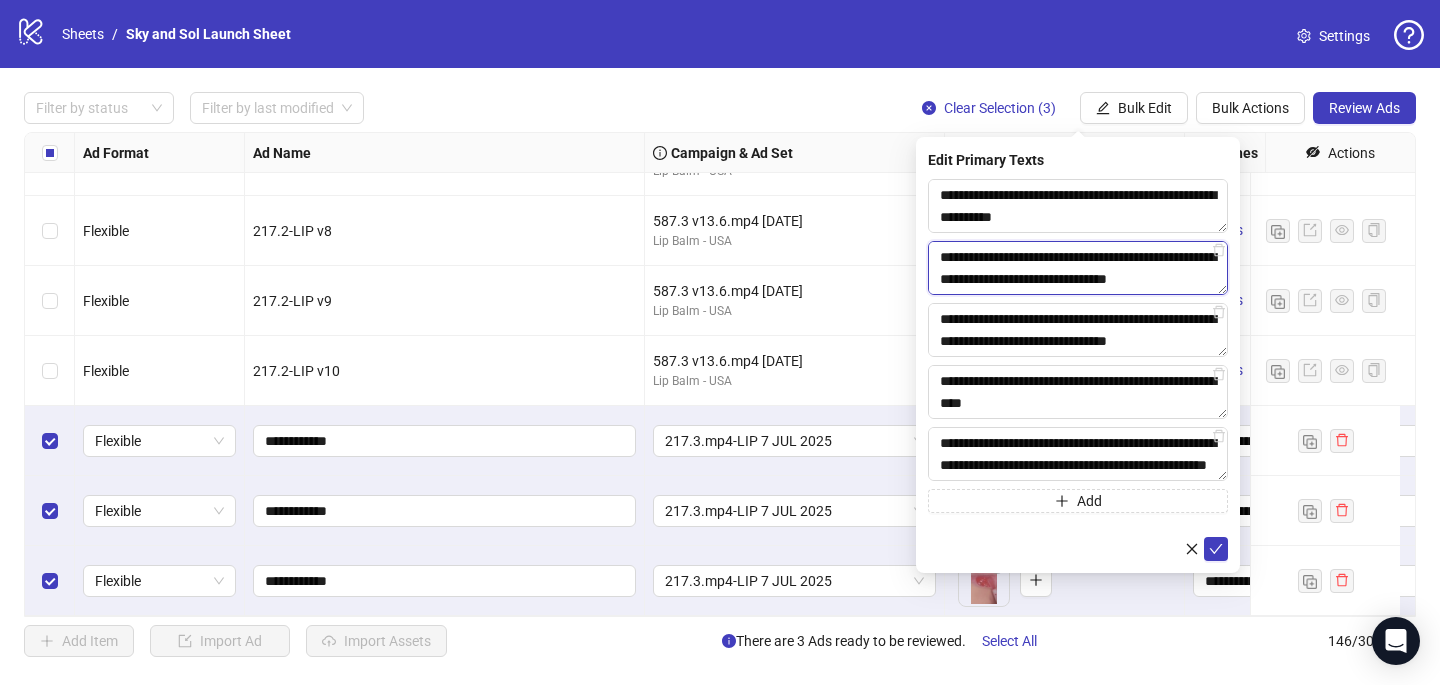 click on "**********" at bounding box center [1078, 206] 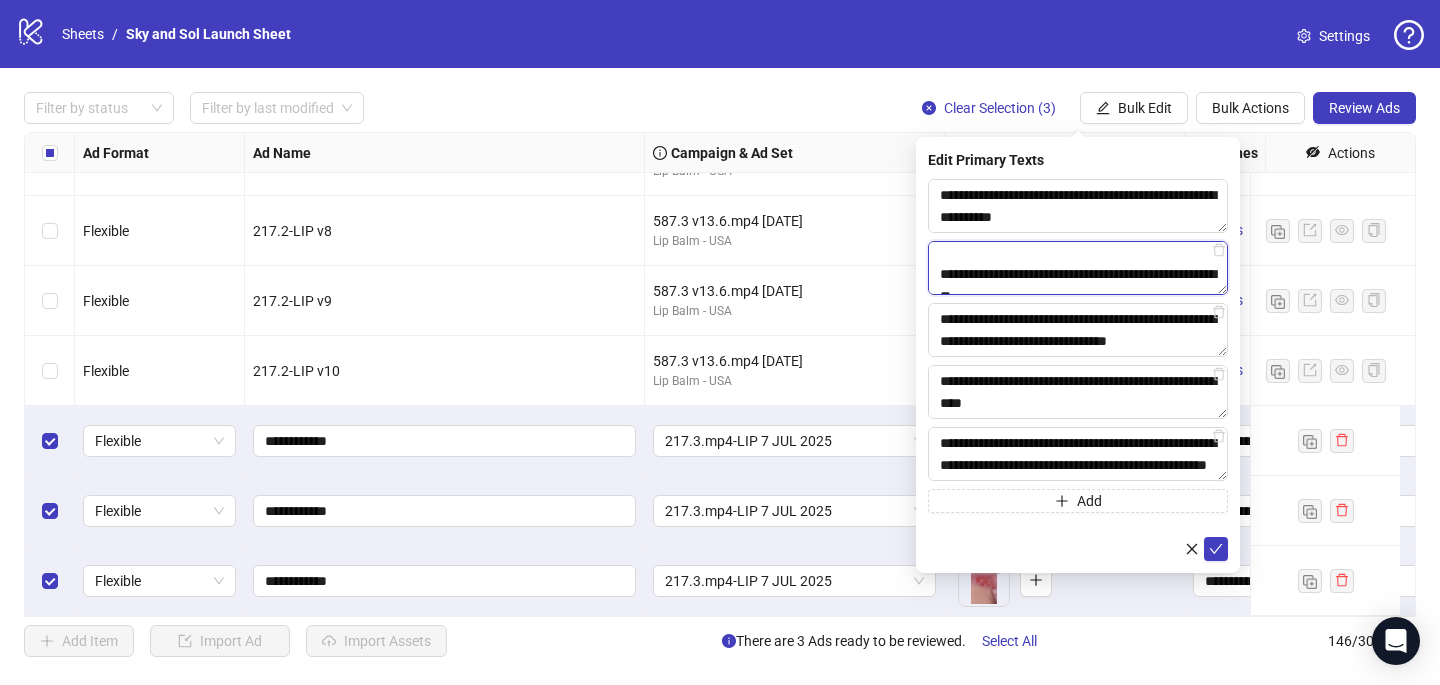 scroll, scrollTop: 418, scrollLeft: 0, axis: vertical 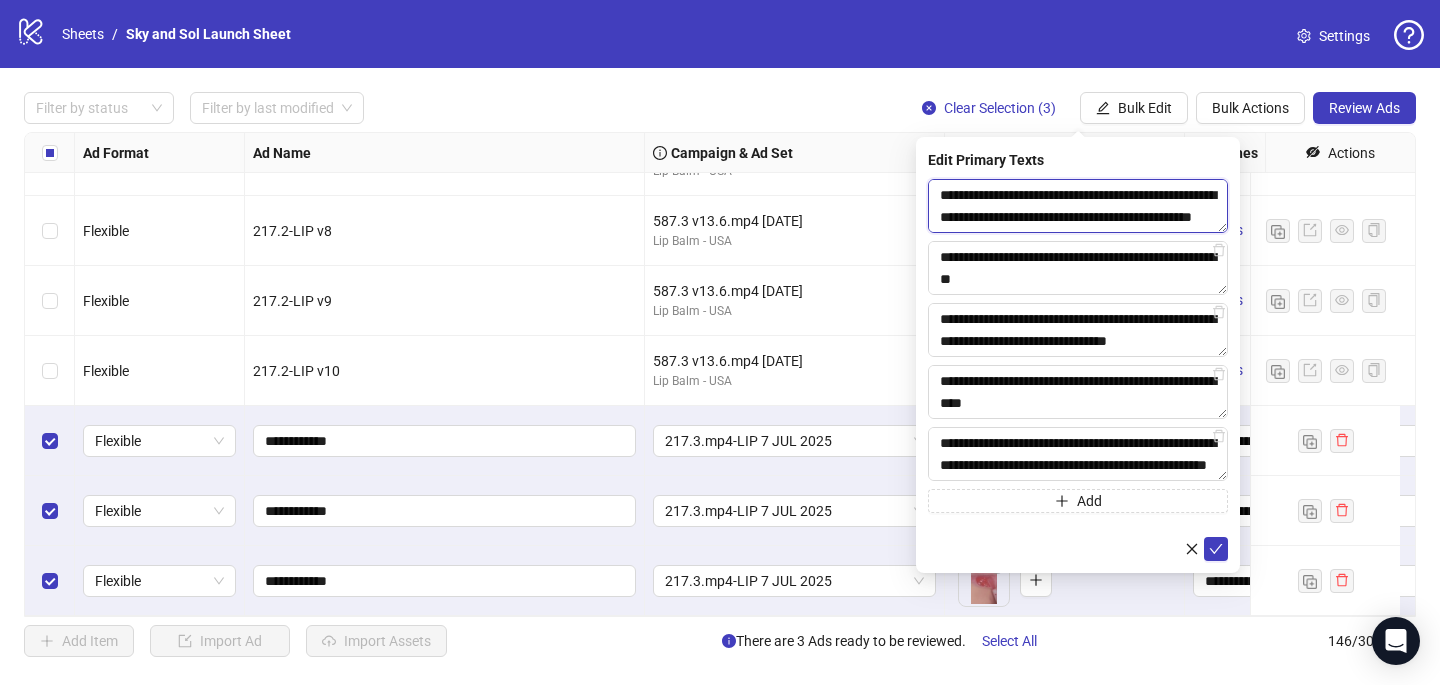 drag, startPoint x: 1059, startPoint y: 216, endPoint x: 995, endPoint y: 207, distance: 64.629715 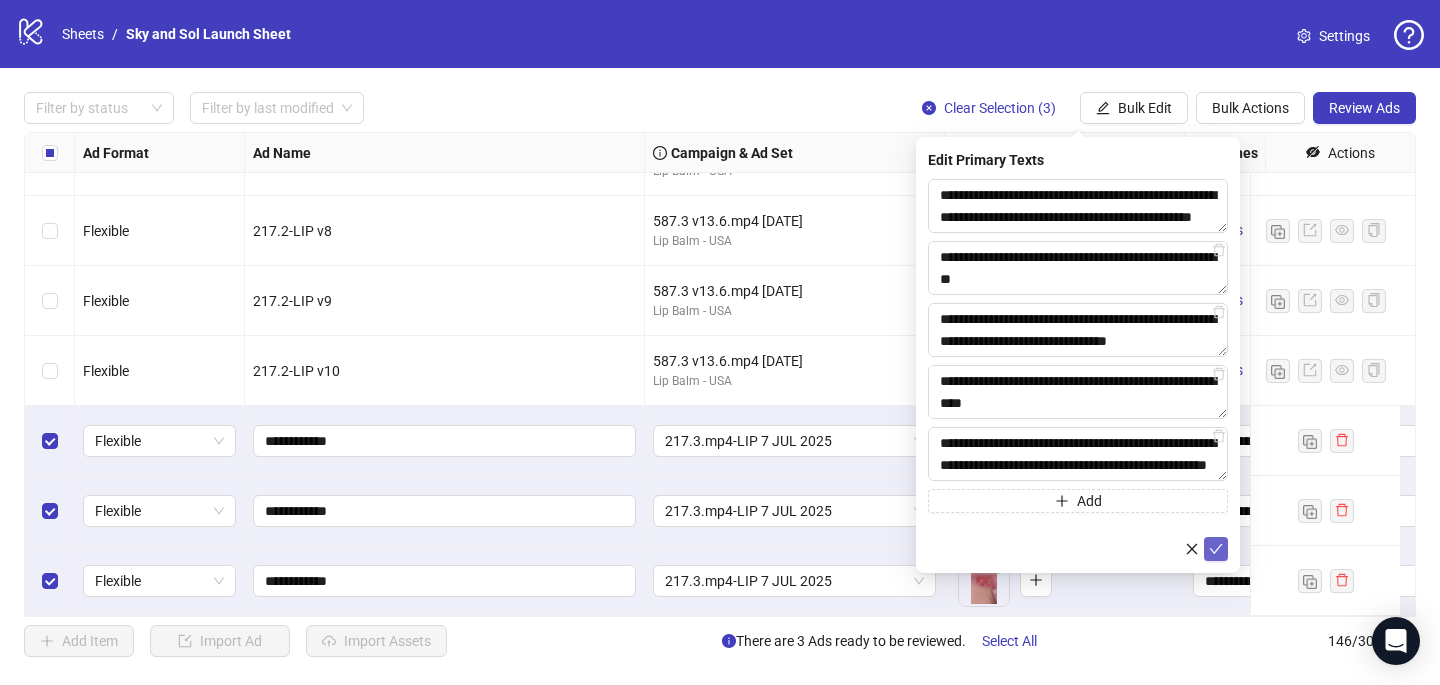 click at bounding box center [1216, 549] 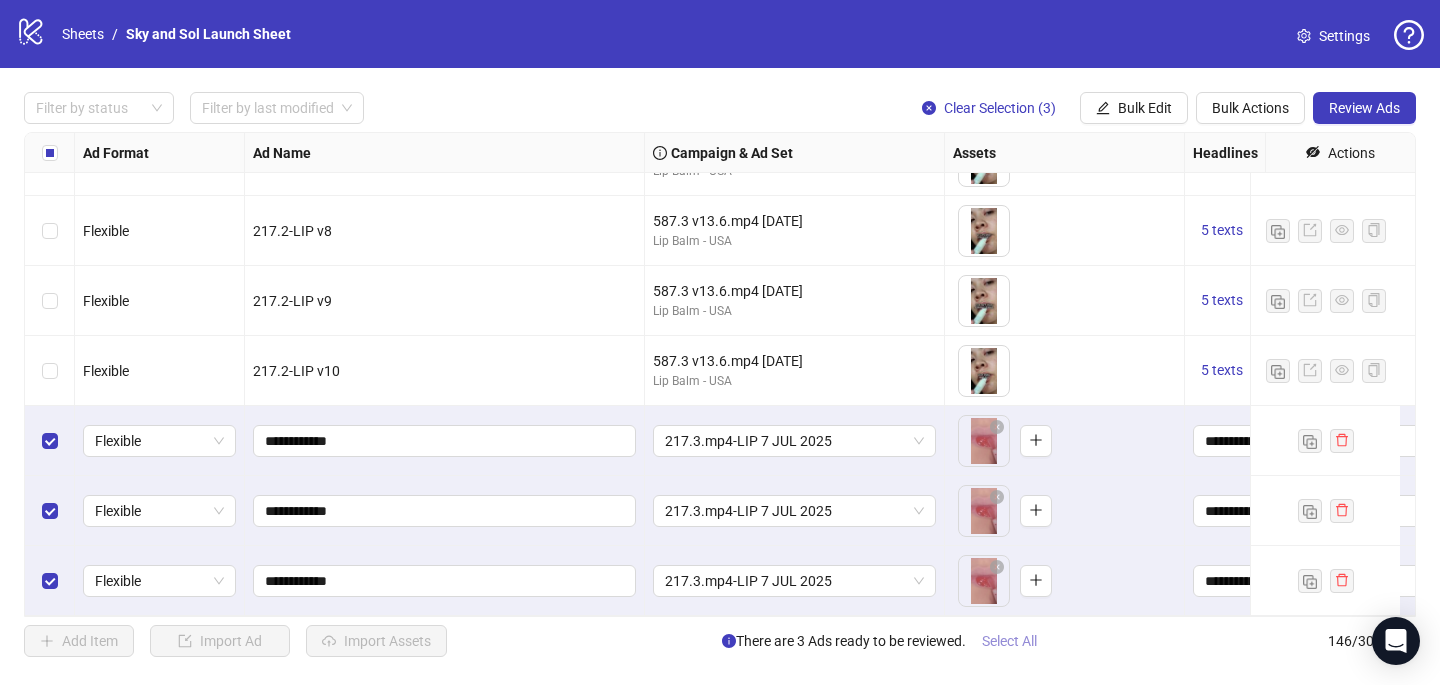 click on "Select All" at bounding box center [1009, 641] 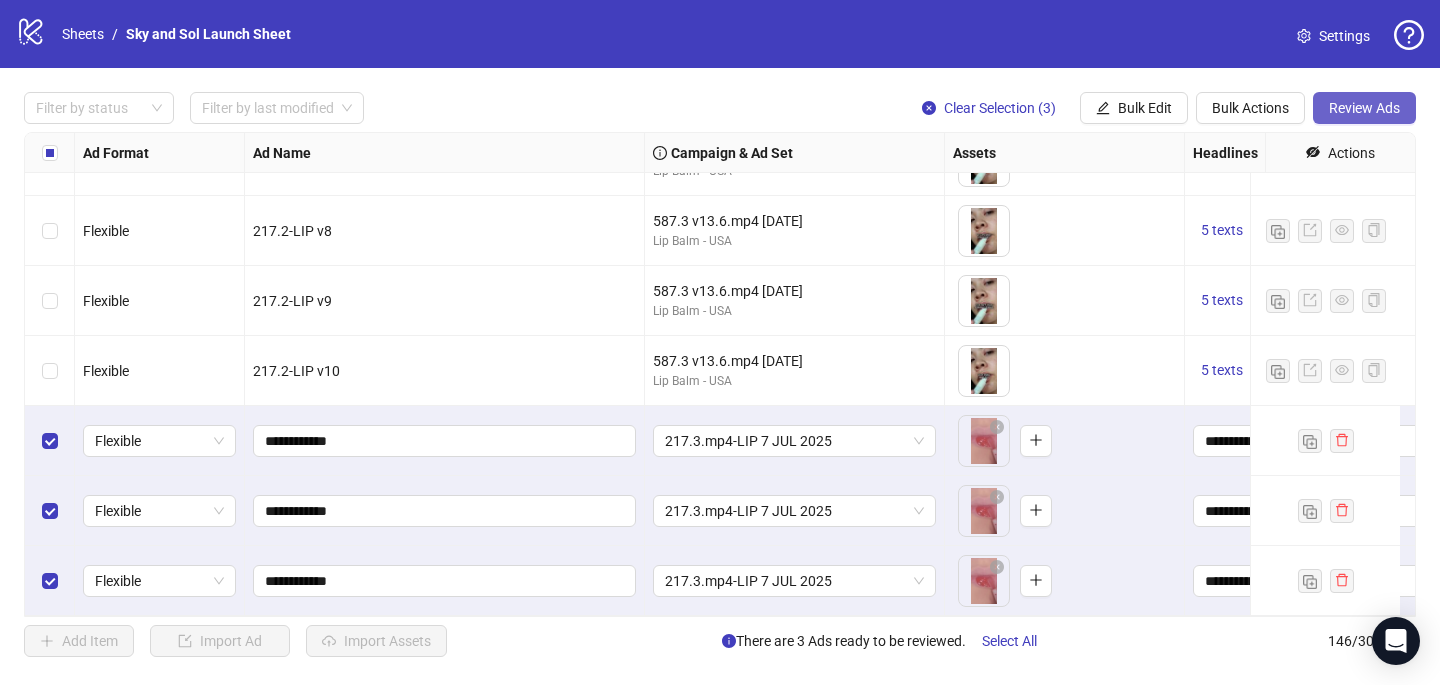 click on "Review Ads" at bounding box center [1364, 108] 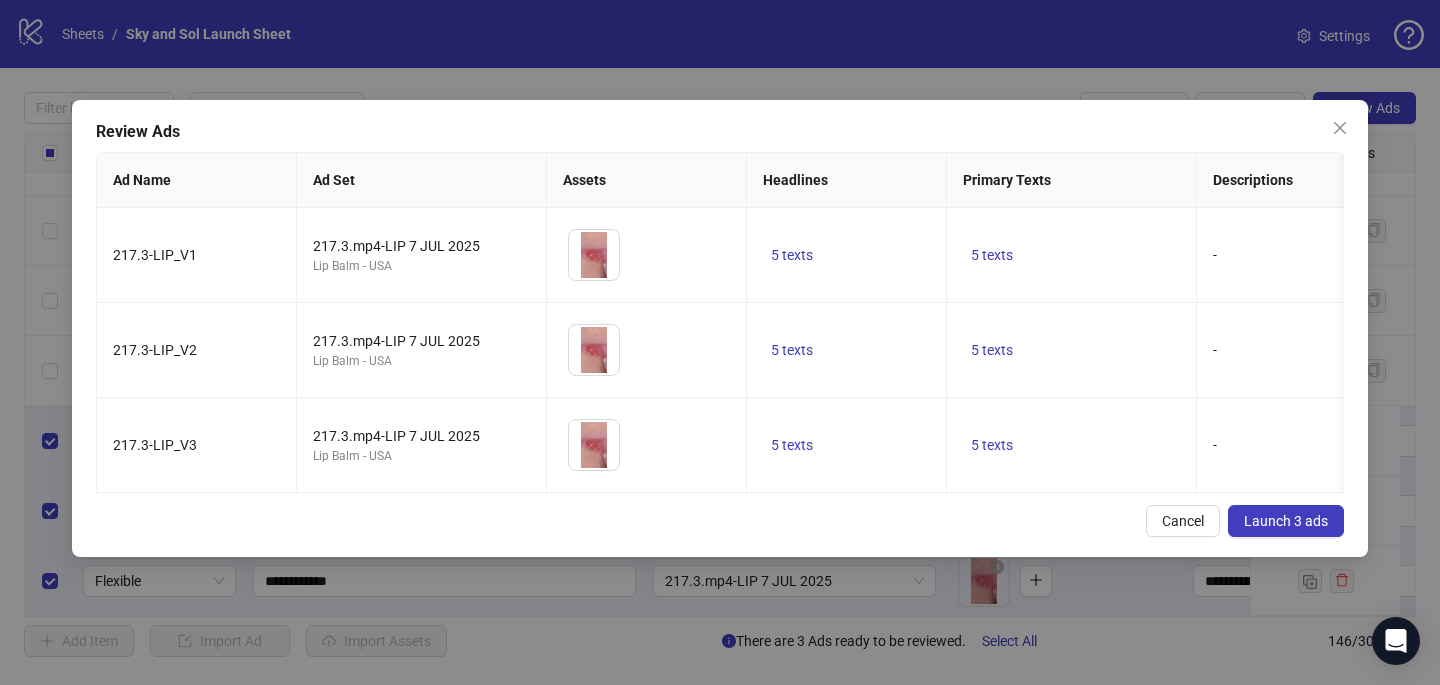 click on "Launch 3 ads" at bounding box center (1286, 521) 